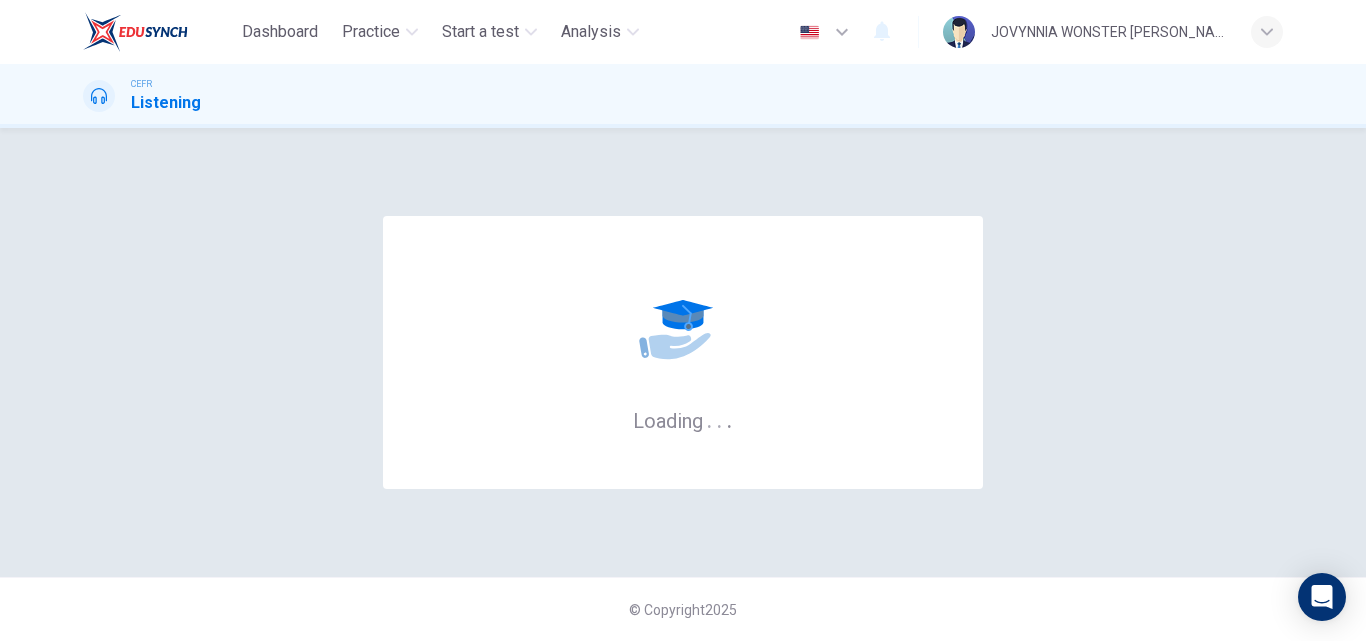 scroll, scrollTop: 0, scrollLeft: 0, axis: both 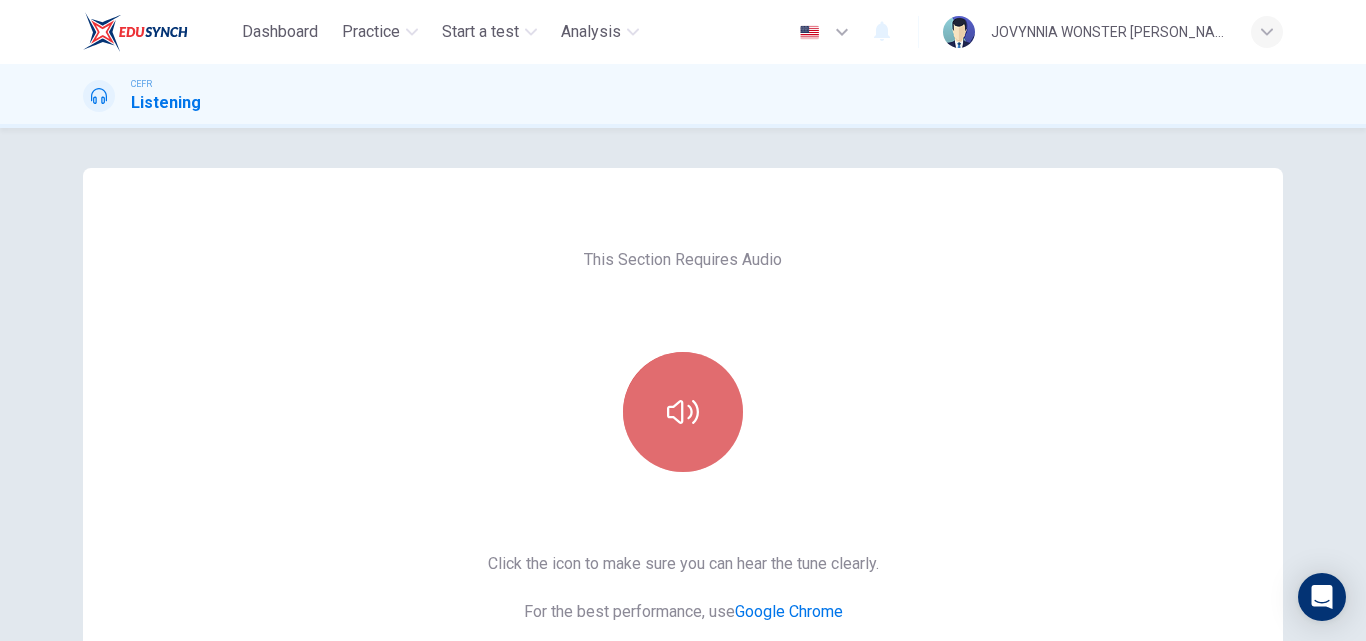 click at bounding box center (683, 412) 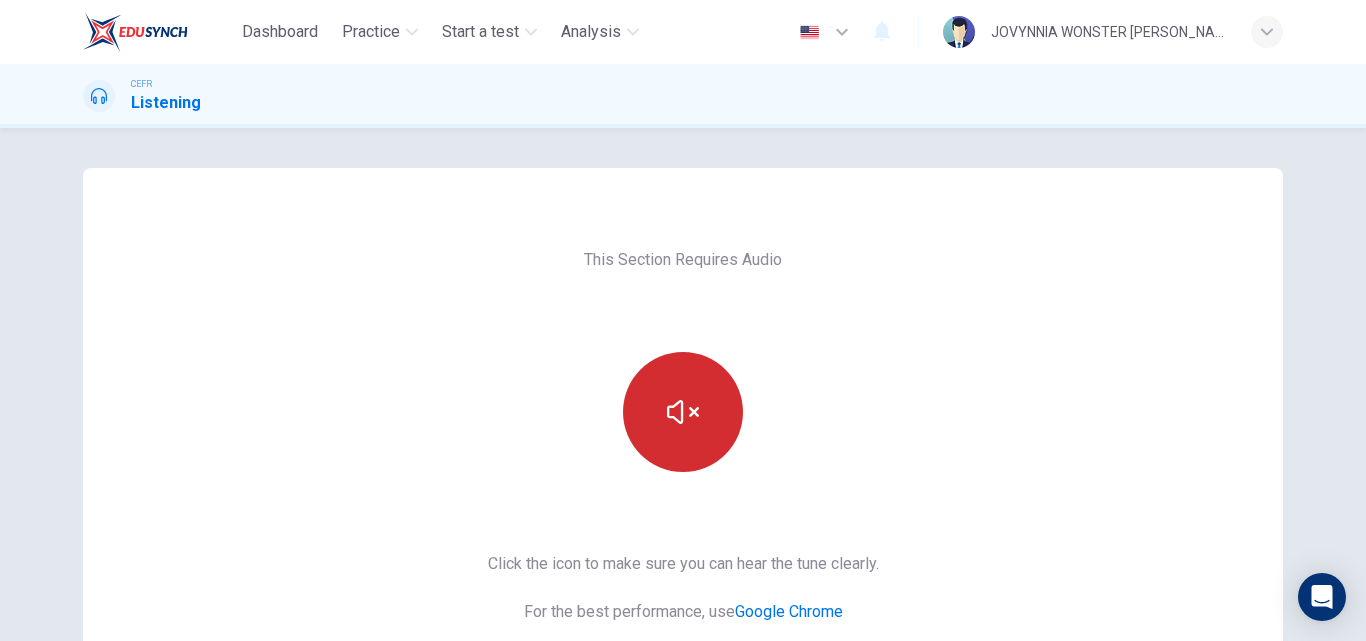 type 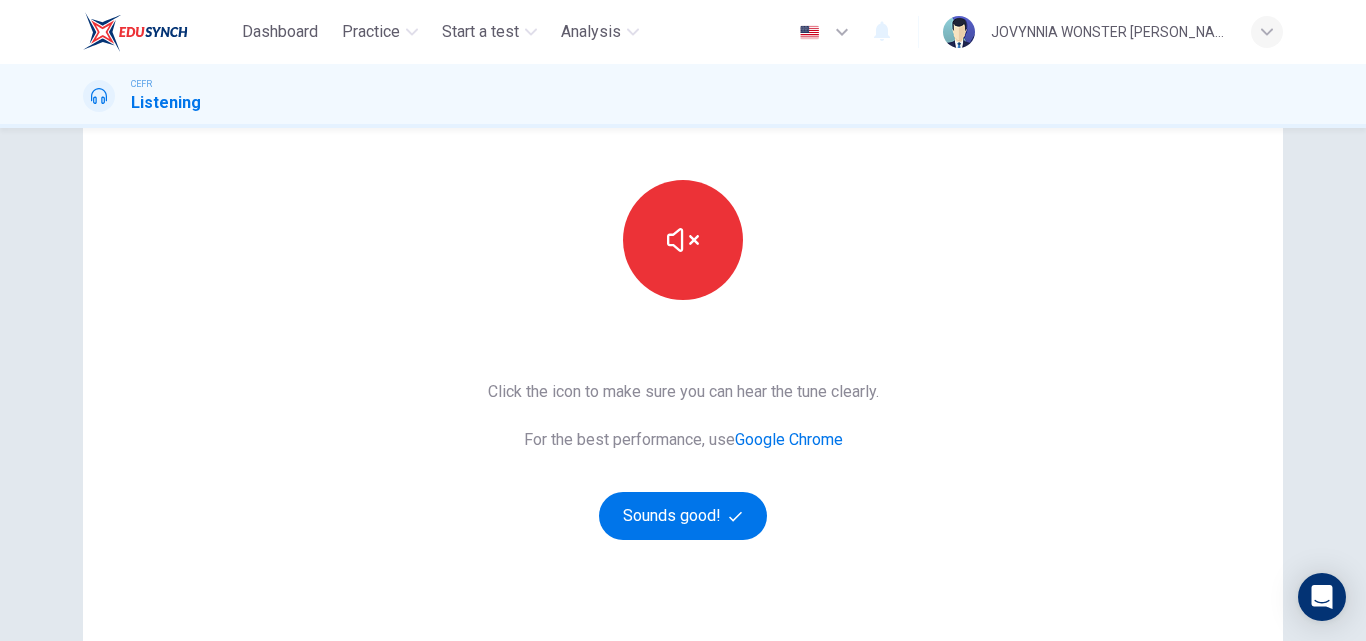 scroll, scrollTop: 172, scrollLeft: 0, axis: vertical 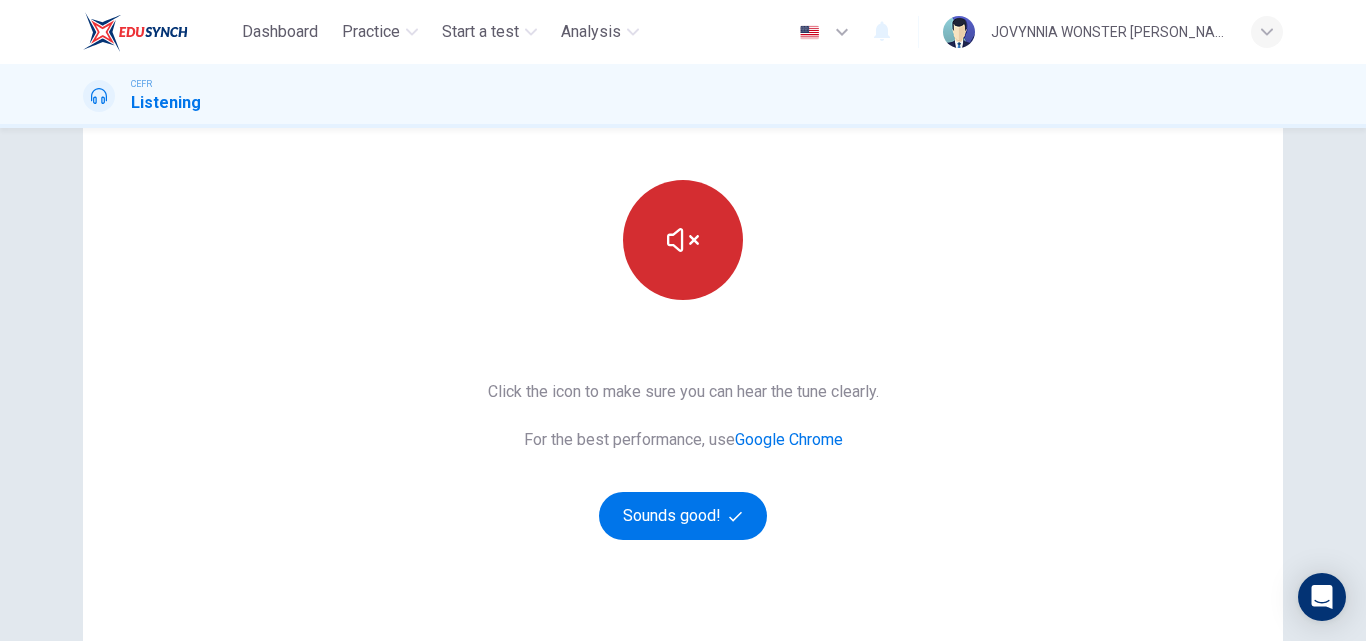click at bounding box center (683, 240) 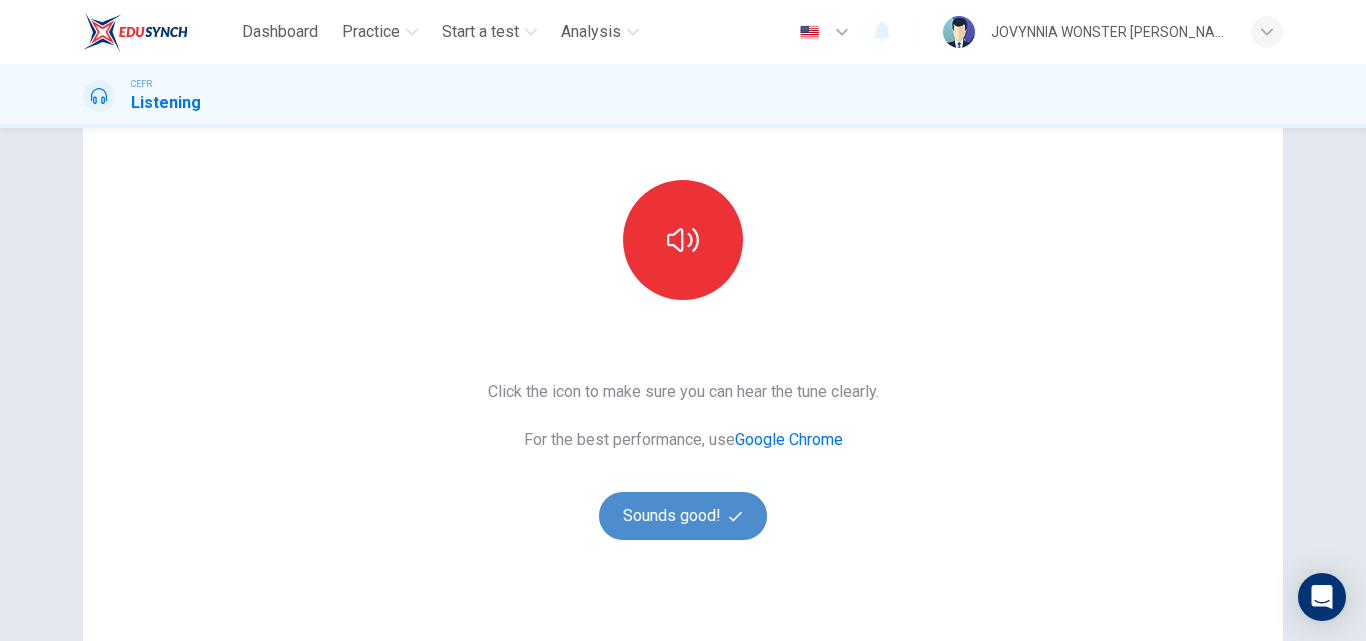 click on "Sounds good!" at bounding box center (683, 516) 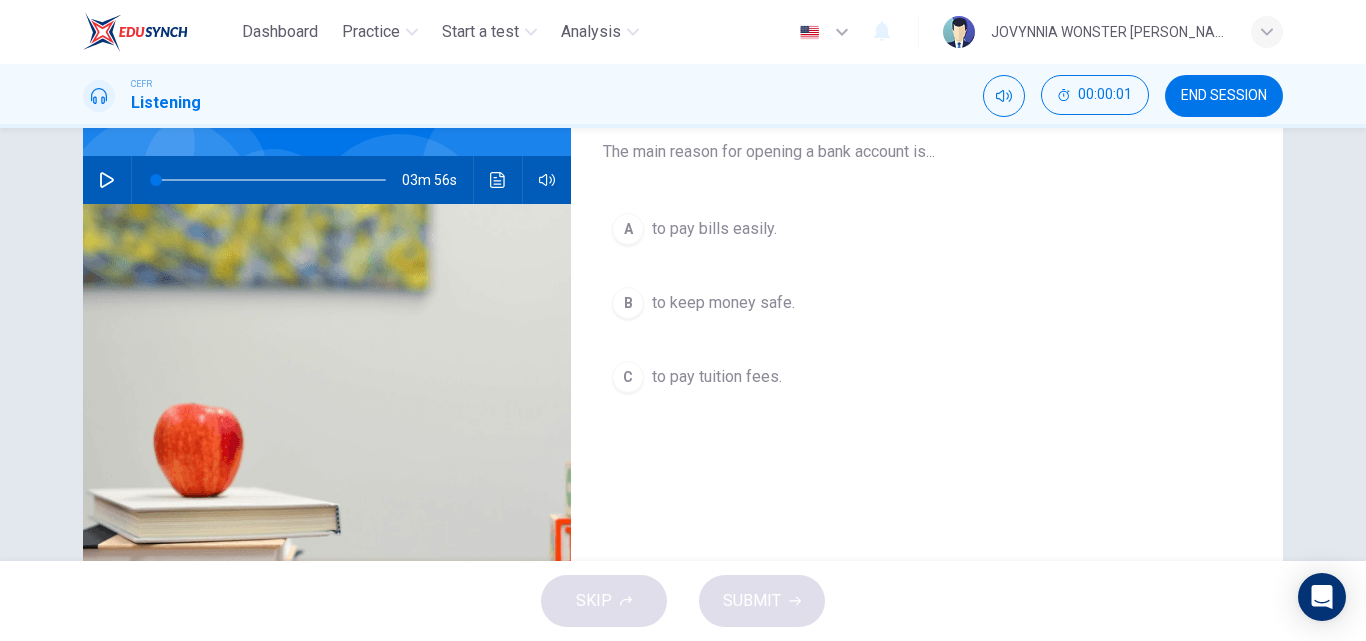 scroll, scrollTop: 100, scrollLeft: 0, axis: vertical 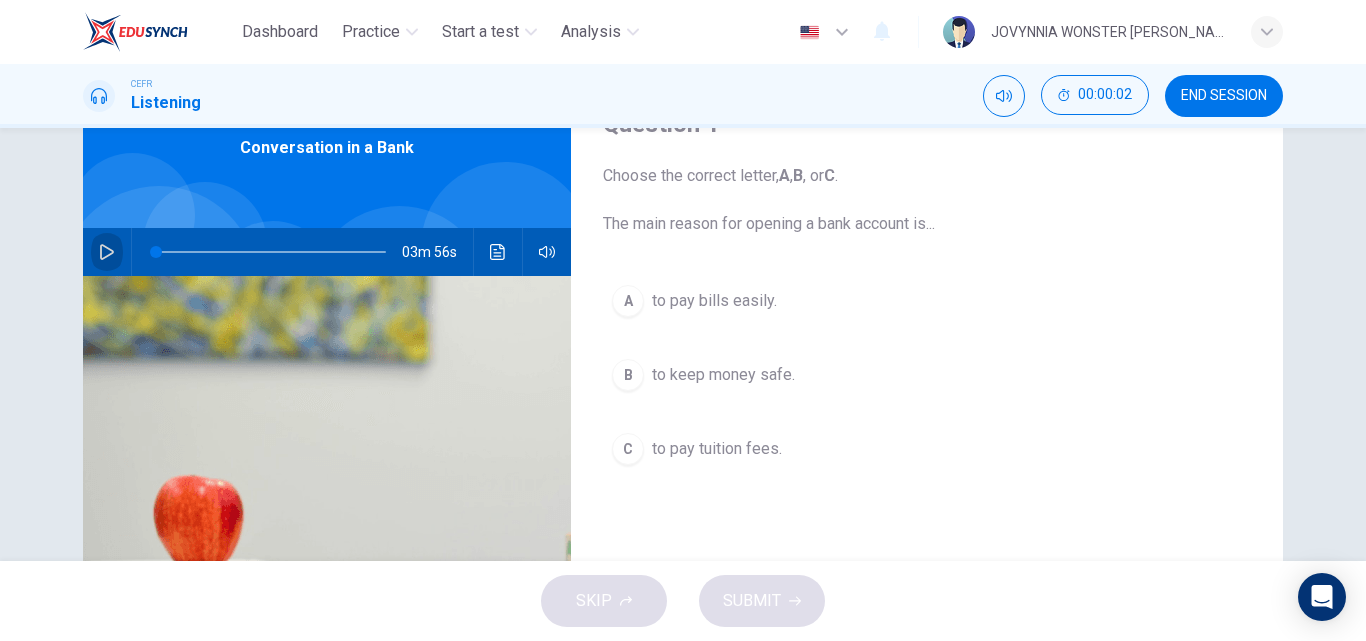 click 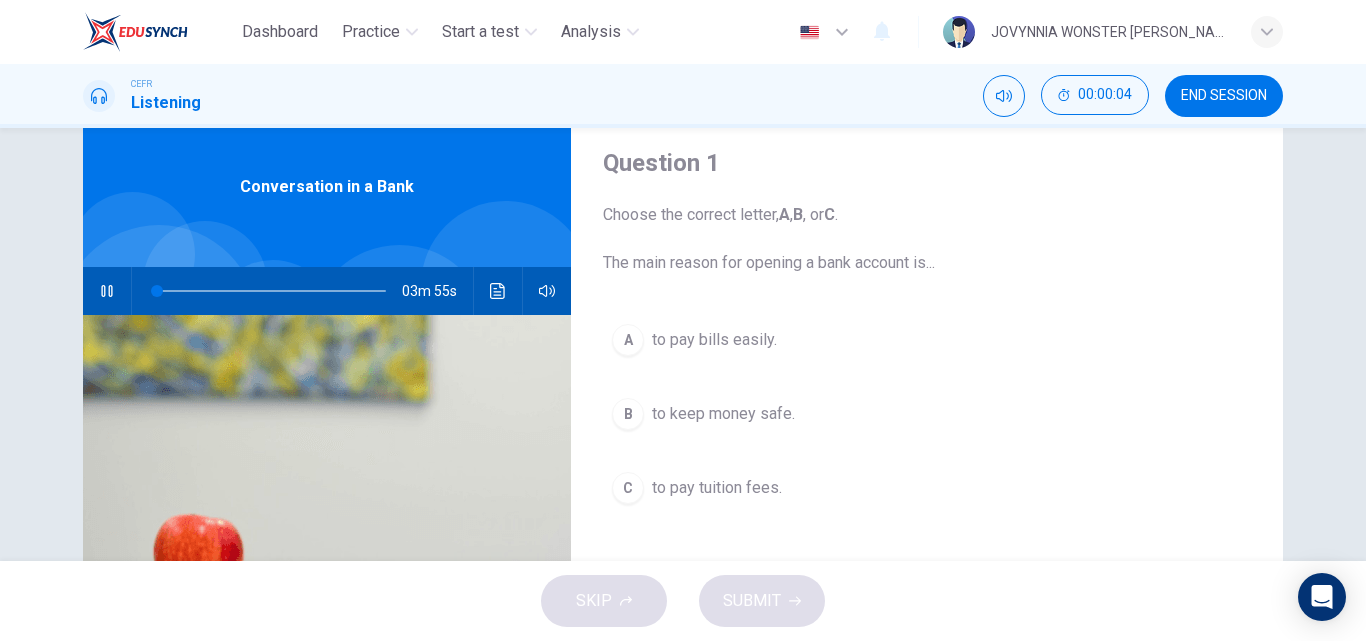 scroll, scrollTop: 60, scrollLeft: 0, axis: vertical 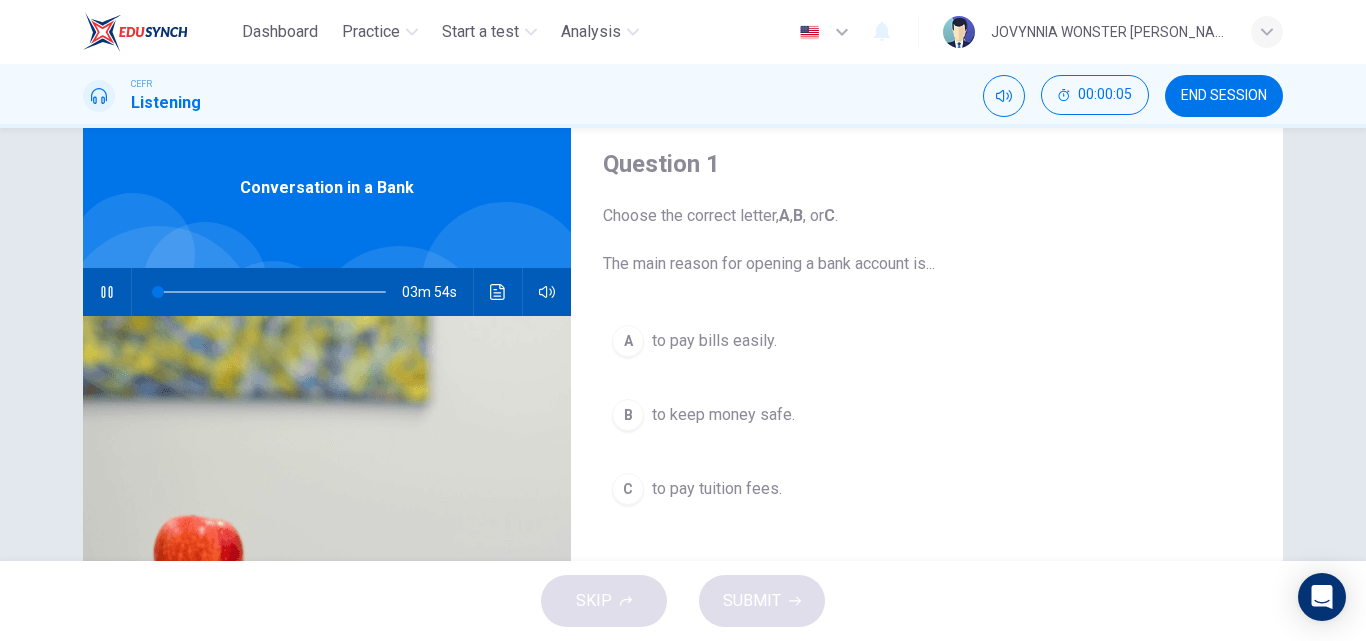 type on "1" 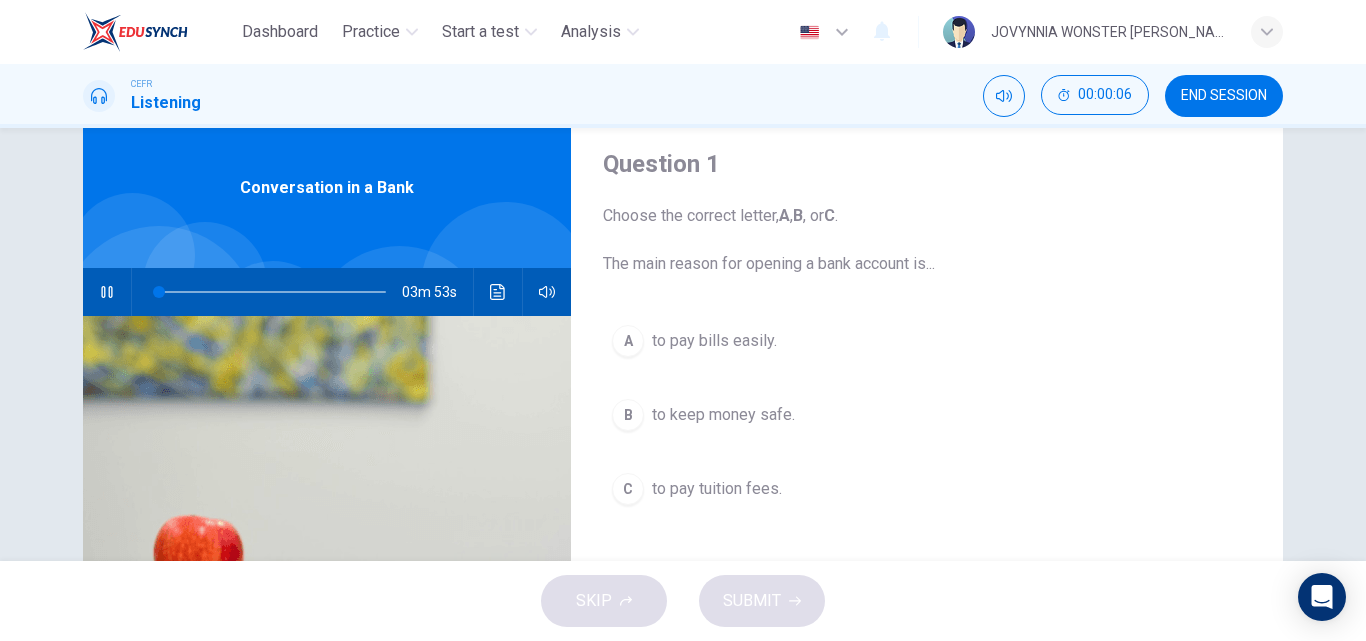 type 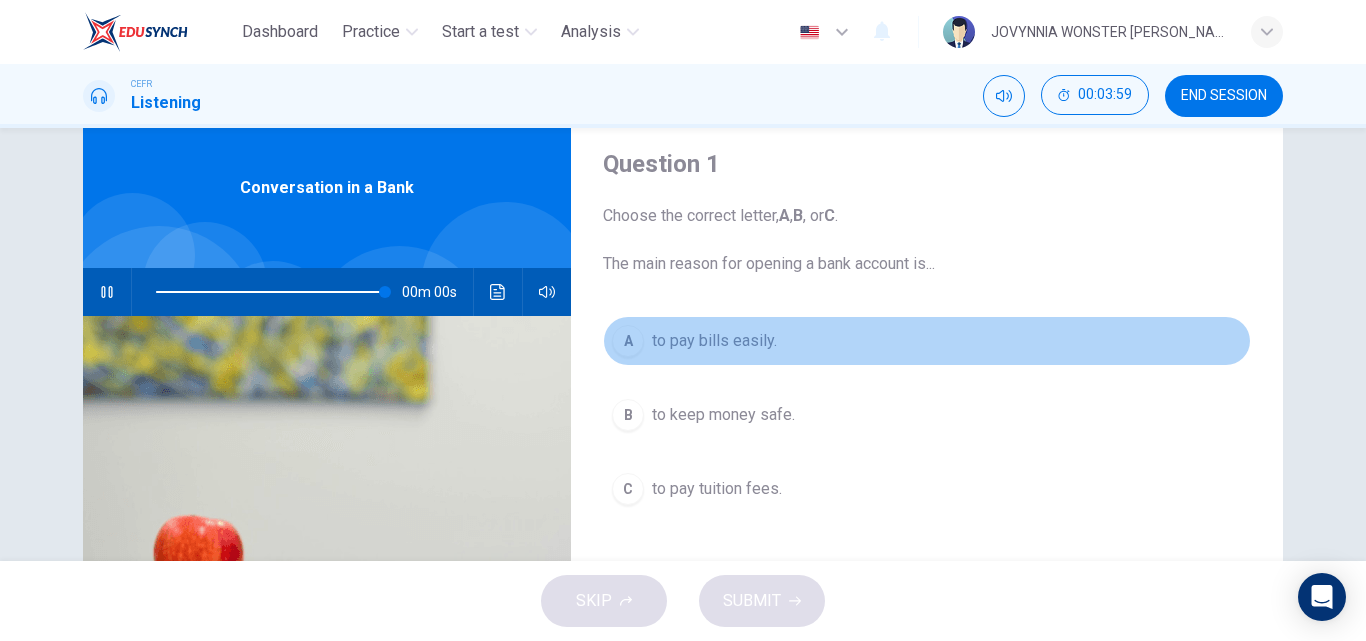 click on "A" at bounding box center (628, 341) 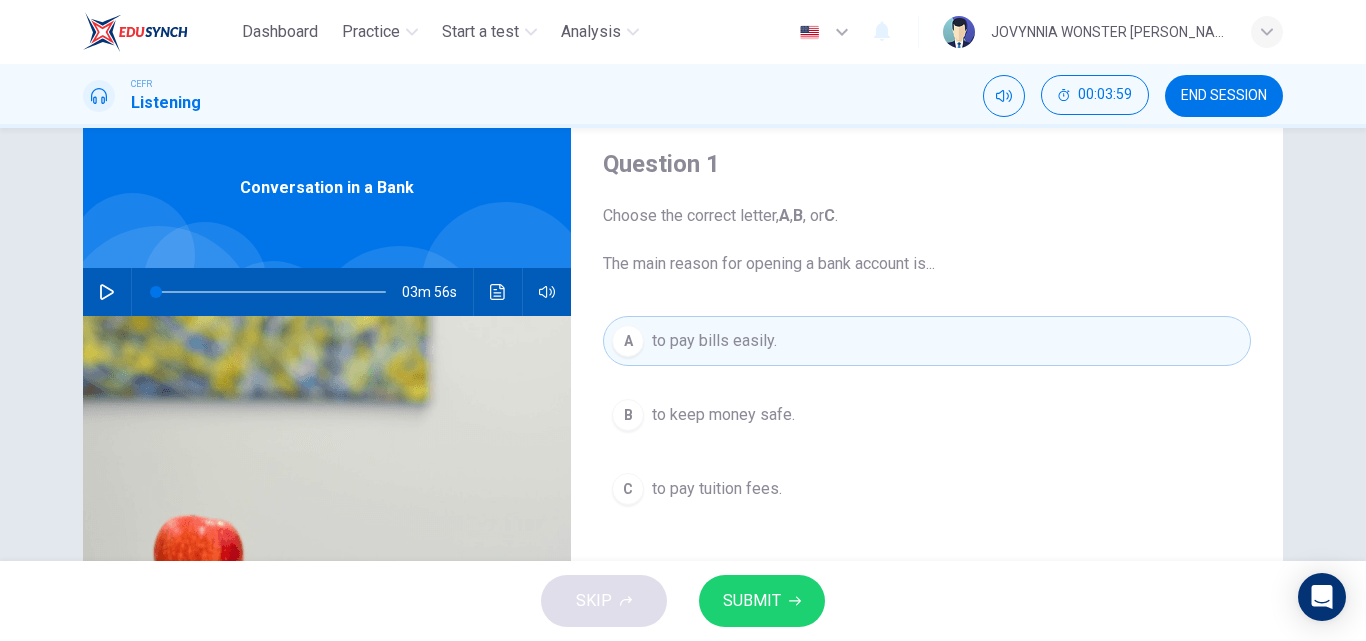 type on "0" 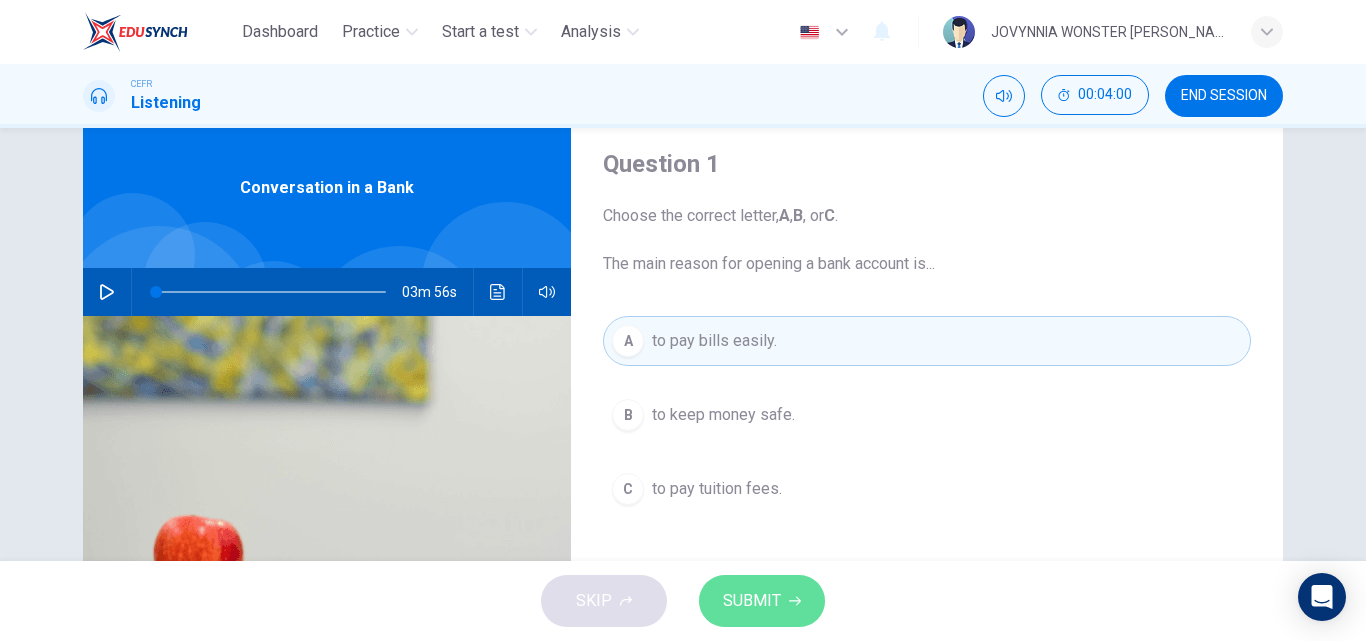 click on "SUBMIT" at bounding box center (752, 601) 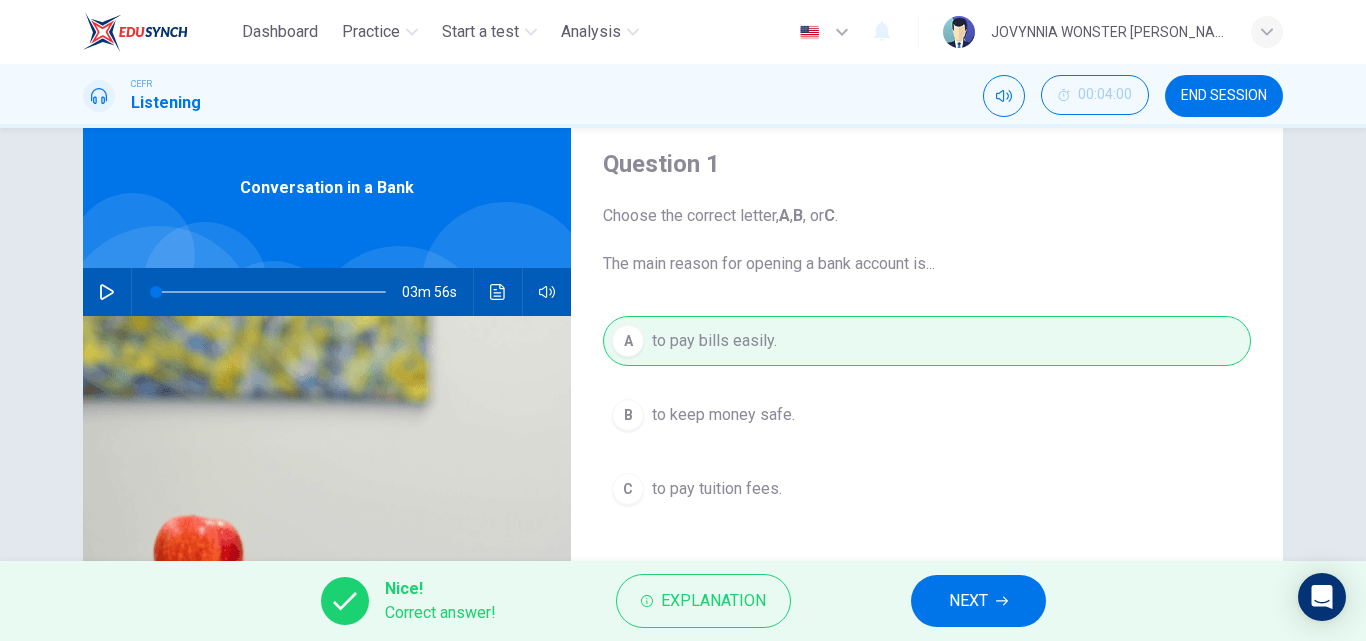 click on "NEXT" at bounding box center [968, 601] 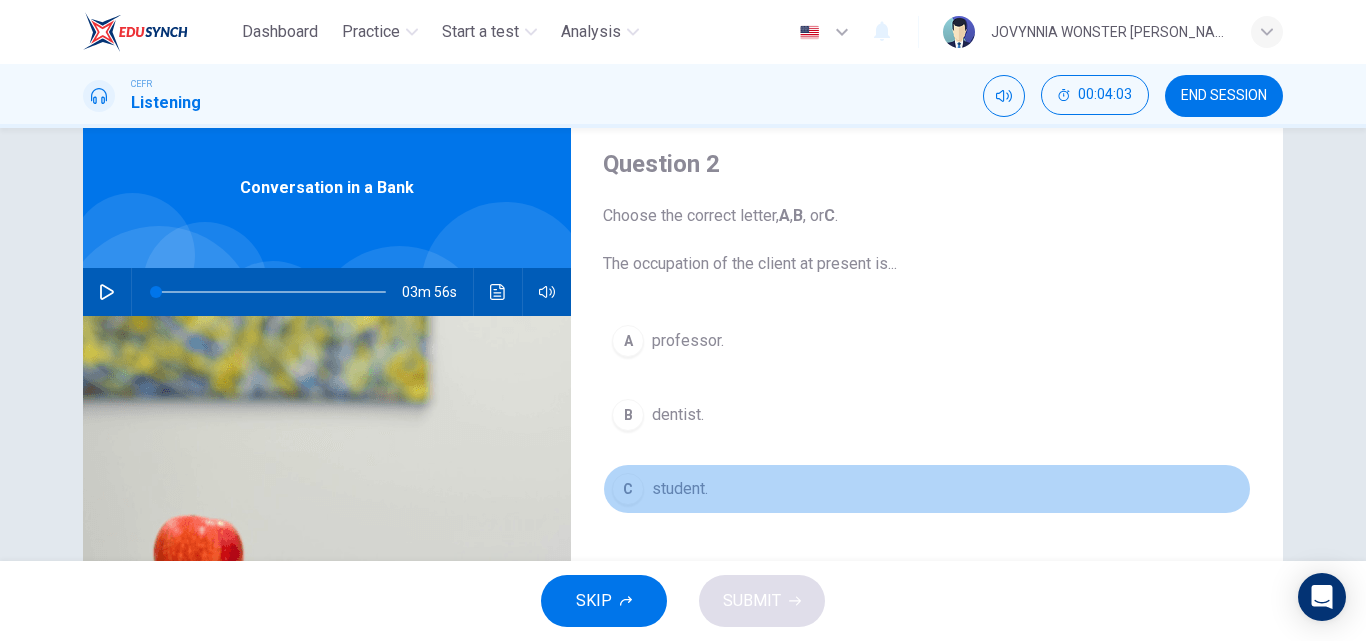 click on "student." at bounding box center (680, 489) 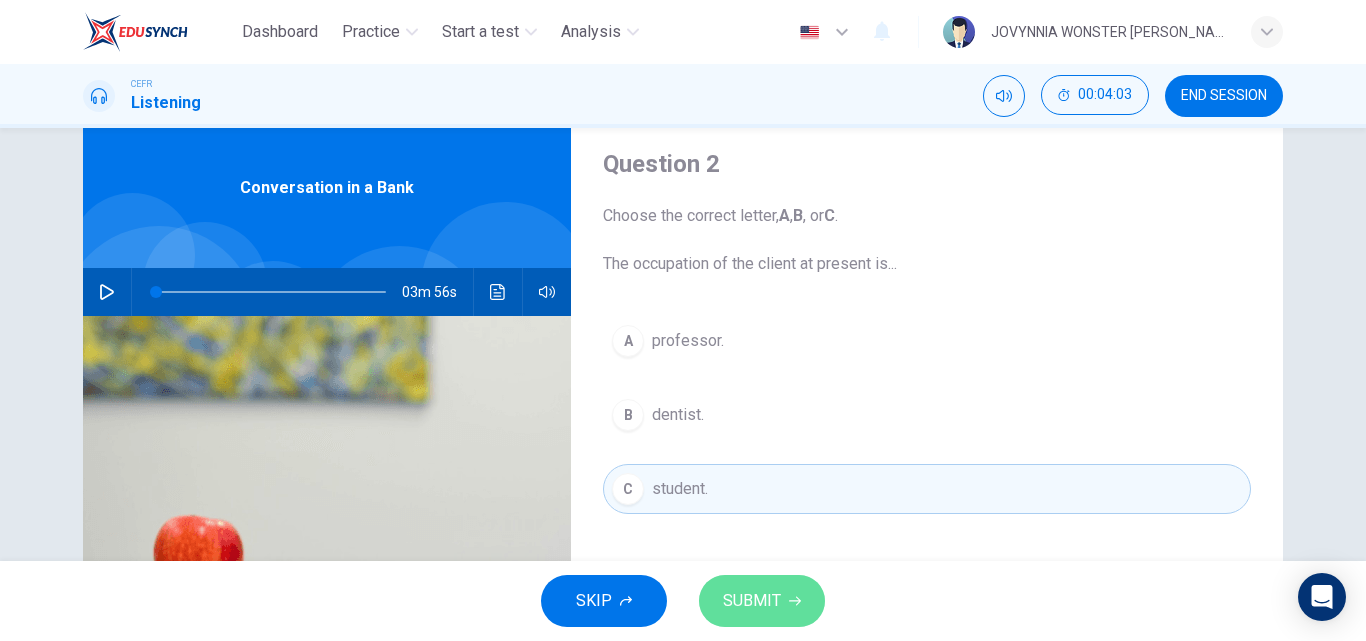 click on "SUBMIT" at bounding box center (752, 601) 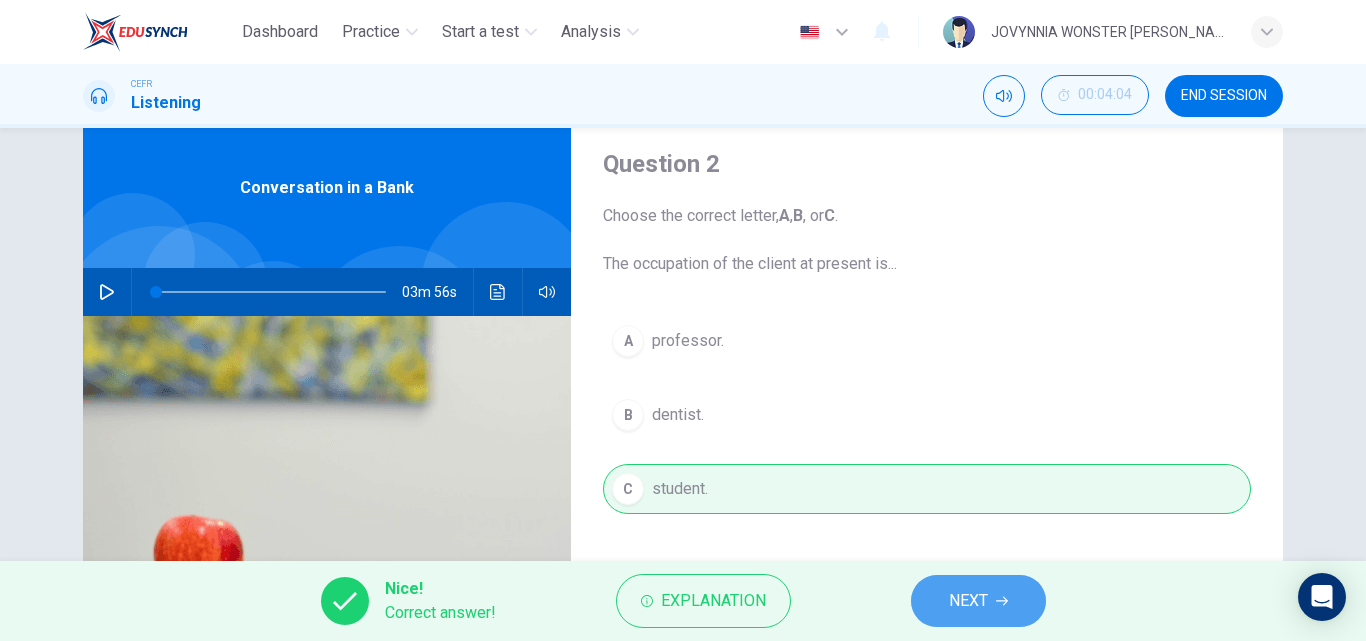 click on "NEXT" at bounding box center (978, 601) 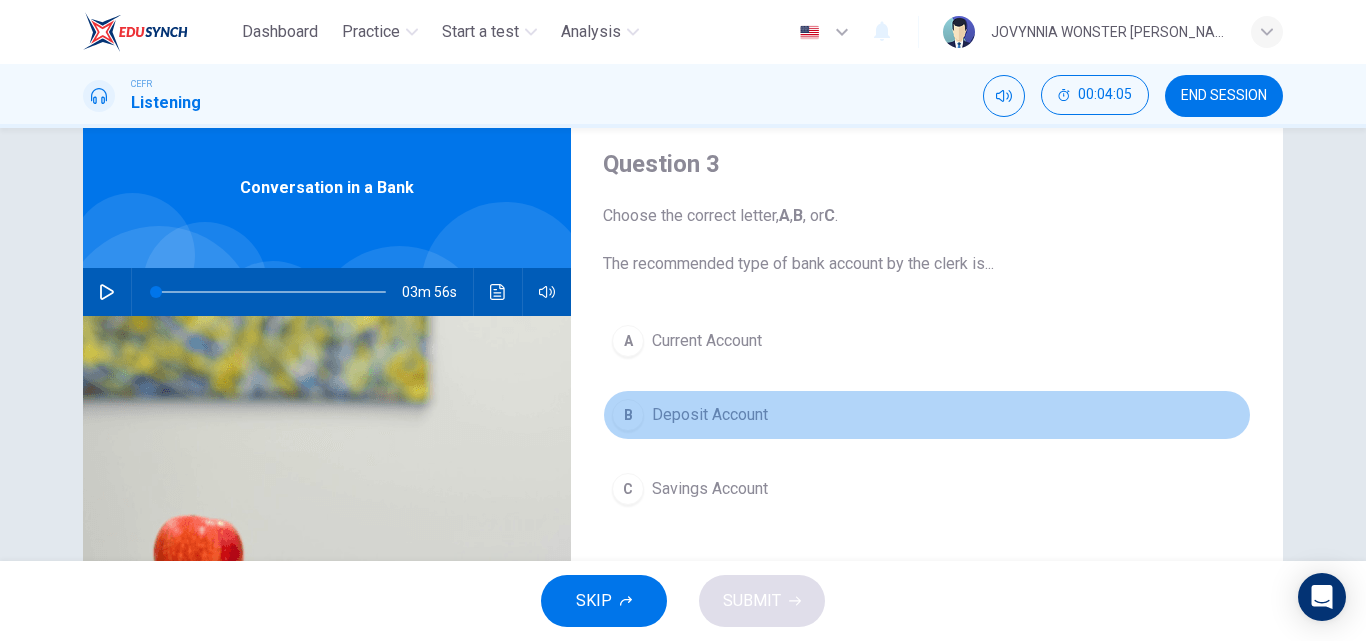 click on "B Deposit Account" at bounding box center [927, 415] 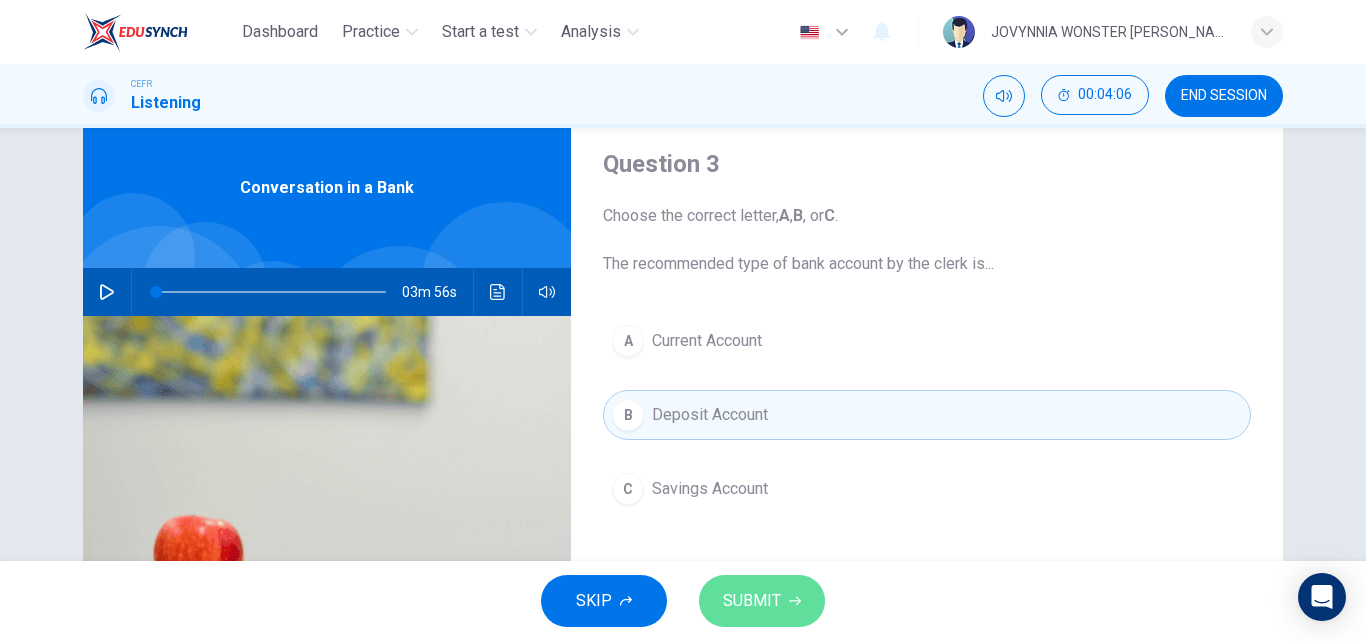 click on "SUBMIT" at bounding box center [762, 601] 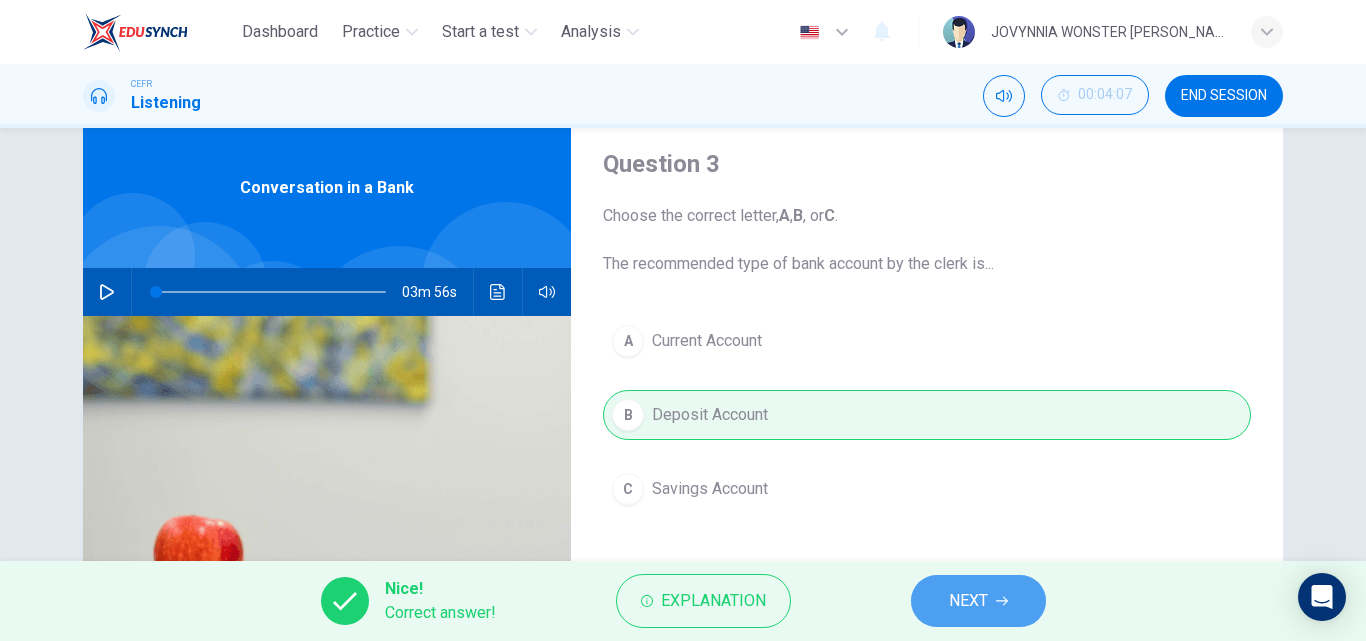 click on "NEXT" at bounding box center (978, 601) 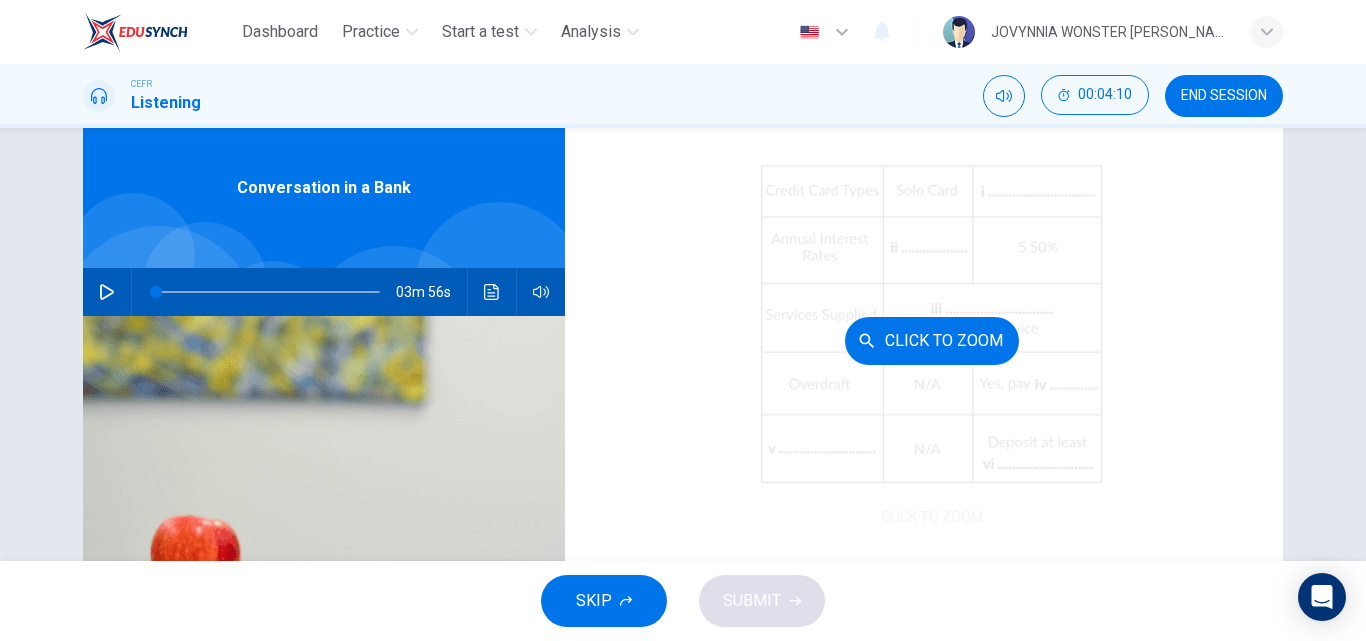 scroll, scrollTop: 286, scrollLeft: 0, axis: vertical 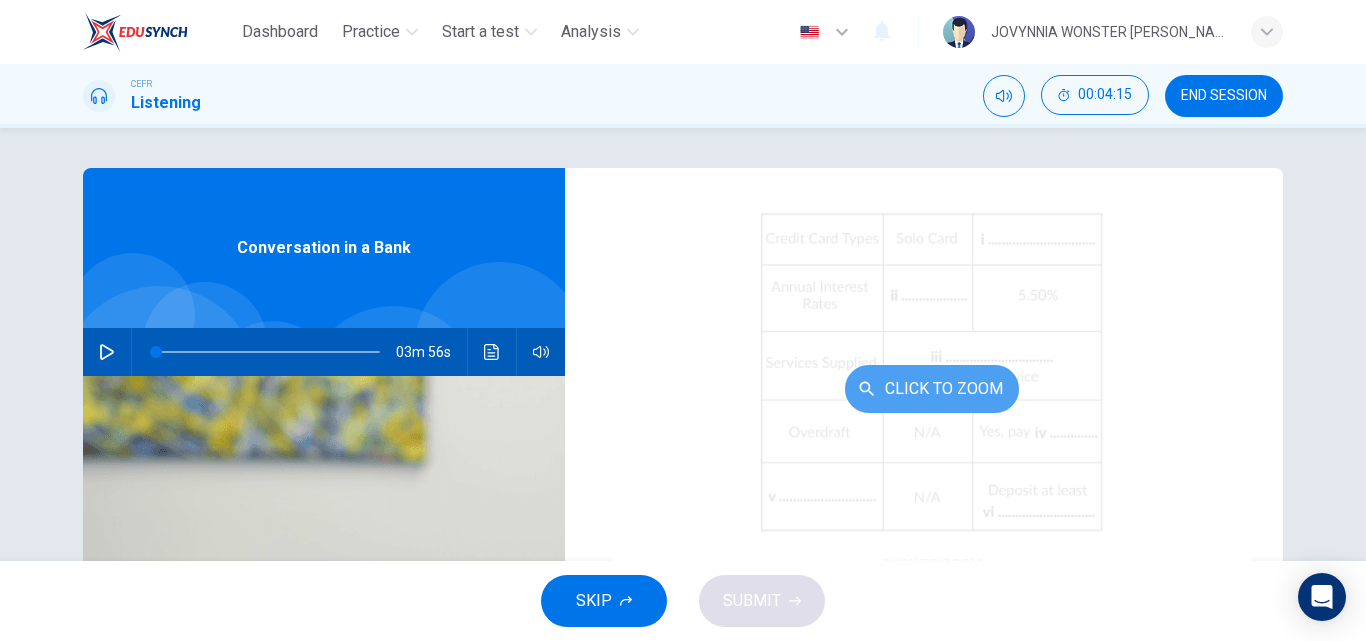 click on "Click to Zoom" at bounding box center [932, 389] 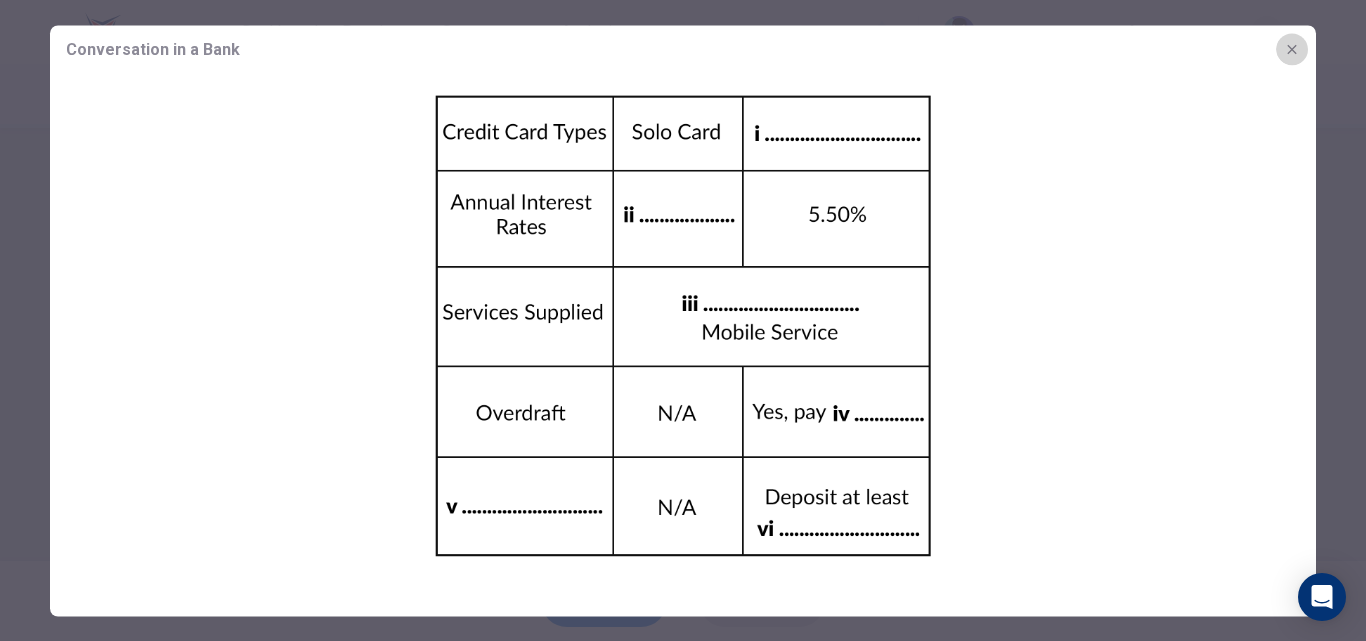 click 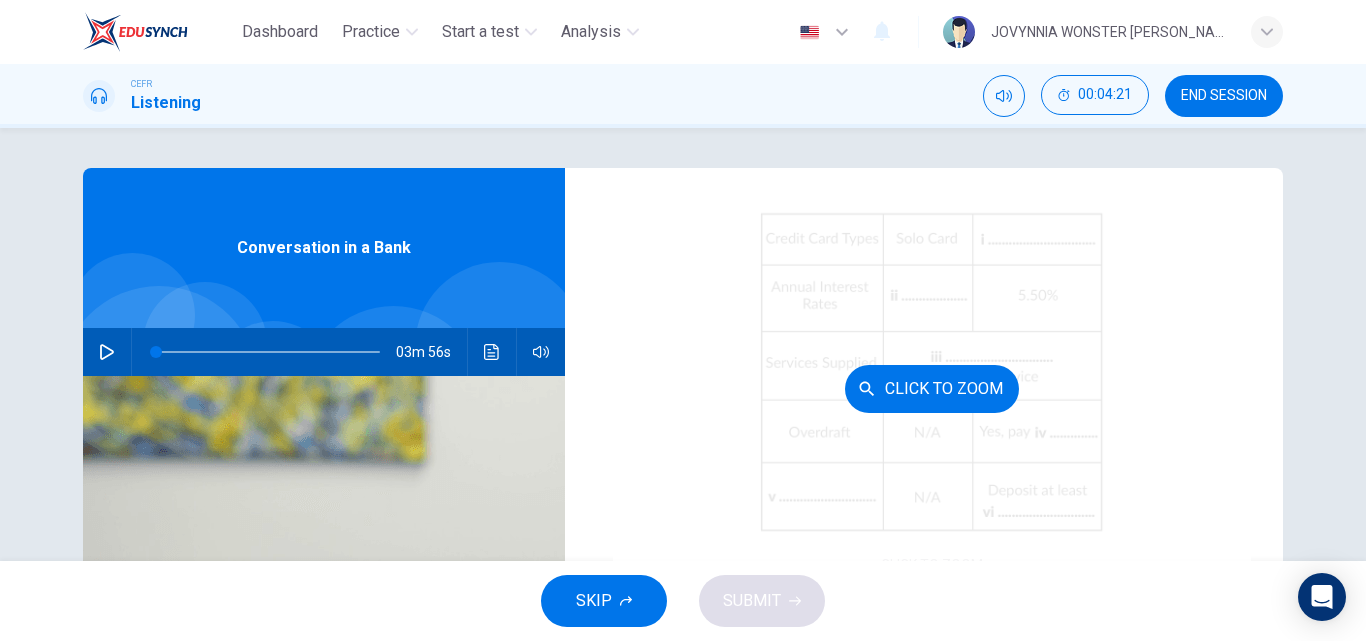 scroll, scrollTop: 286, scrollLeft: 0, axis: vertical 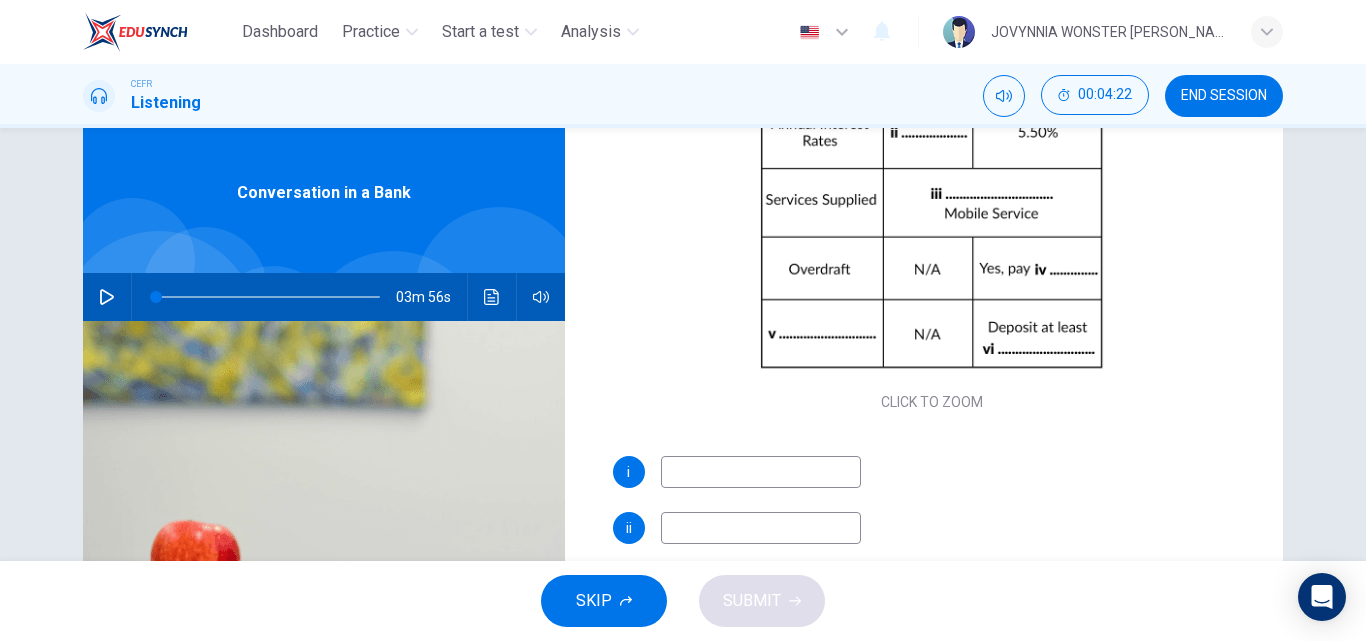 click at bounding box center (761, 472) 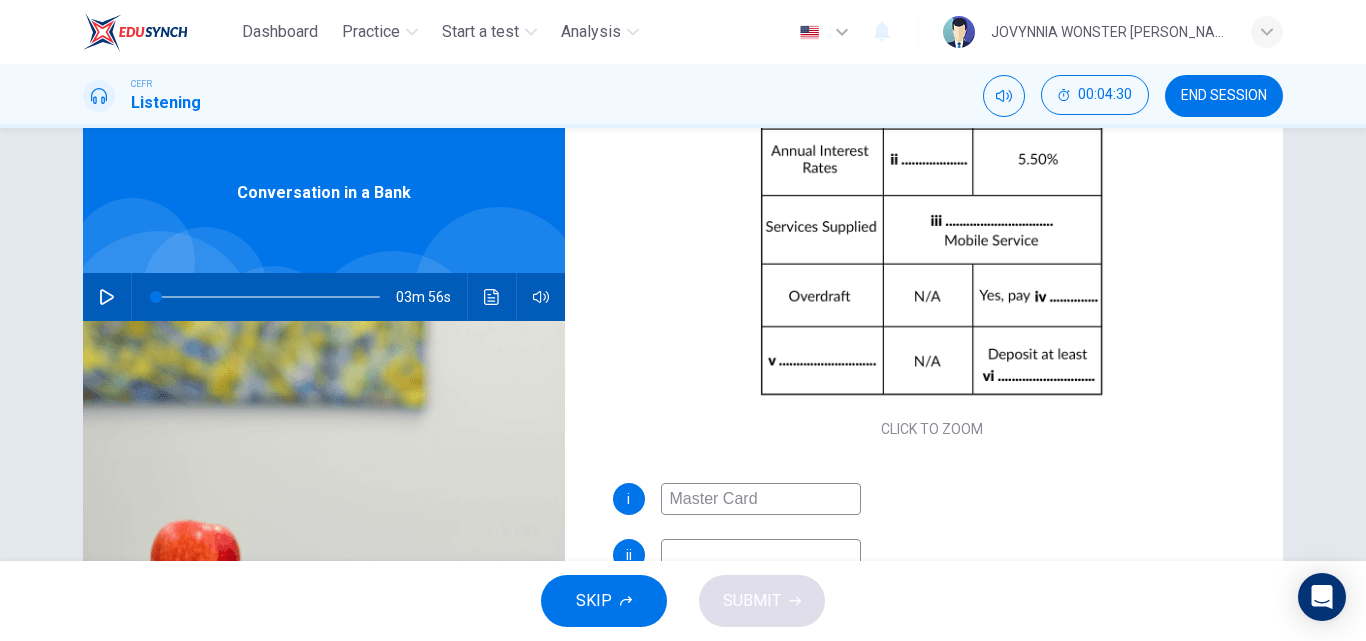 scroll, scrollTop: 286, scrollLeft: 0, axis: vertical 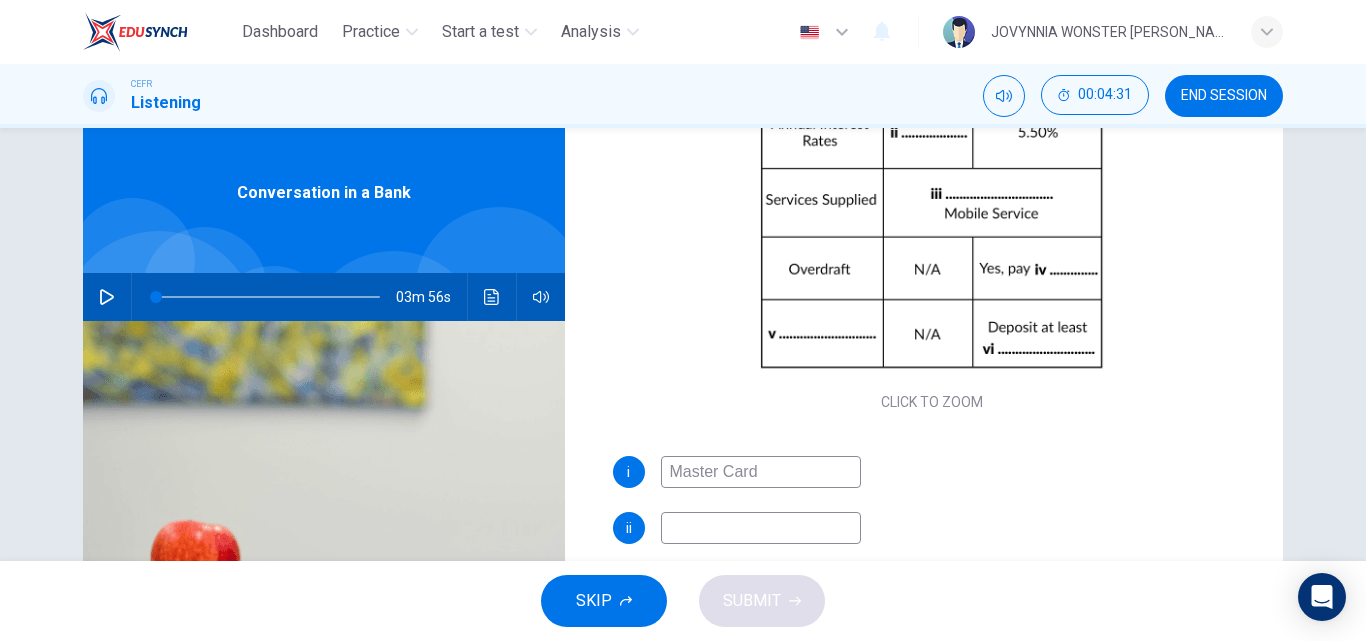 type on "Master Card" 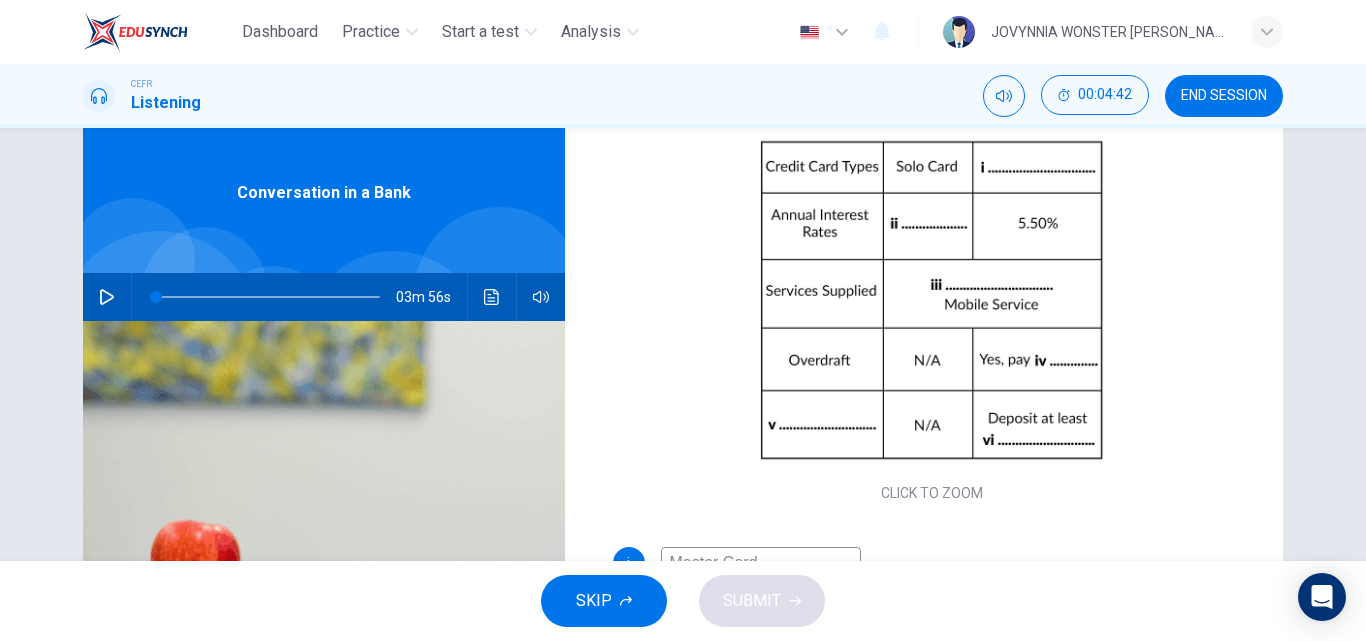 scroll, scrollTop: 286, scrollLeft: 0, axis: vertical 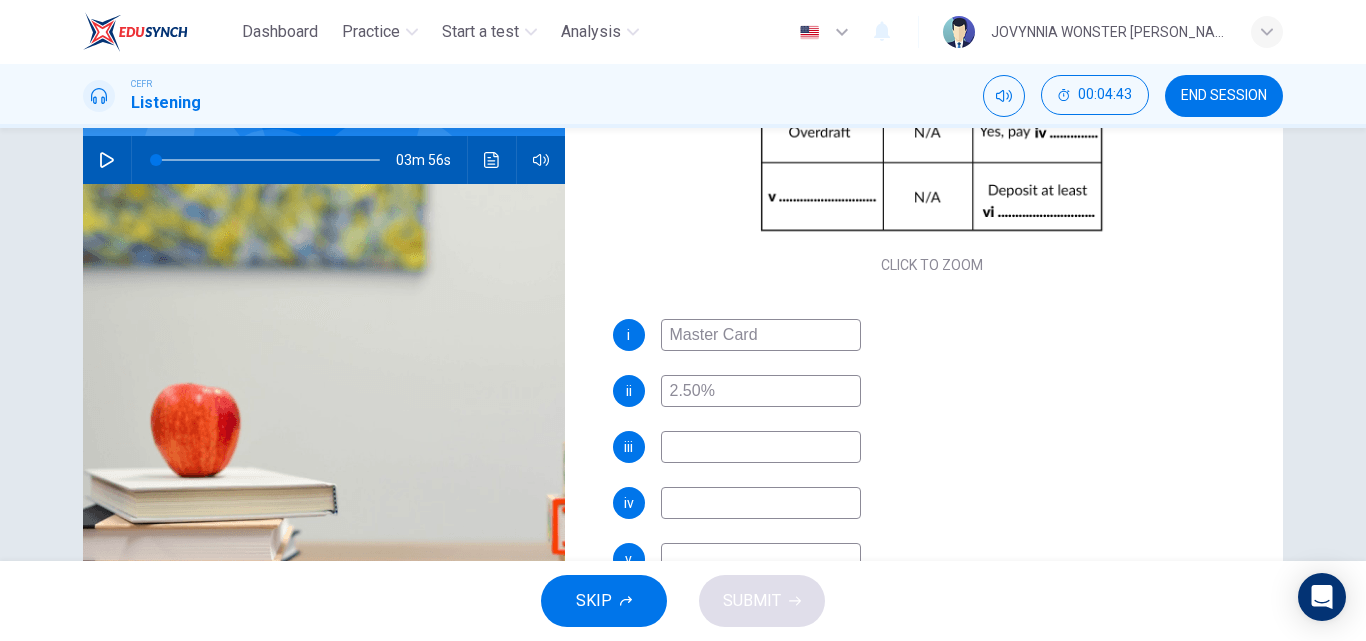 type on "2.50%" 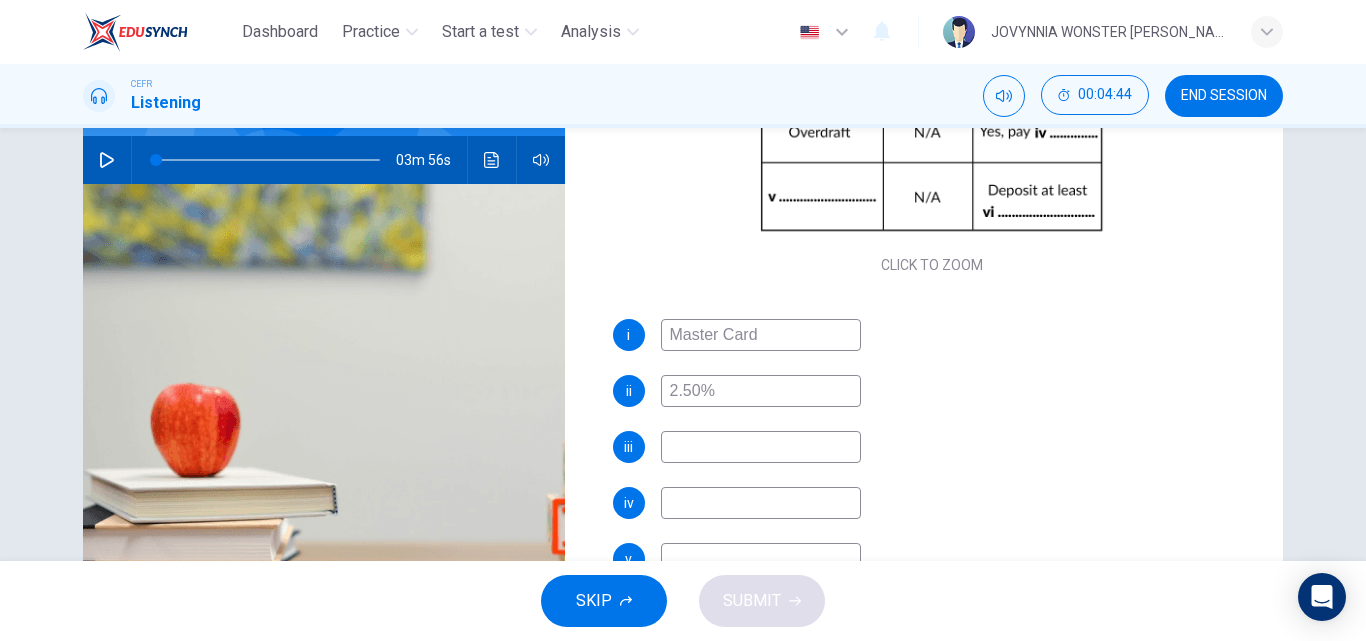 click at bounding box center [761, 447] 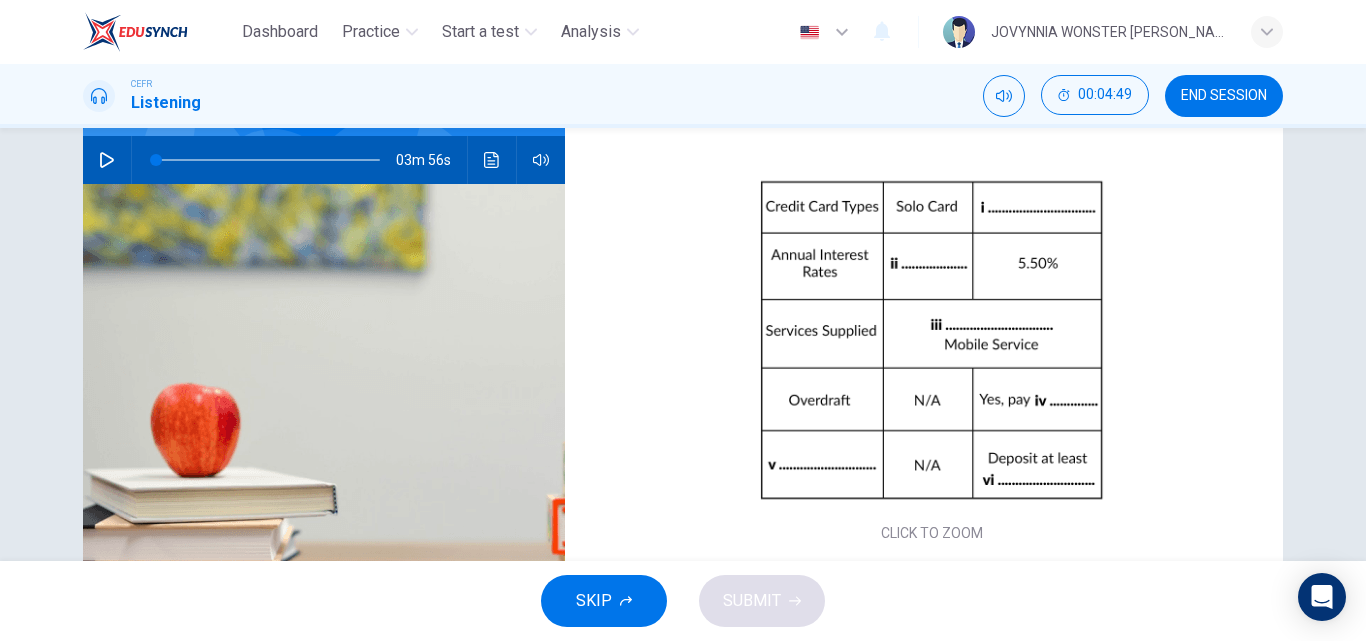 scroll, scrollTop: 0, scrollLeft: 0, axis: both 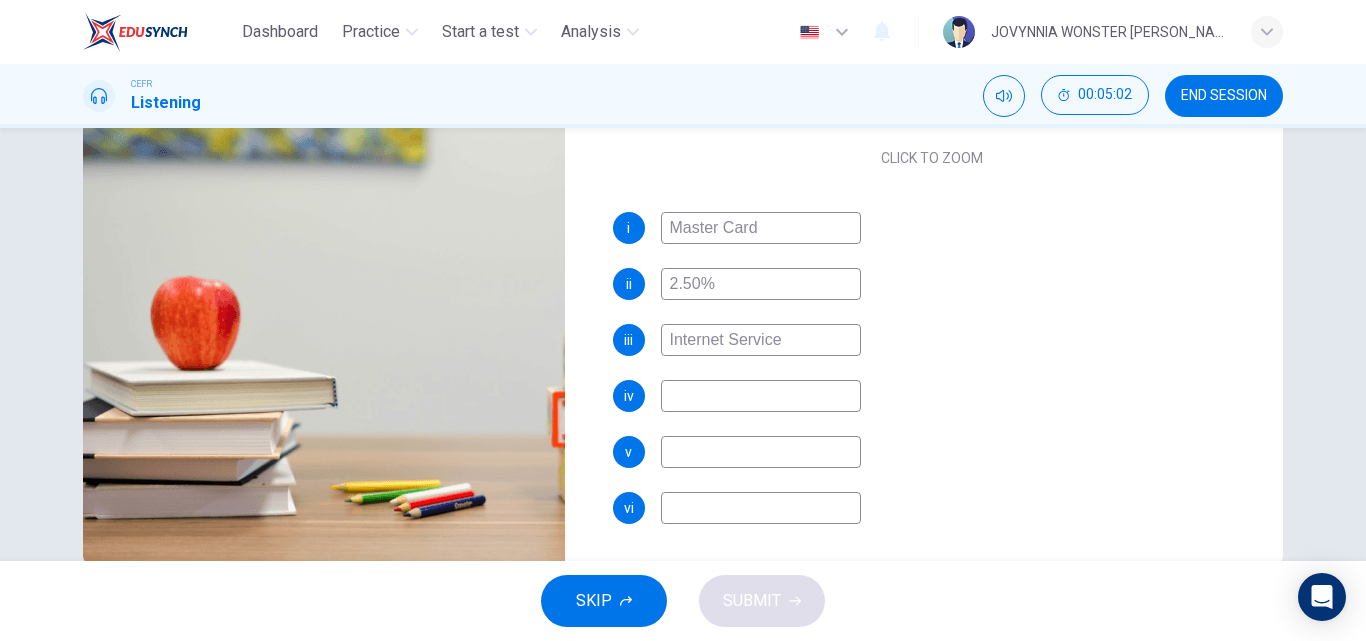 type on "Internet Service" 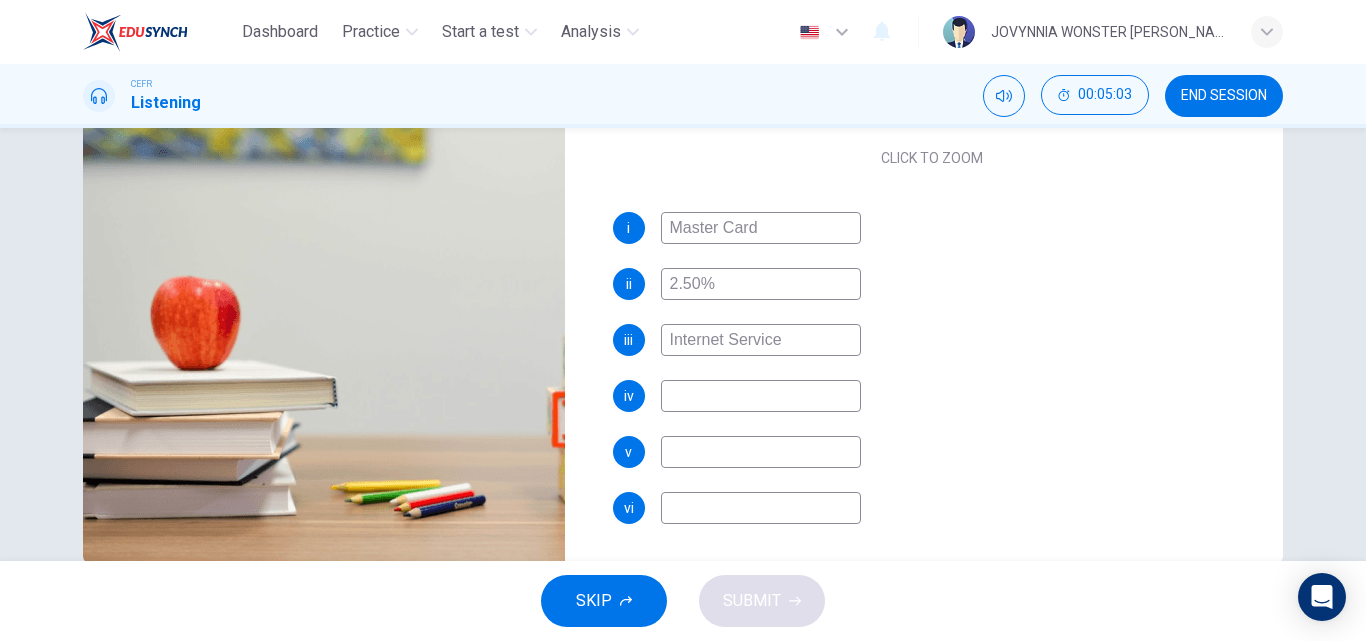 click at bounding box center (761, 396) 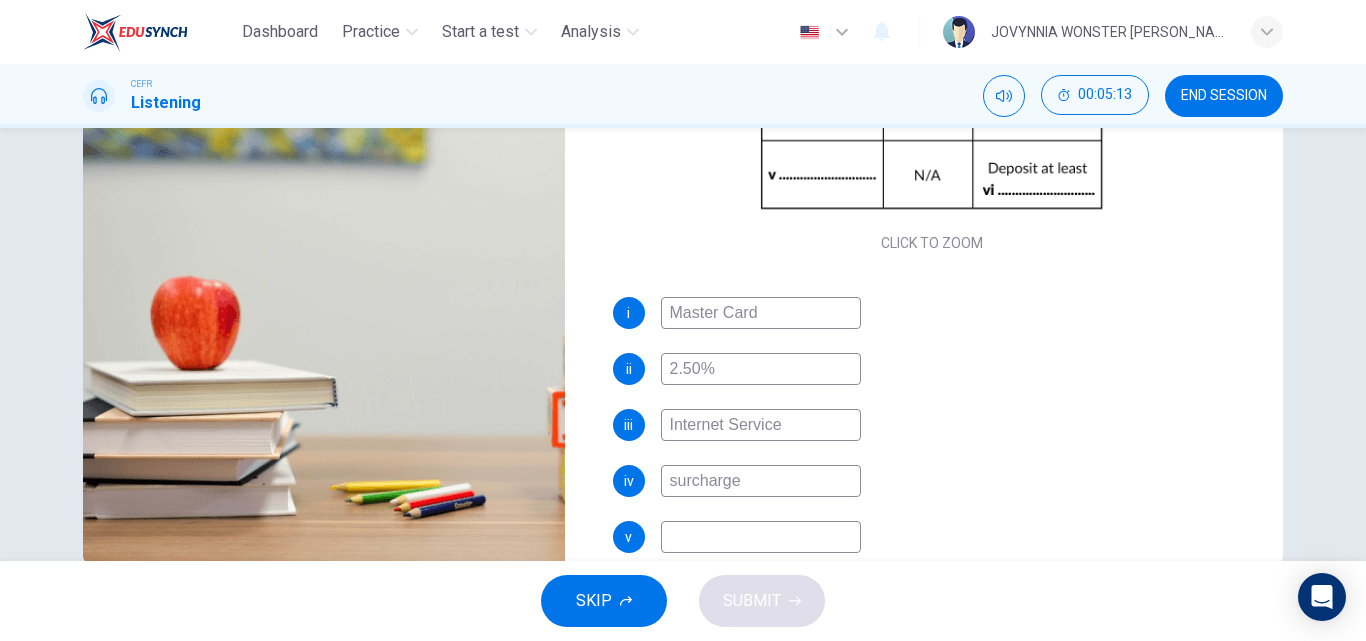 scroll, scrollTop: 286, scrollLeft: 0, axis: vertical 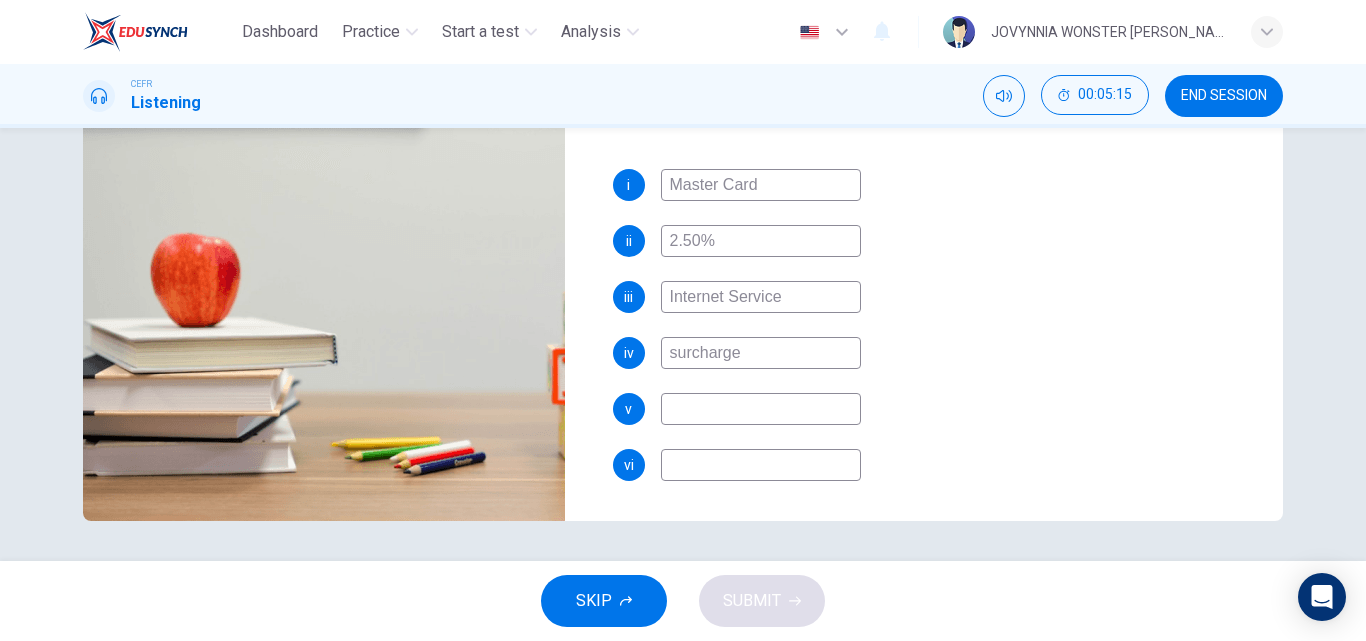 type on "surcharge" 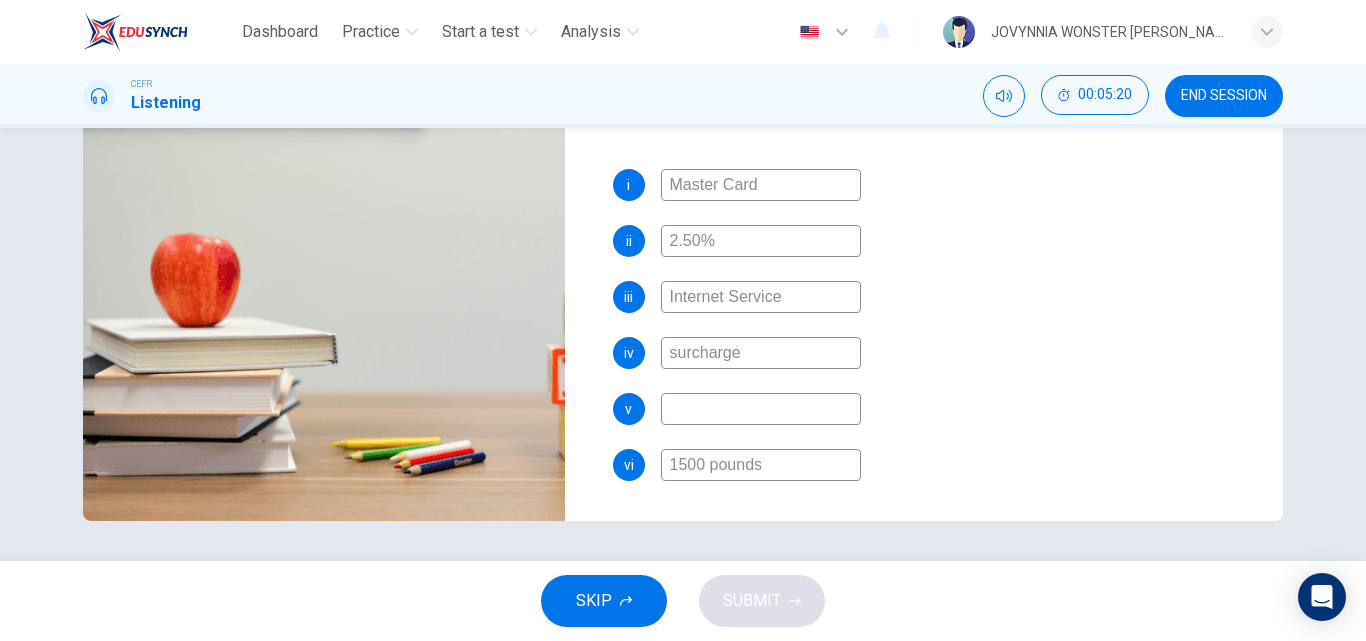 scroll, scrollTop: 0, scrollLeft: 0, axis: both 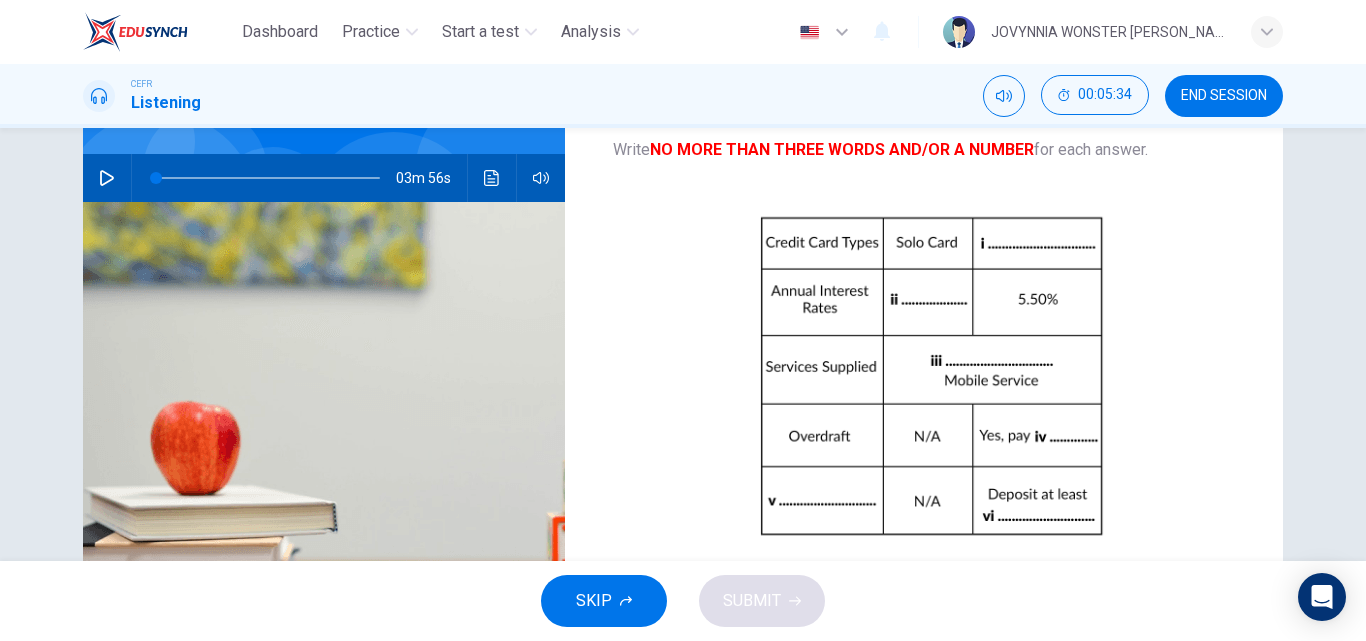 type on "1500 pounds" 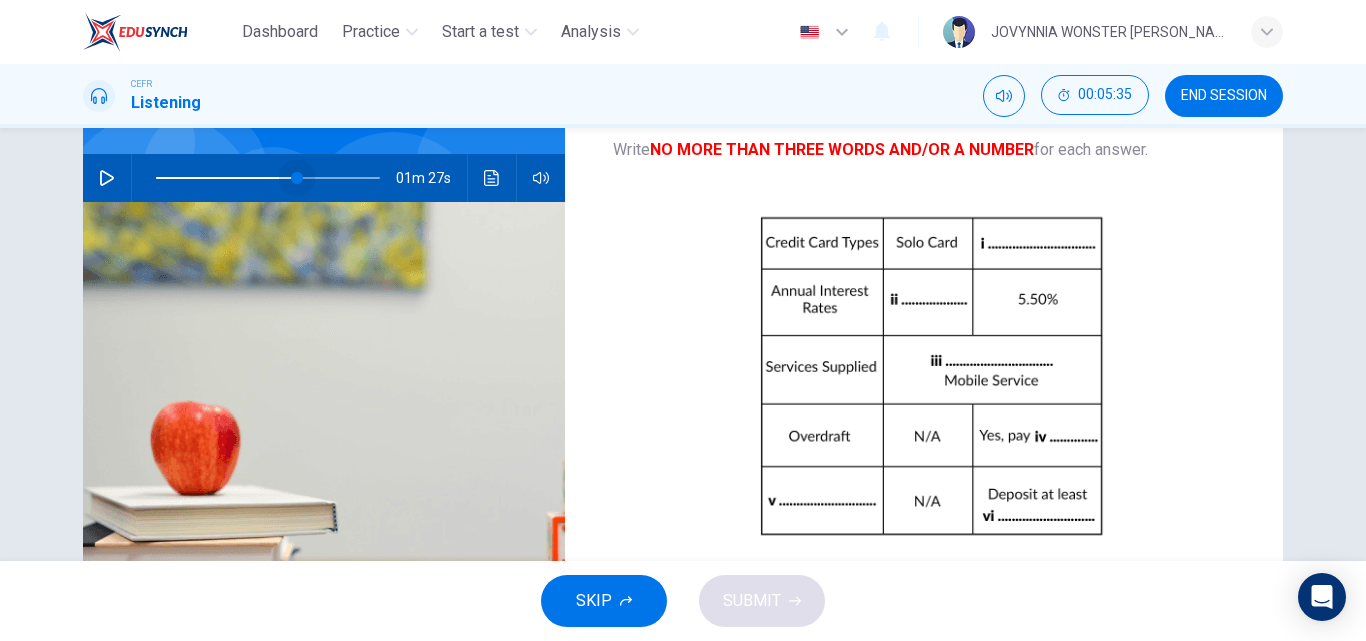 click at bounding box center [268, 178] 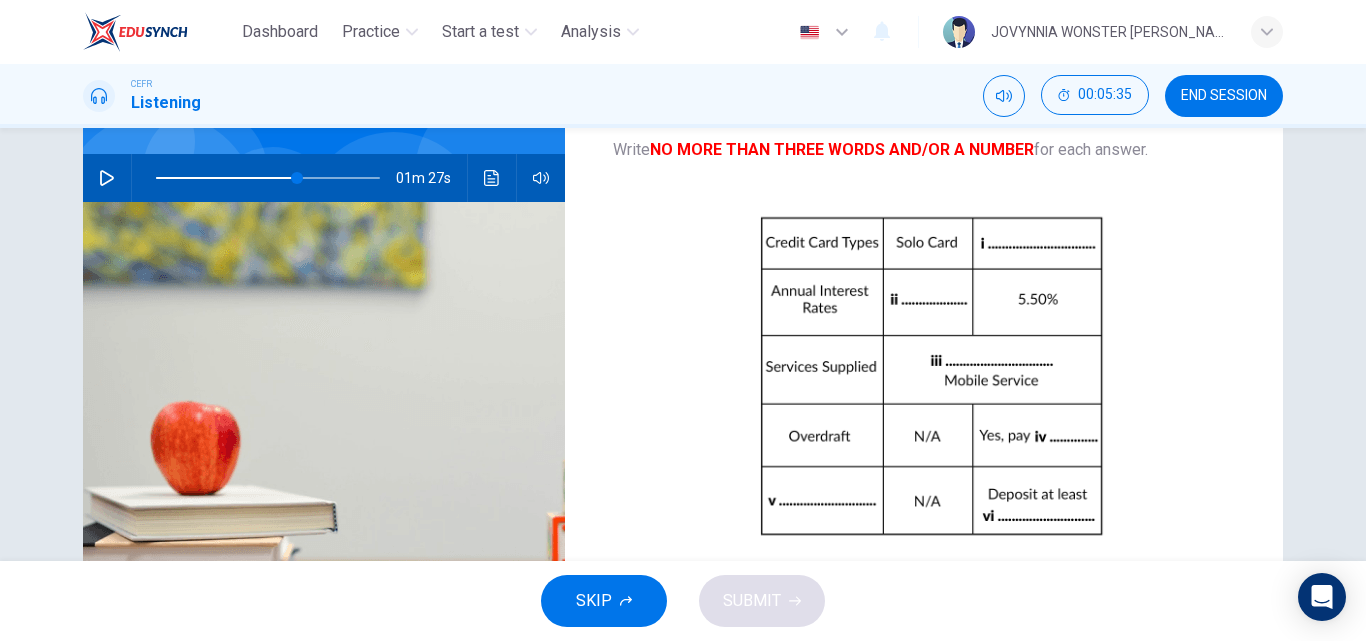 click 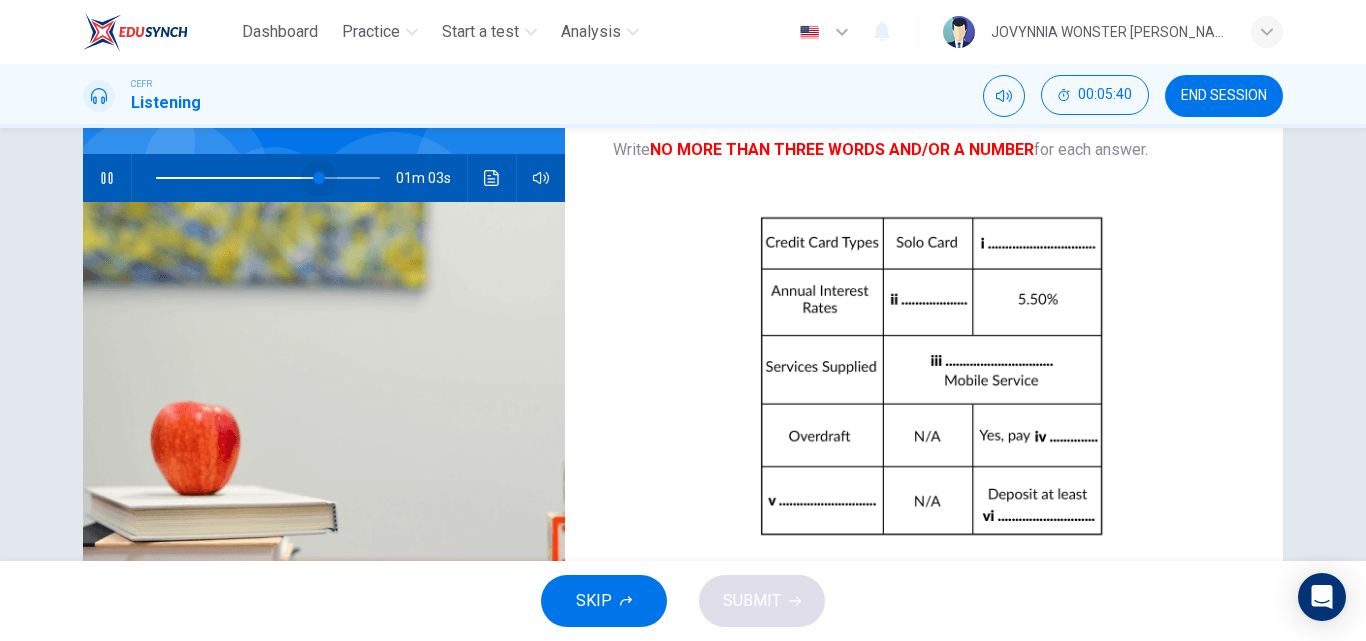 click at bounding box center [319, 178] 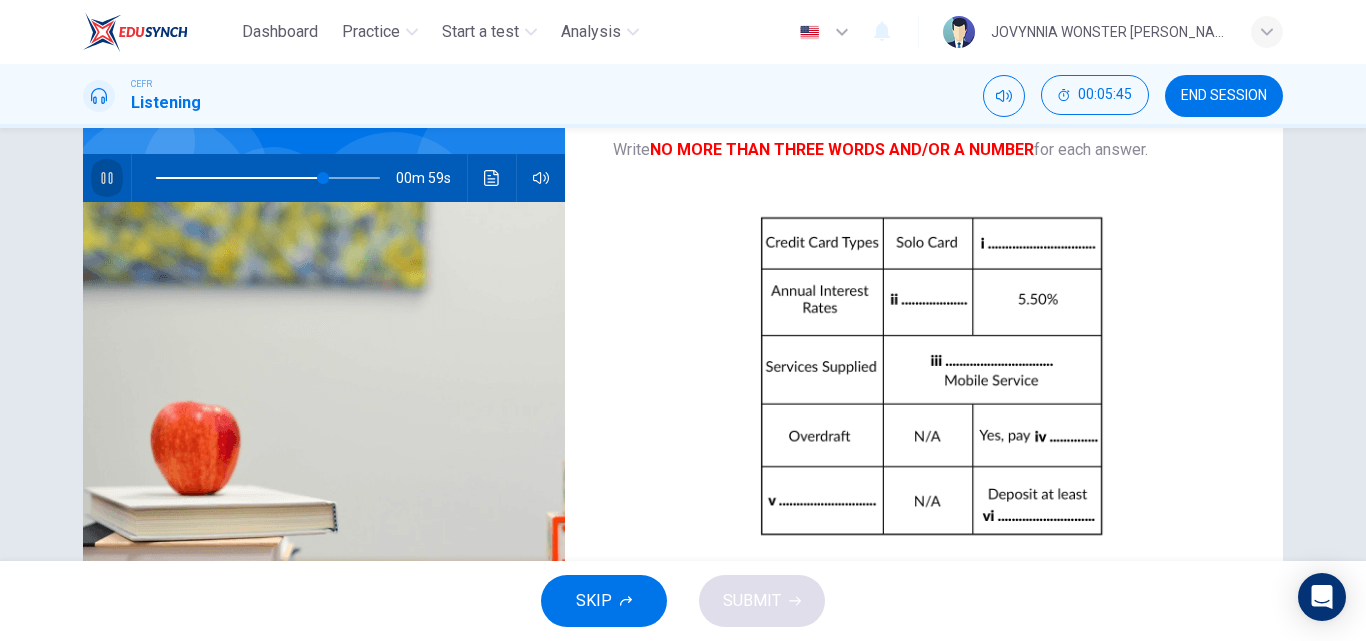 click 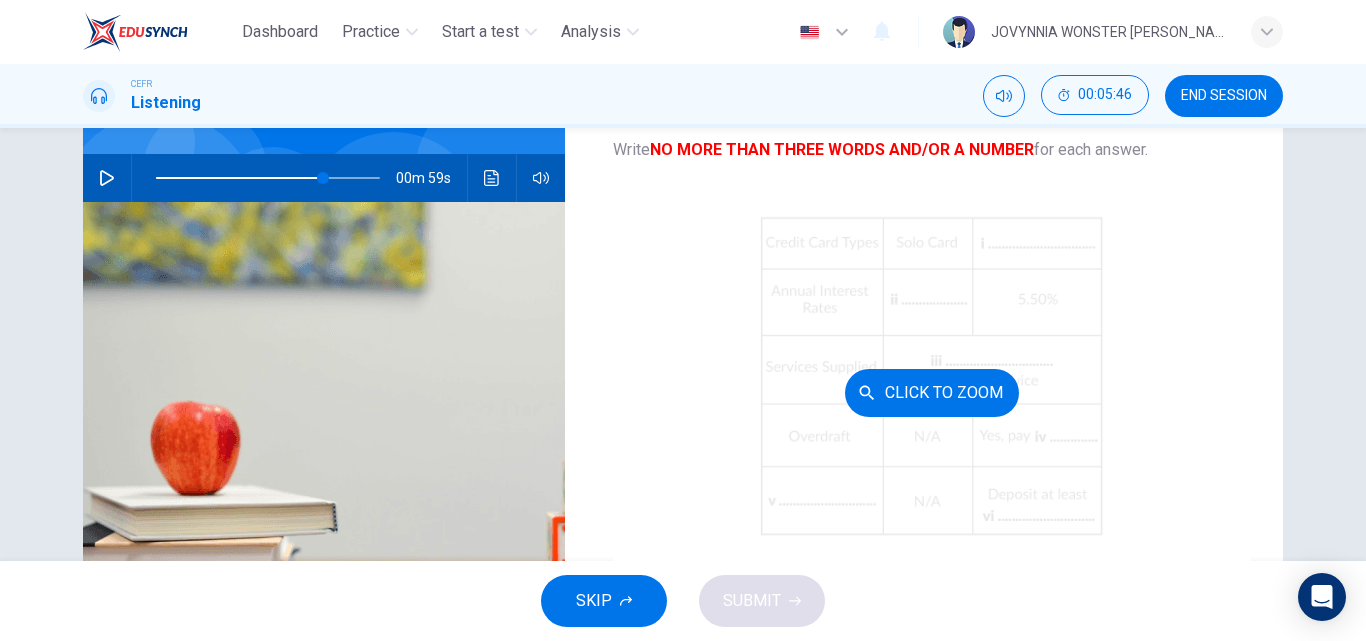 scroll, scrollTop: 286, scrollLeft: 0, axis: vertical 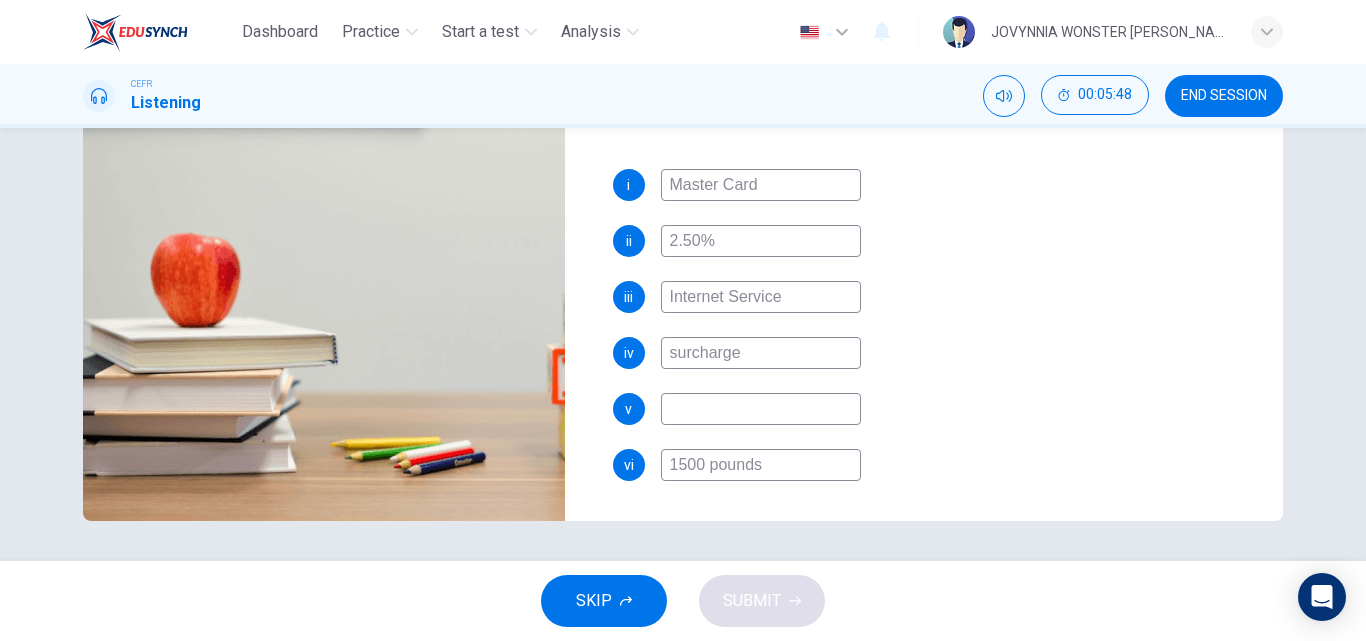 click at bounding box center [761, 409] 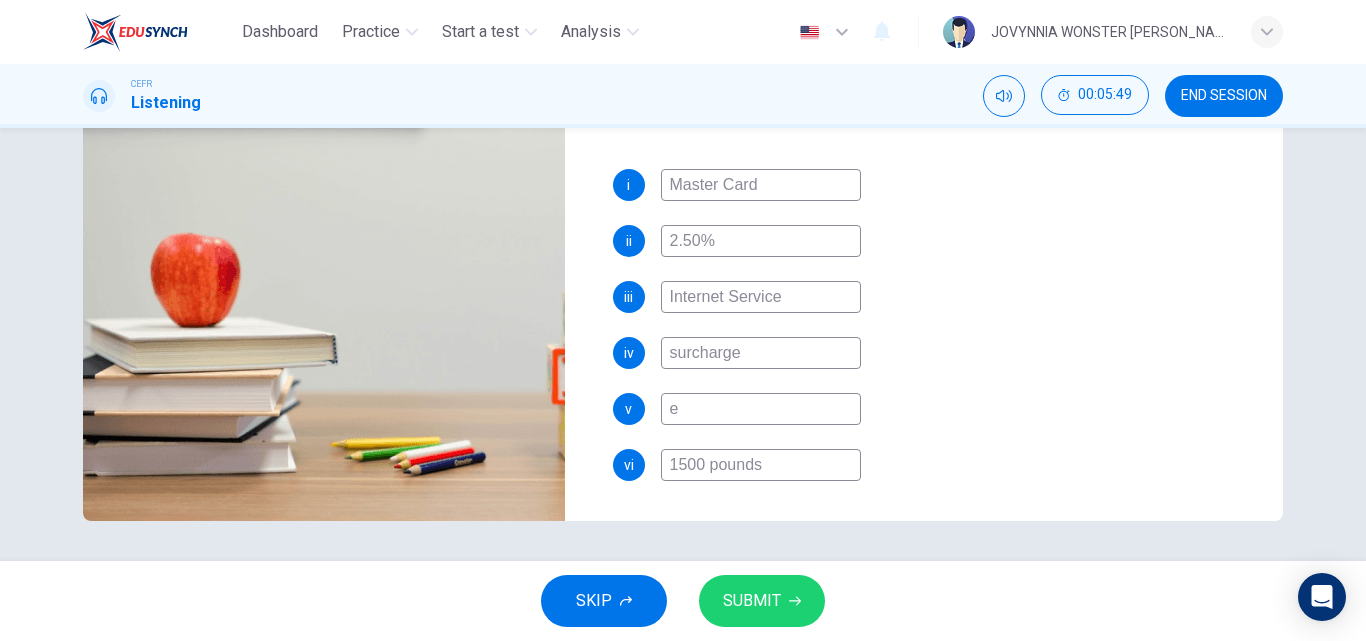 type on "75" 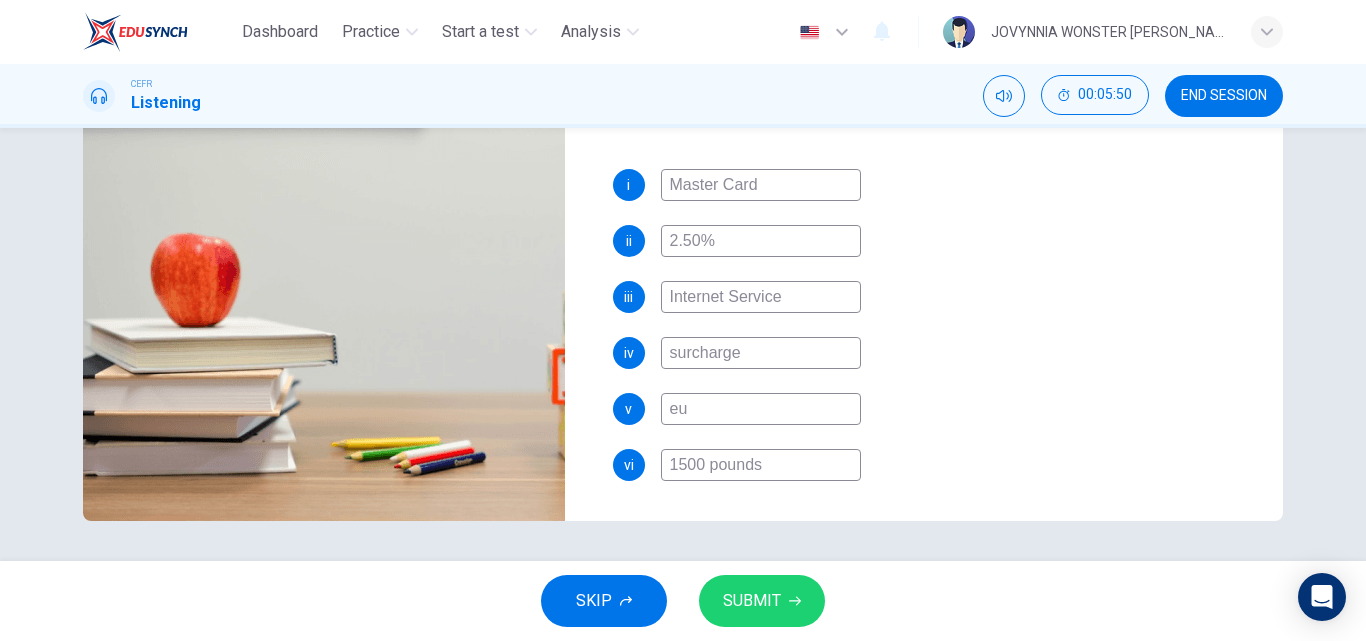 type on "e" 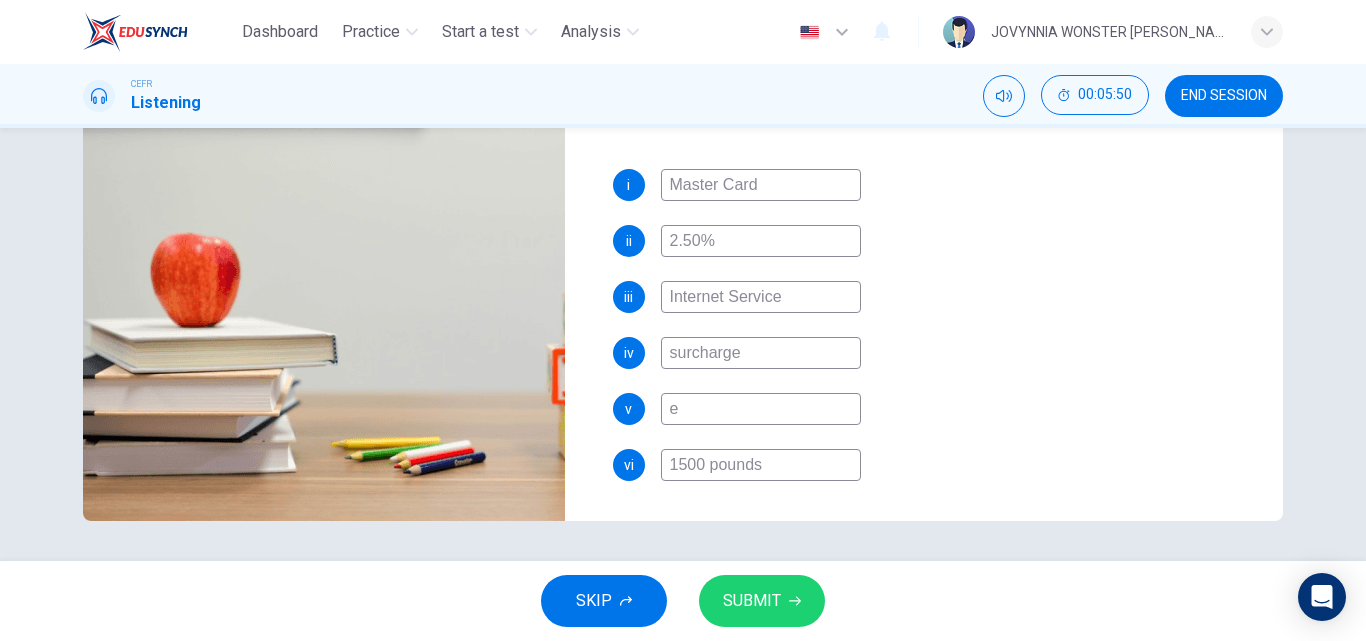 type on "75" 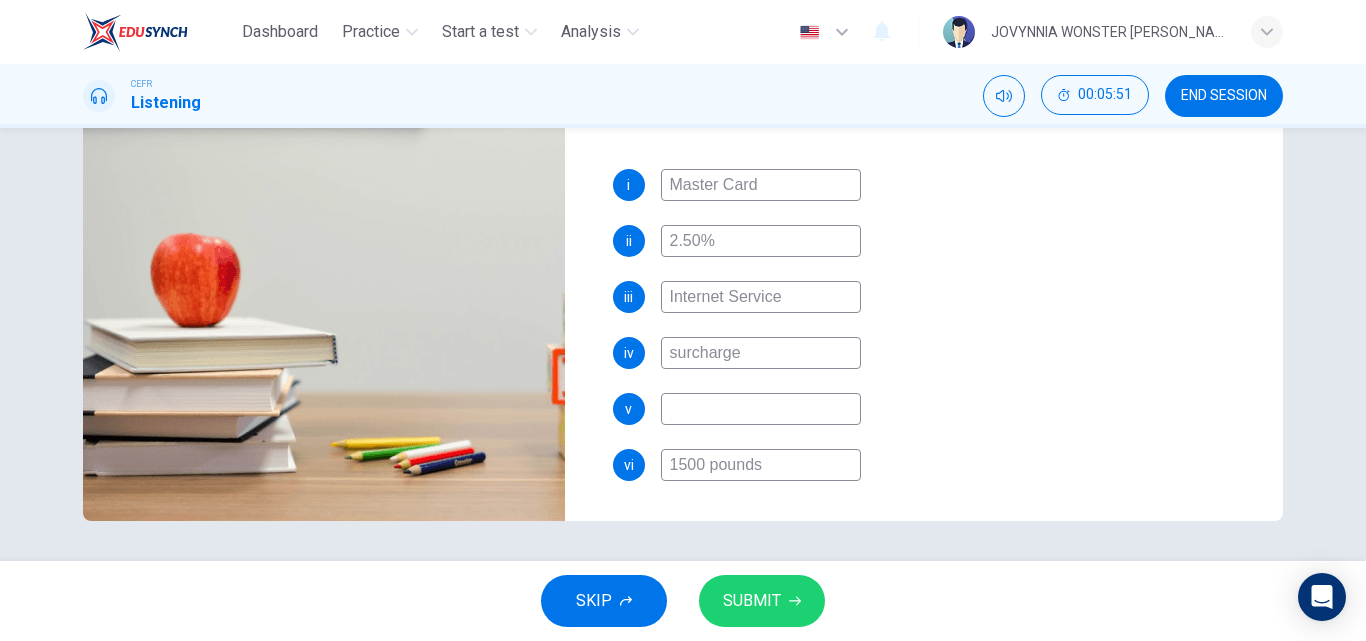 type on "R" 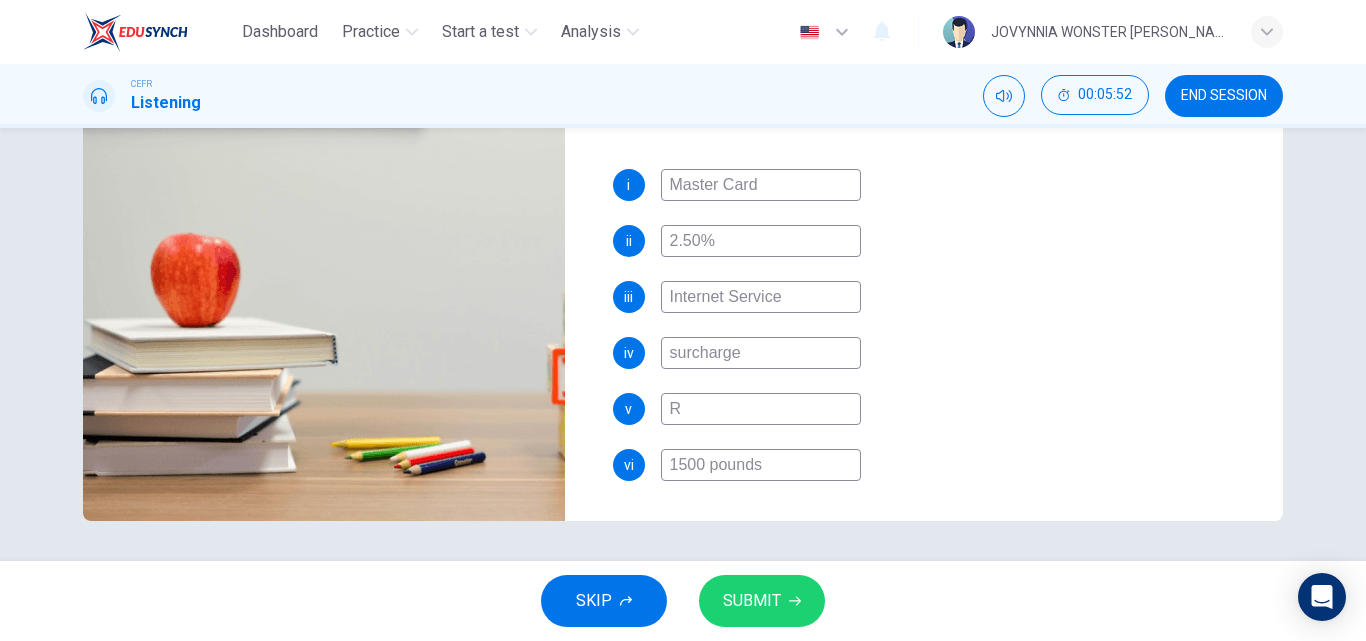 type on "75" 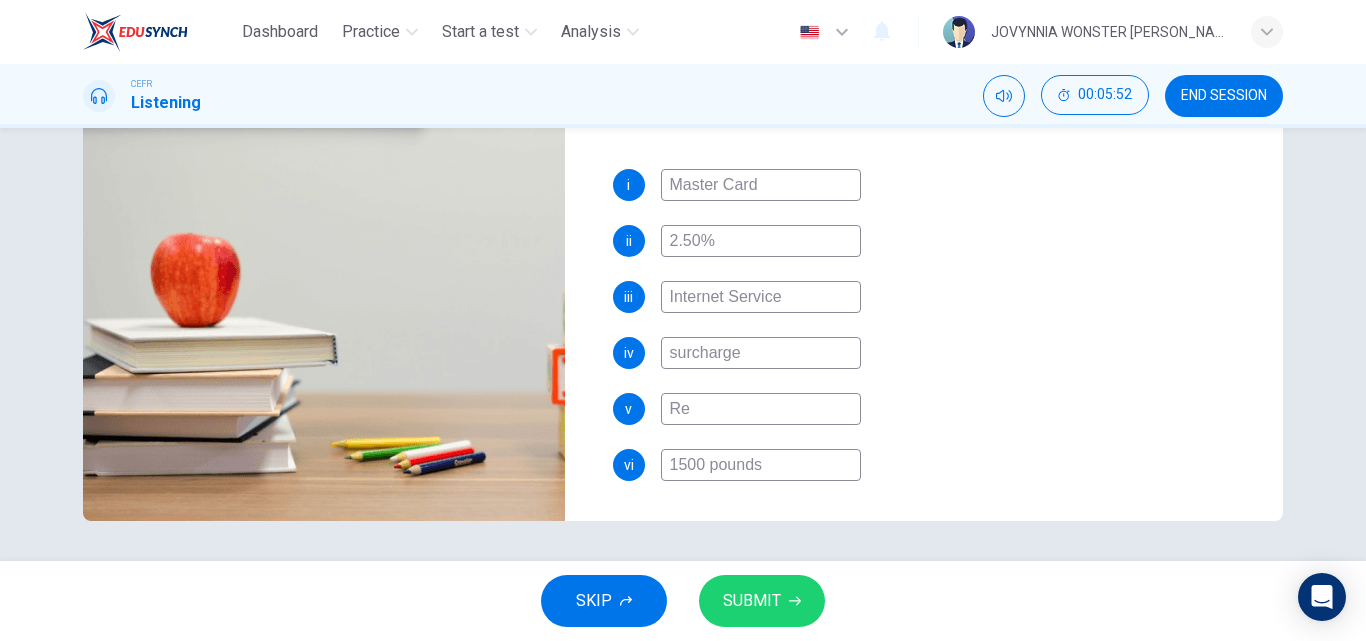type on "Req" 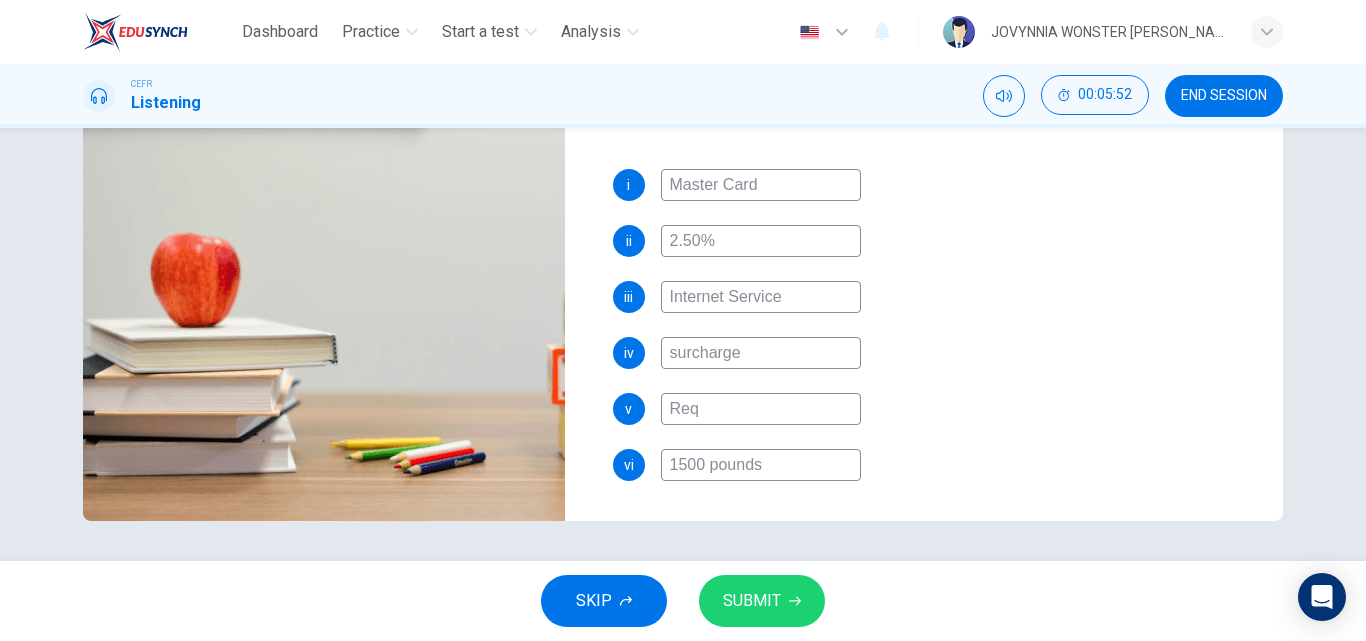 type on "75" 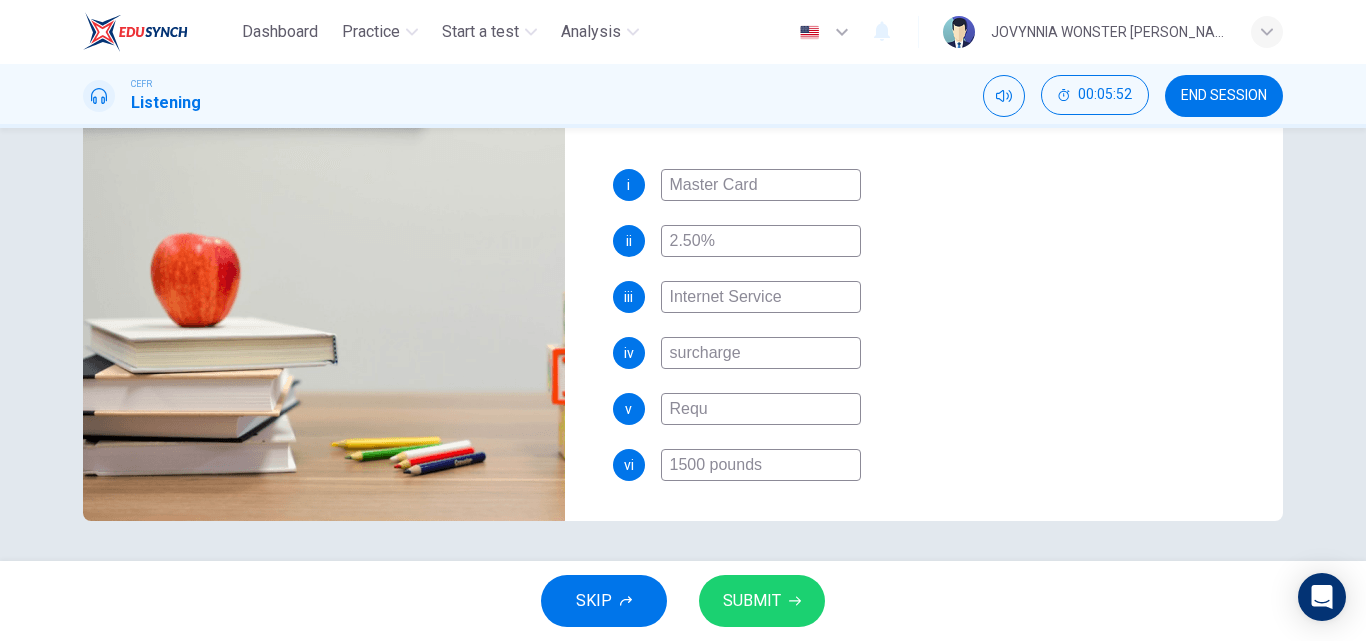 type on "75" 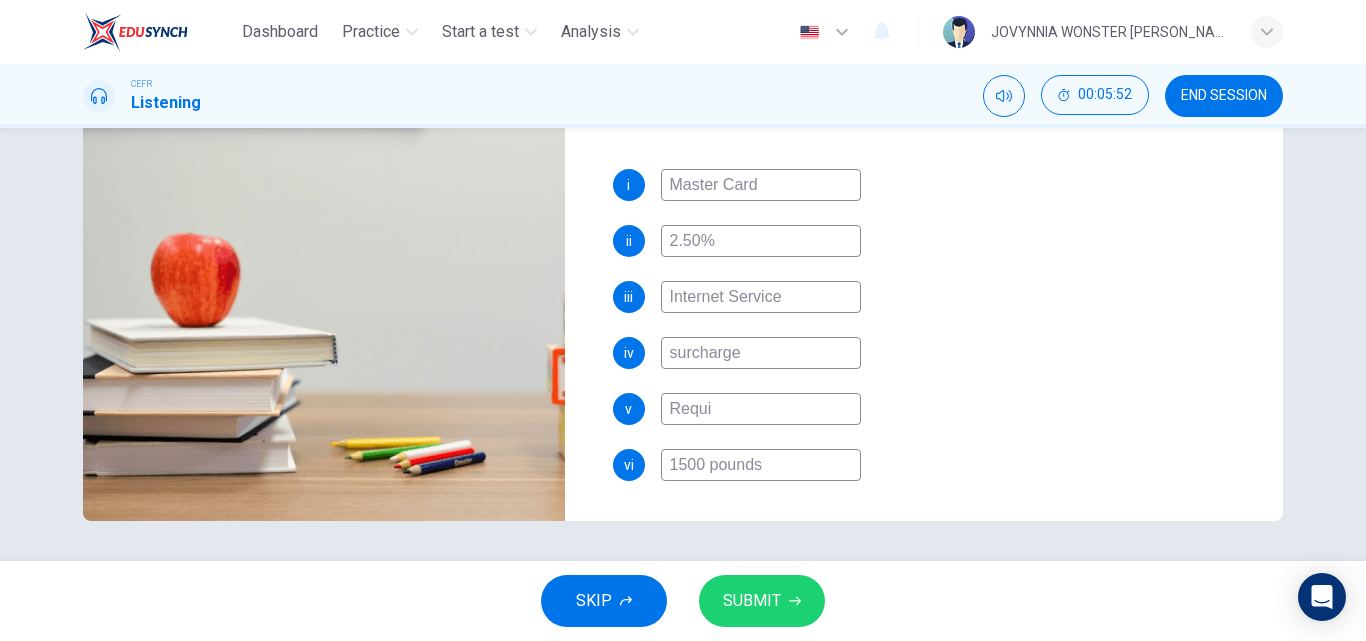 type on "75" 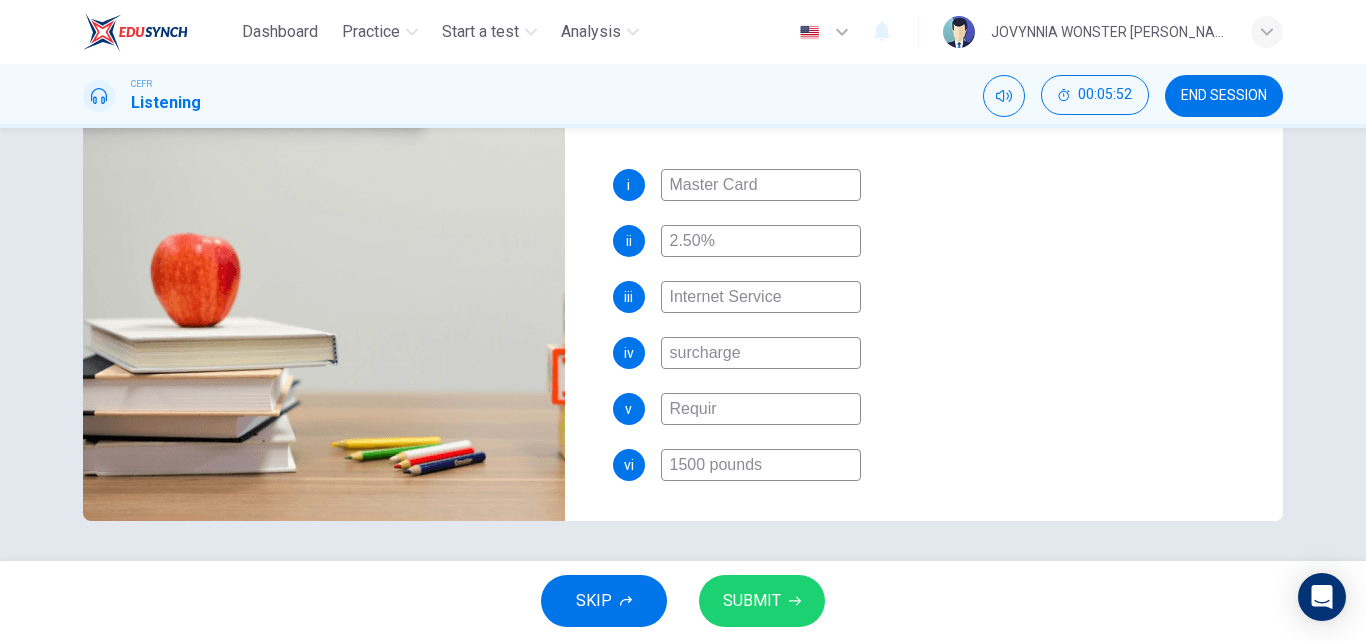 type on "75" 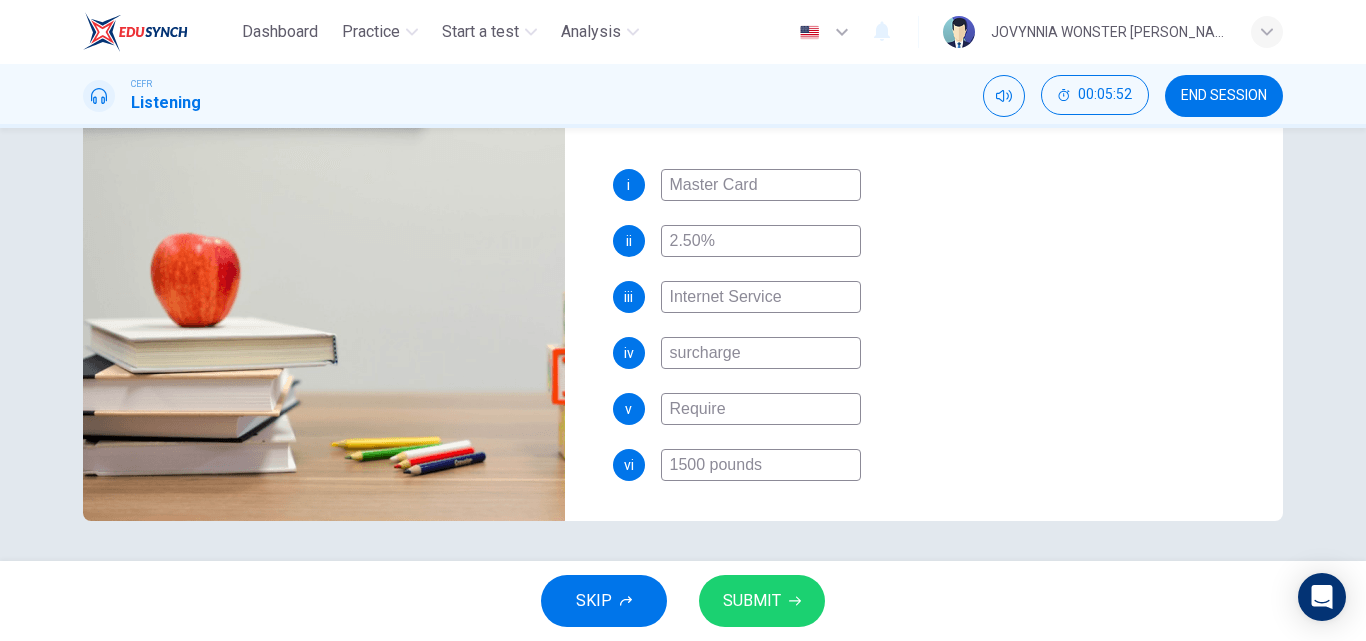 type on "75" 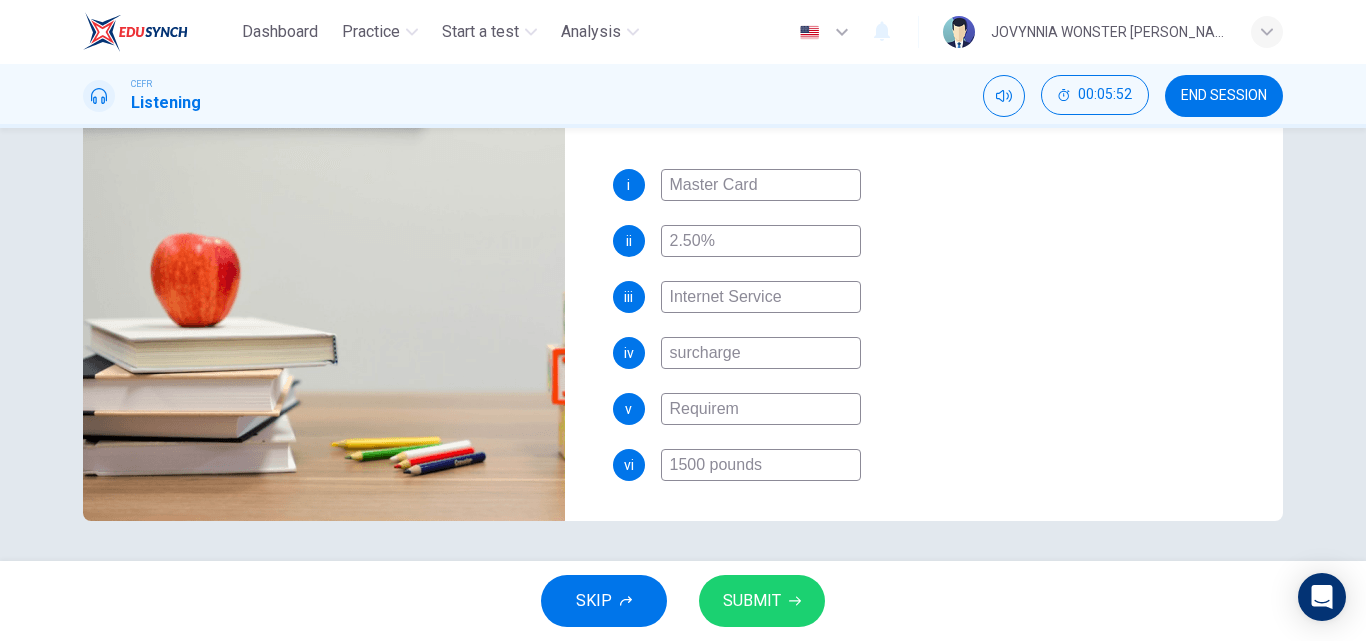 type on "75" 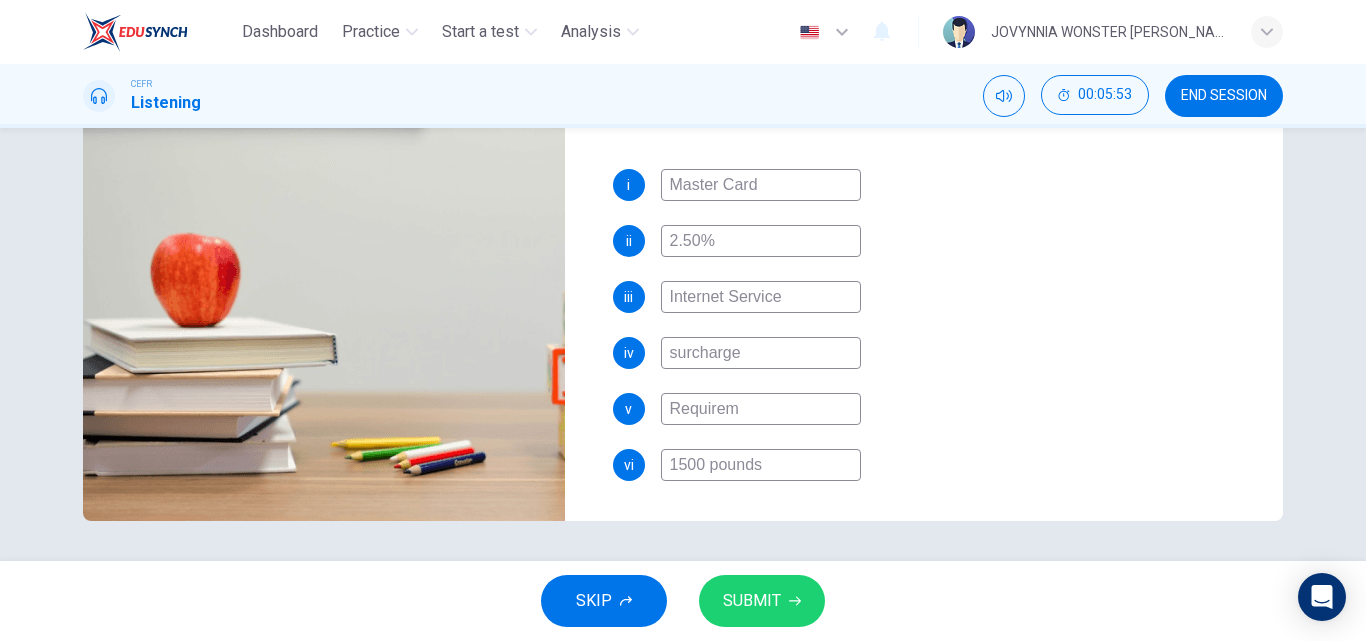 type on "Requireme" 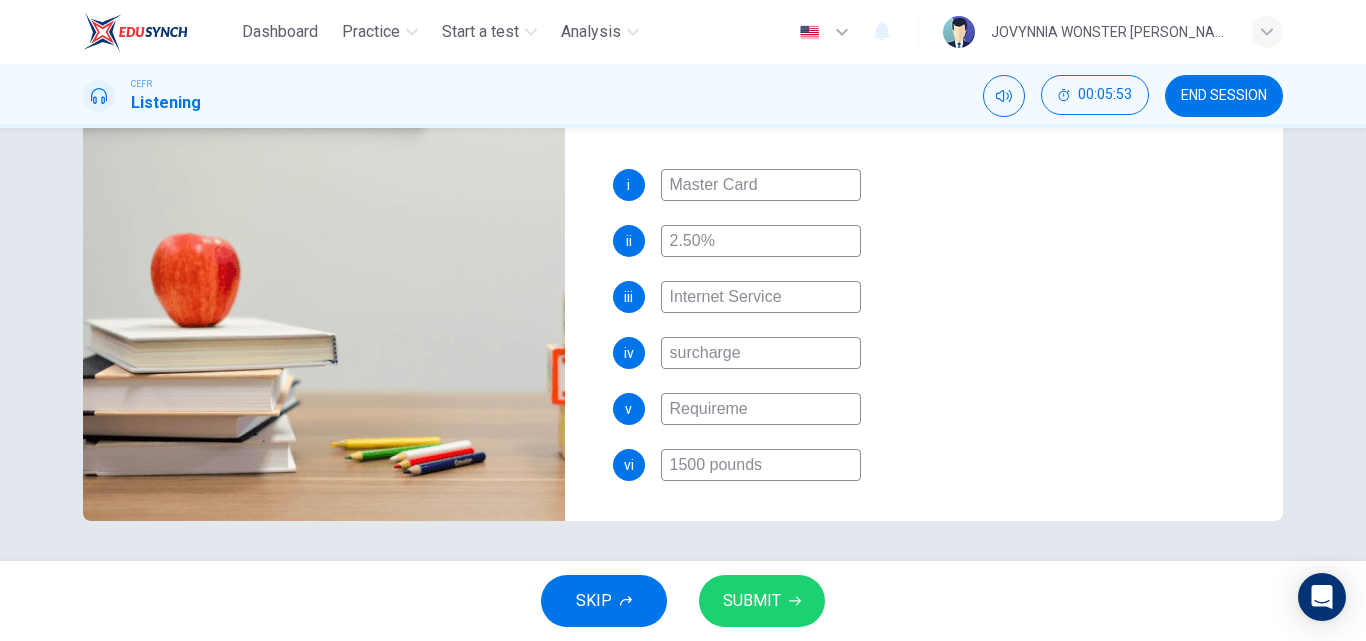 type on "75" 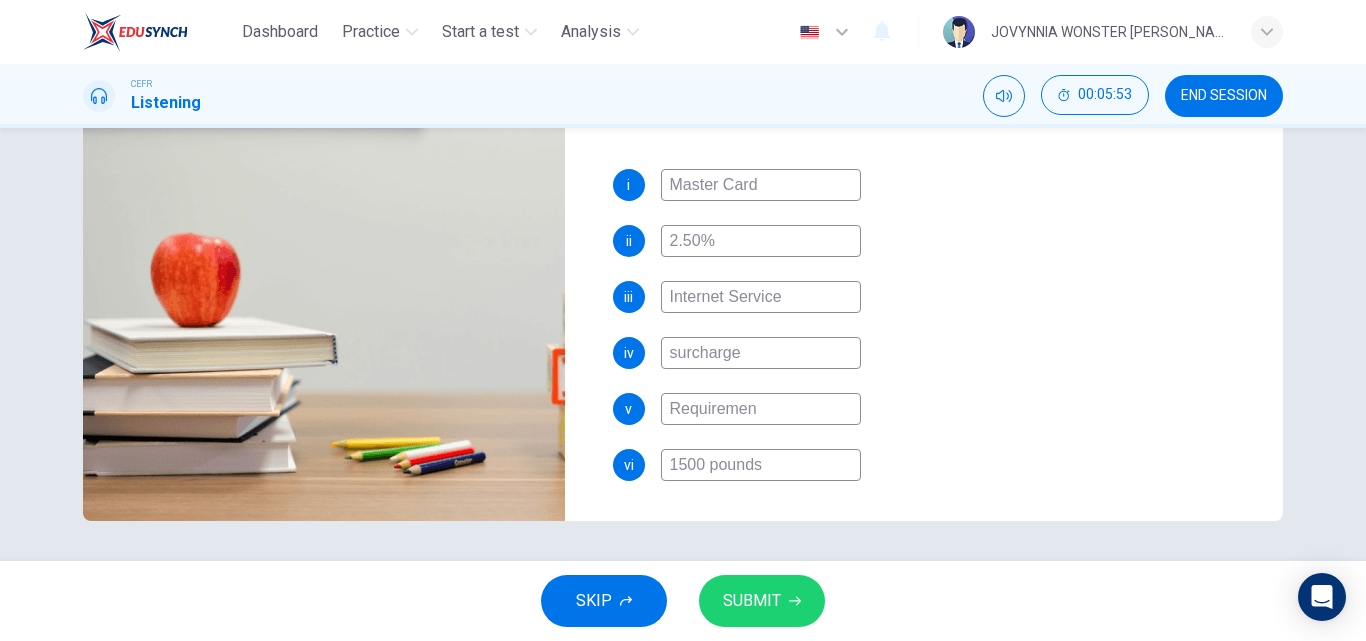 type on "Requirement" 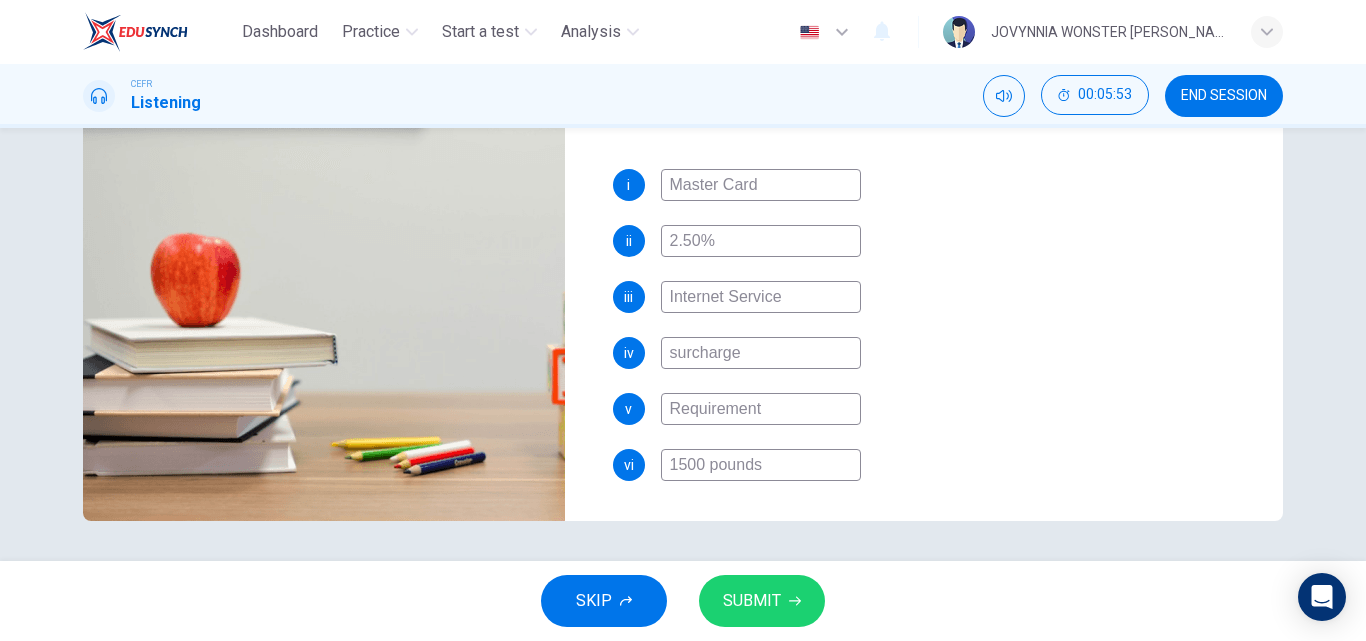 type on "75" 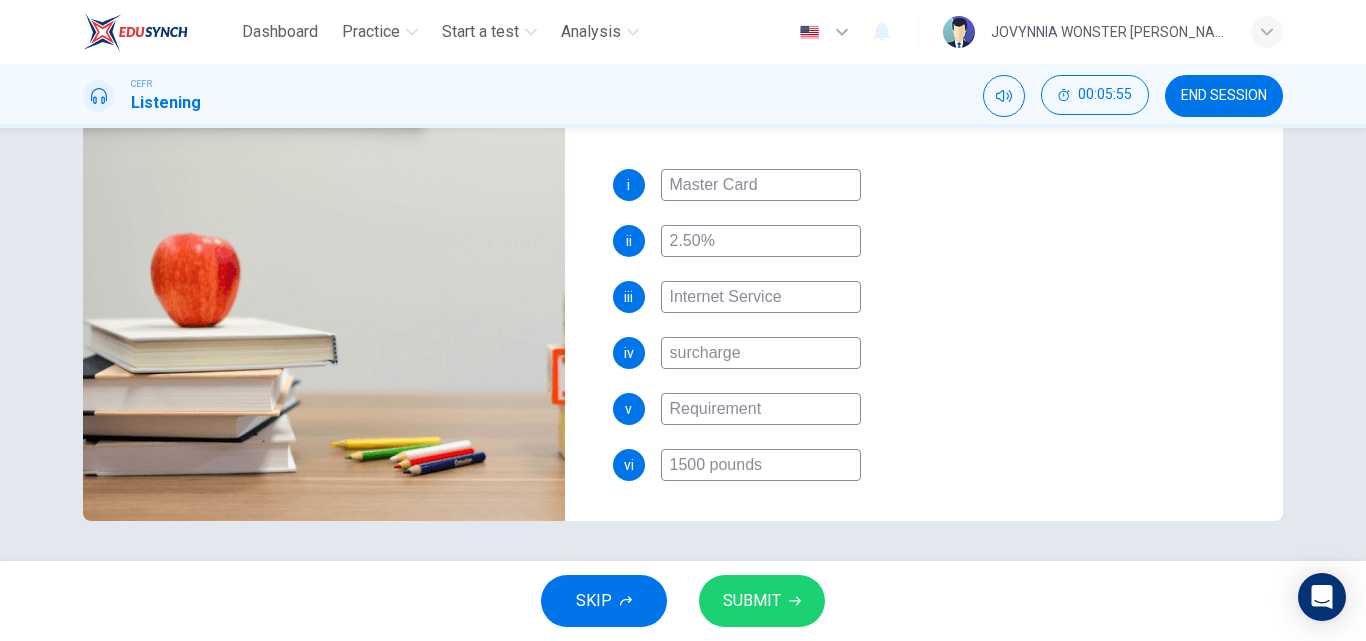 scroll, scrollTop: 71, scrollLeft: 0, axis: vertical 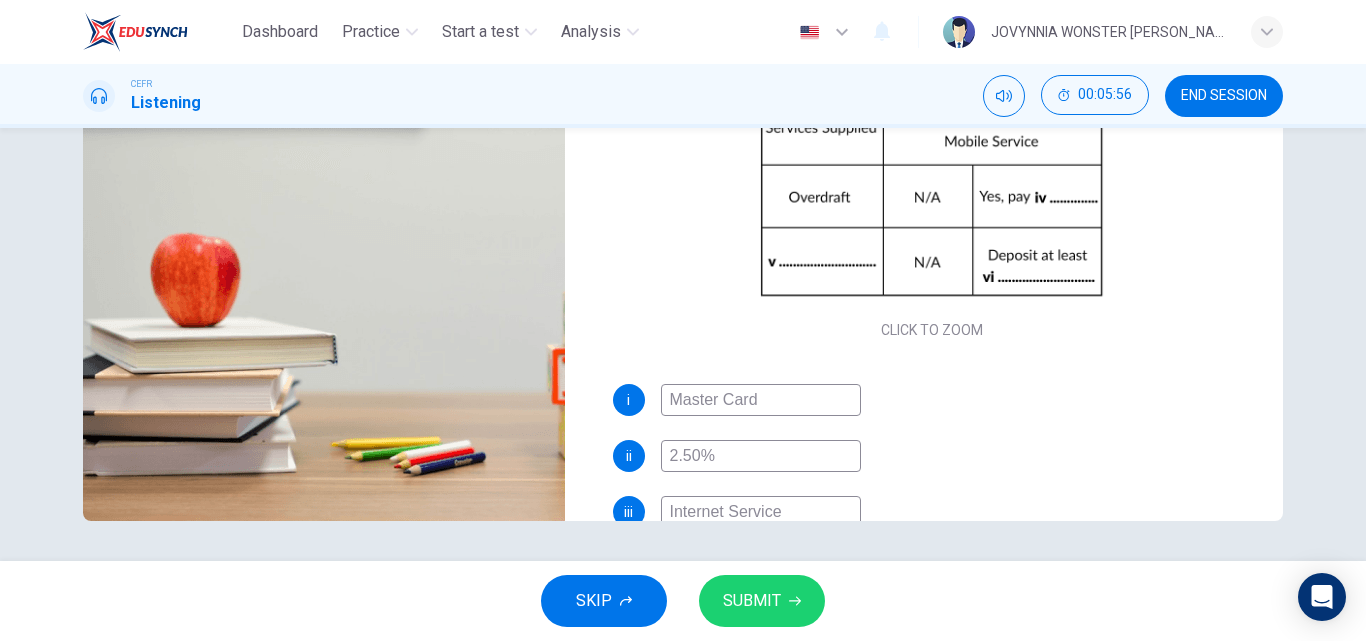 type on "Requirement" 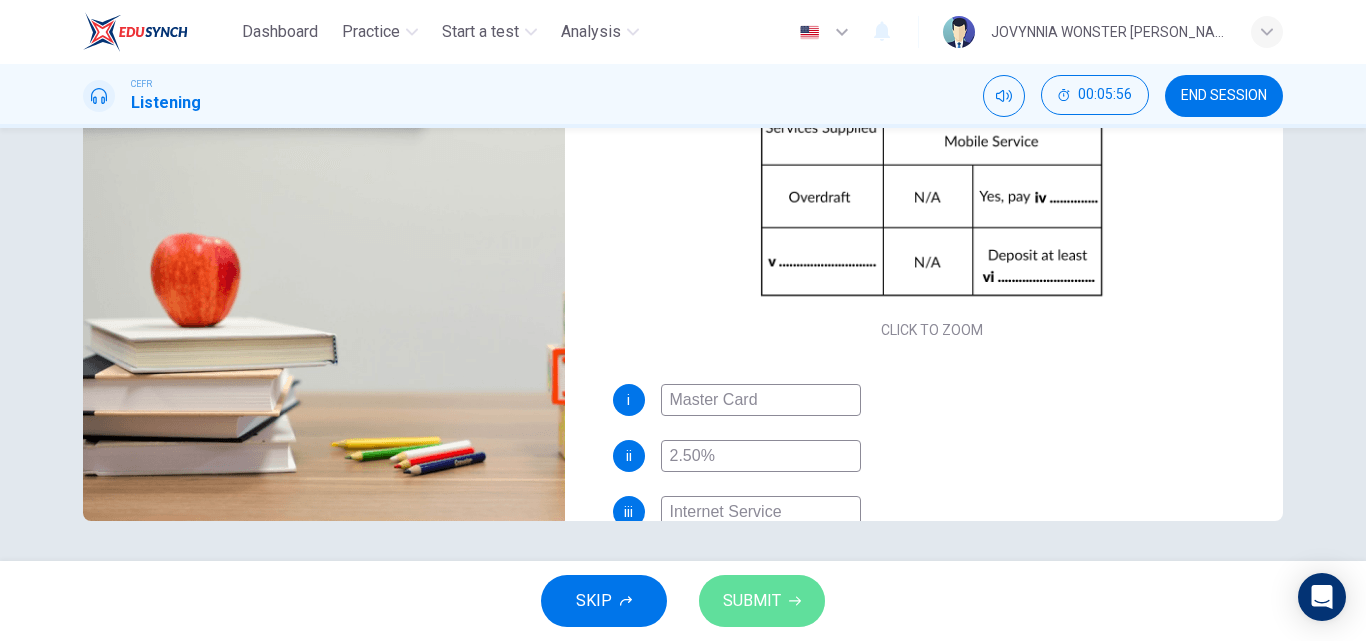 click on "SUBMIT" at bounding box center [752, 601] 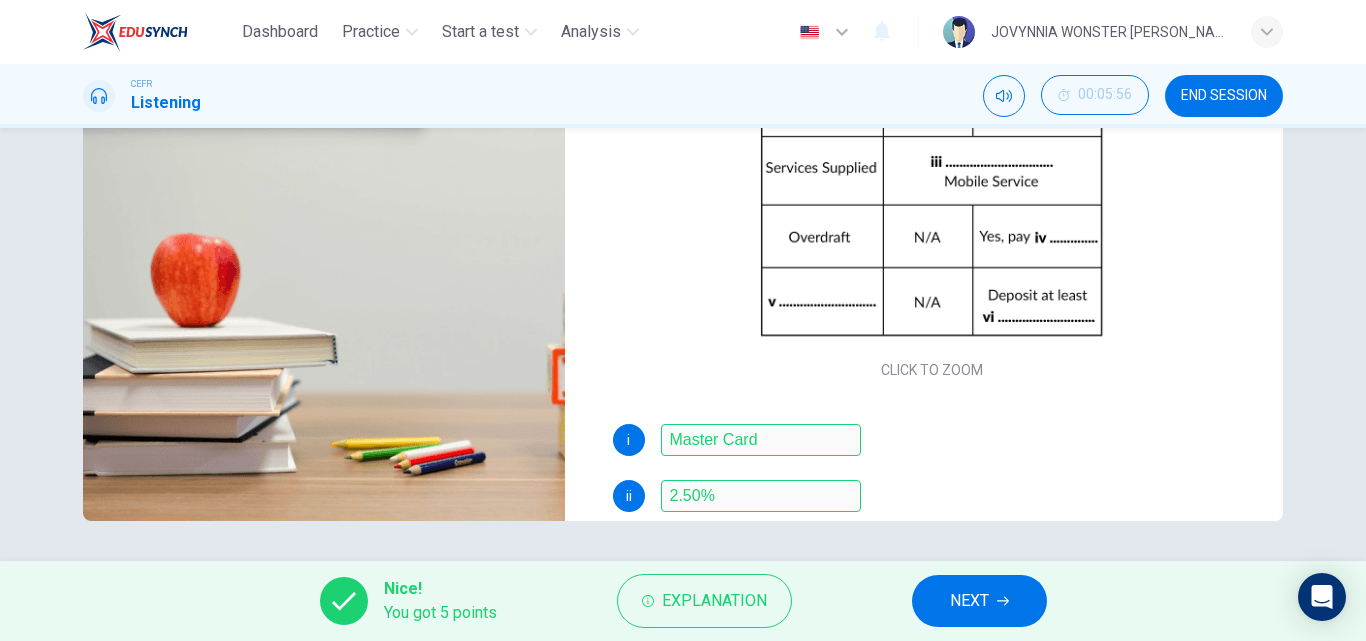 scroll, scrollTop: 0, scrollLeft: 0, axis: both 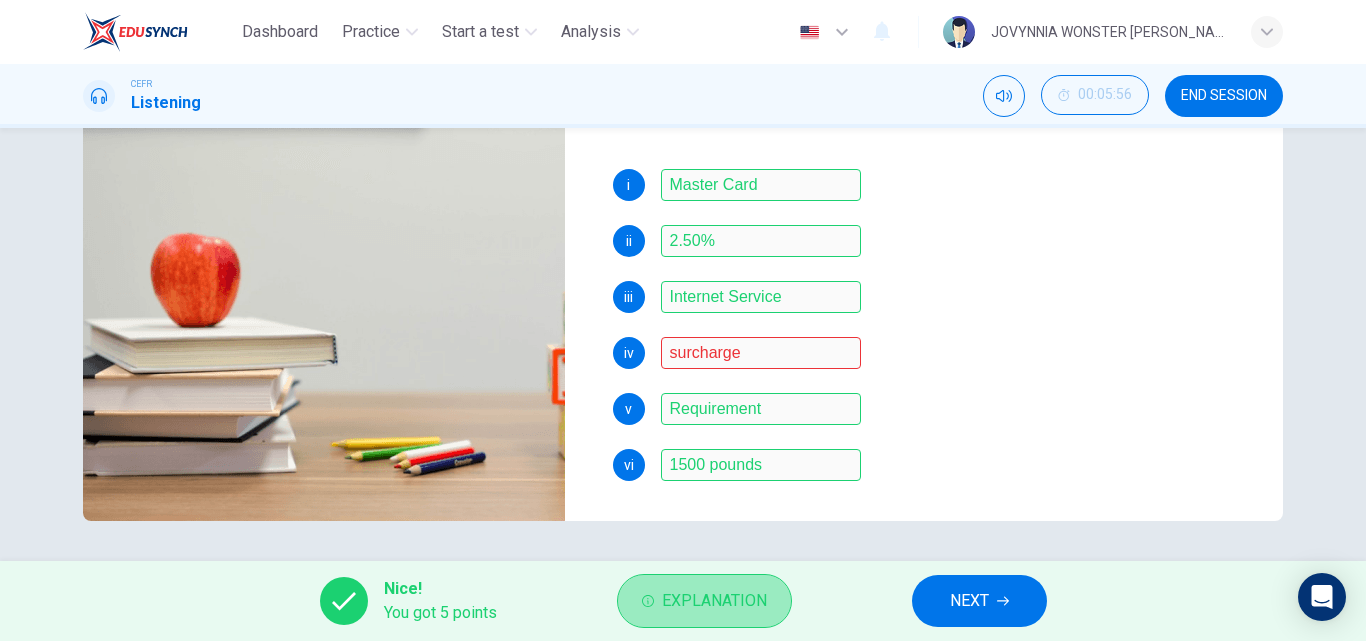click on "Explanation" at bounding box center (714, 601) 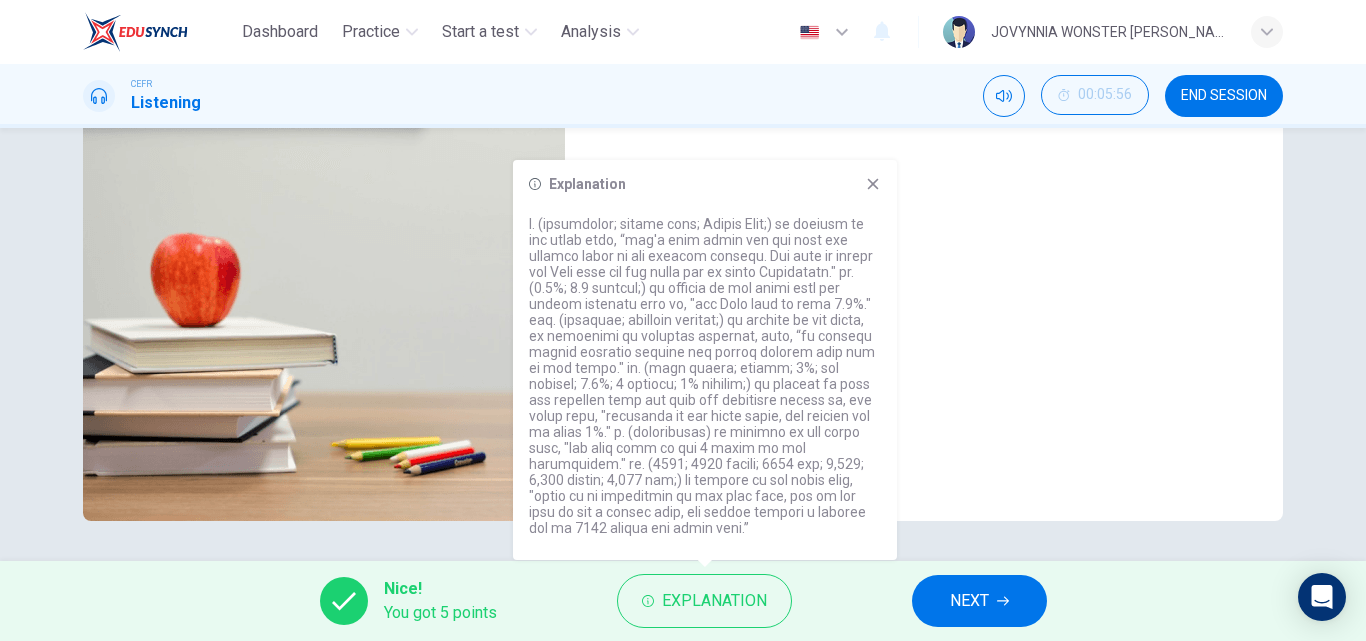 click 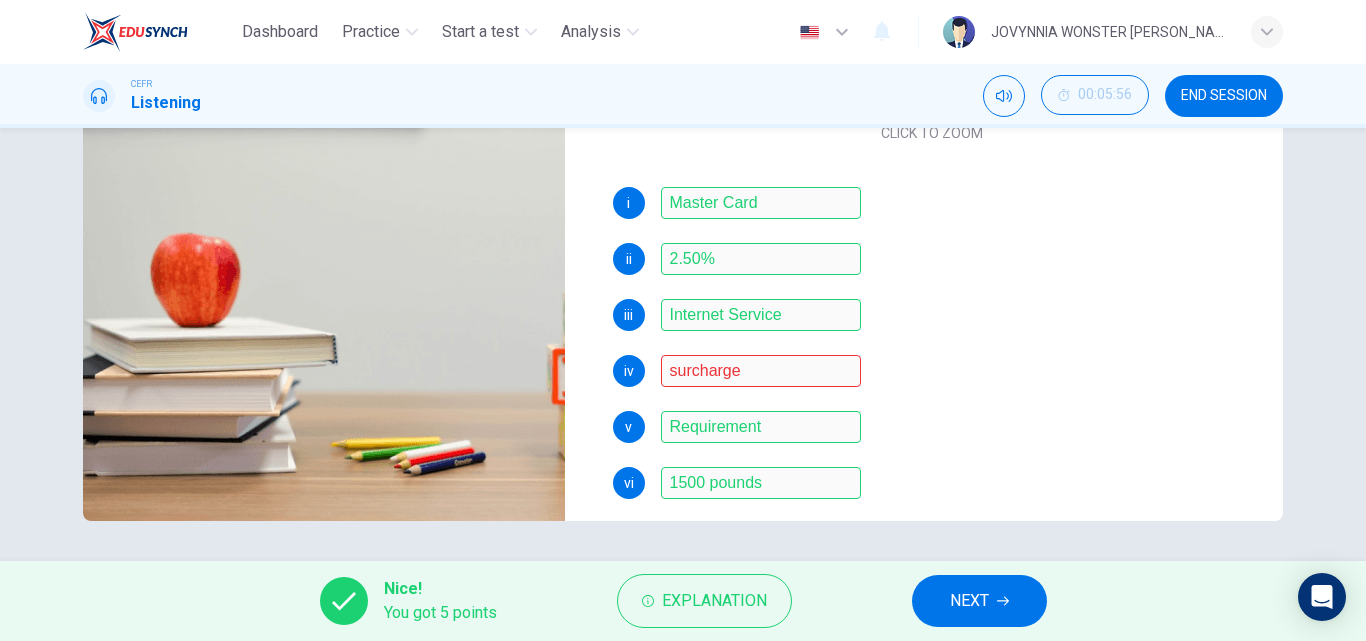 scroll, scrollTop: 286, scrollLeft: 0, axis: vertical 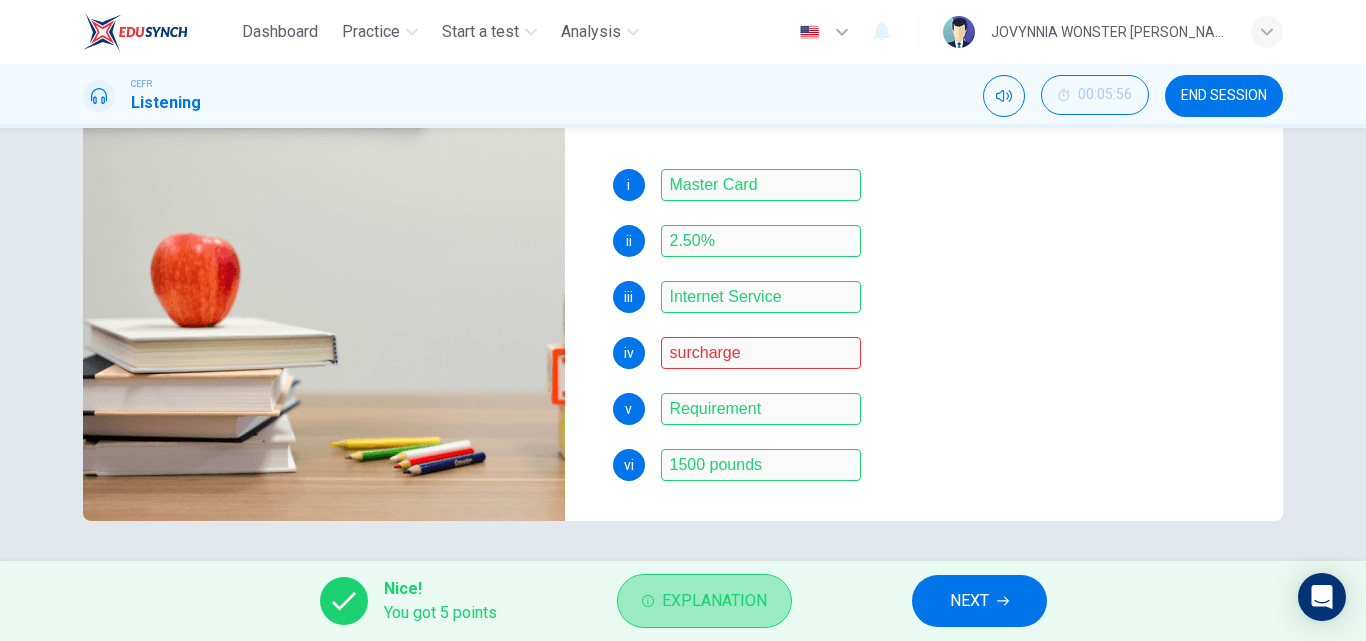 click on "Explanation" at bounding box center (714, 601) 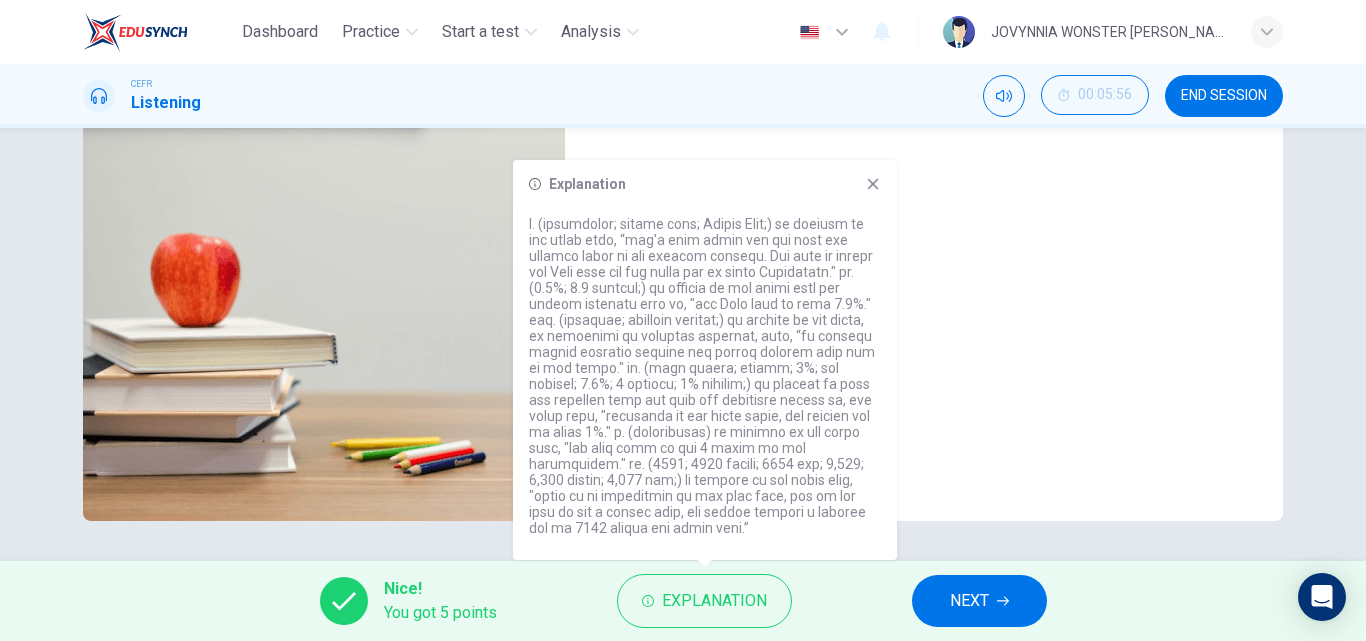 click on "Explanation" at bounding box center [705, 360] 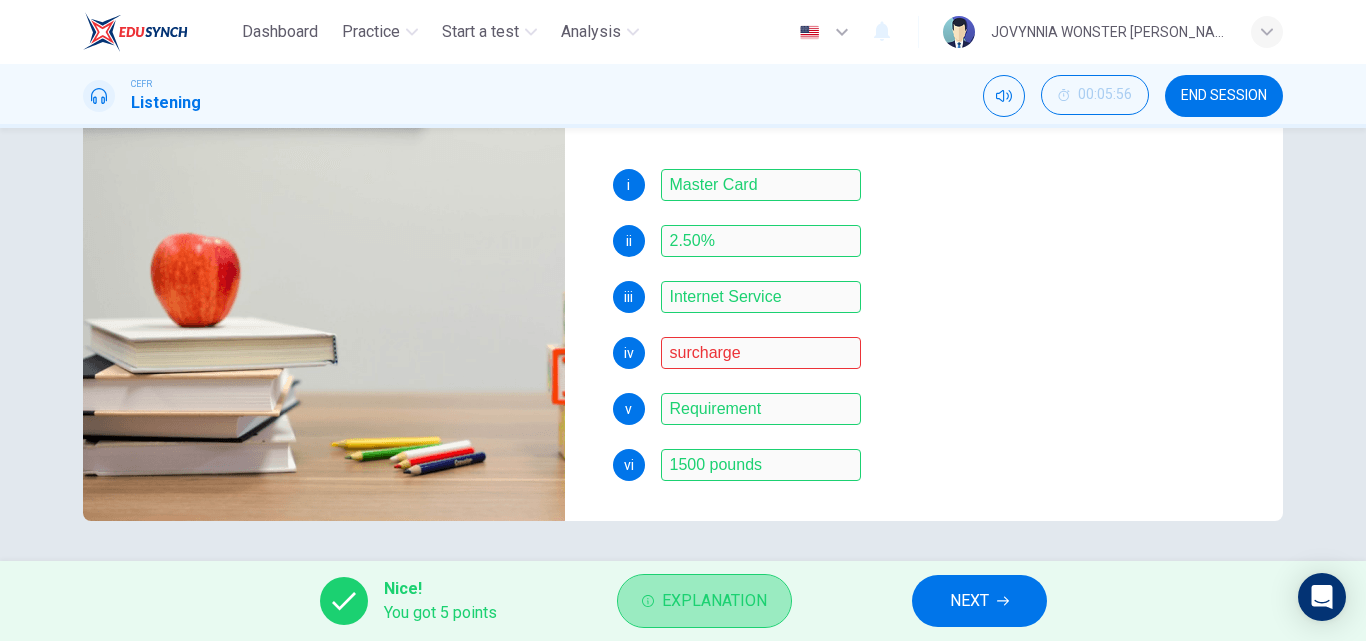click on "Explanation" at bounding box center [714, 601] 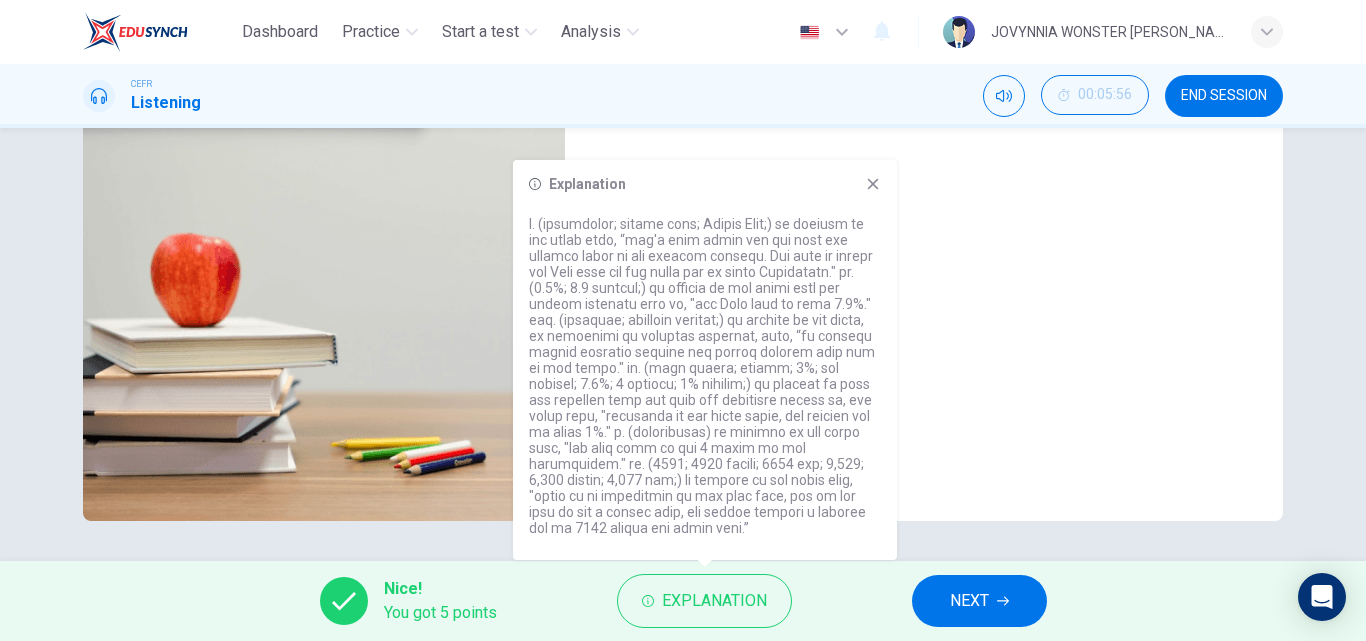 click 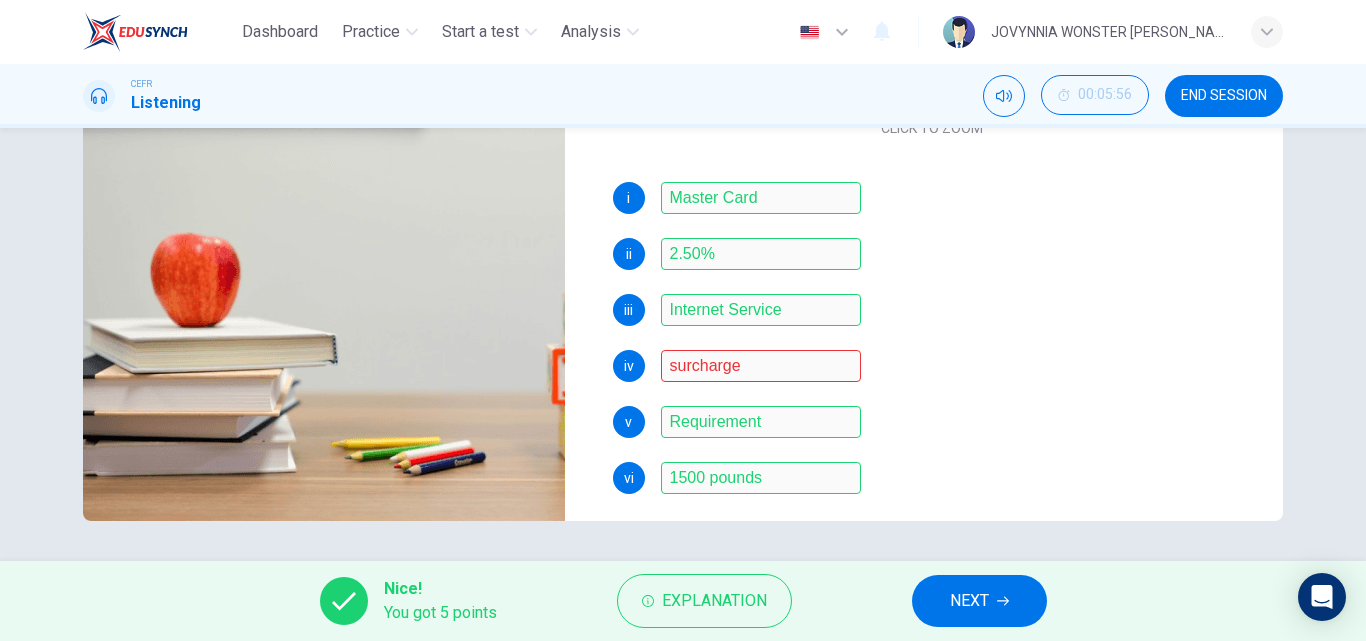 scroll, scrollTop: 274, scrollLeft: 0, axis: vertical 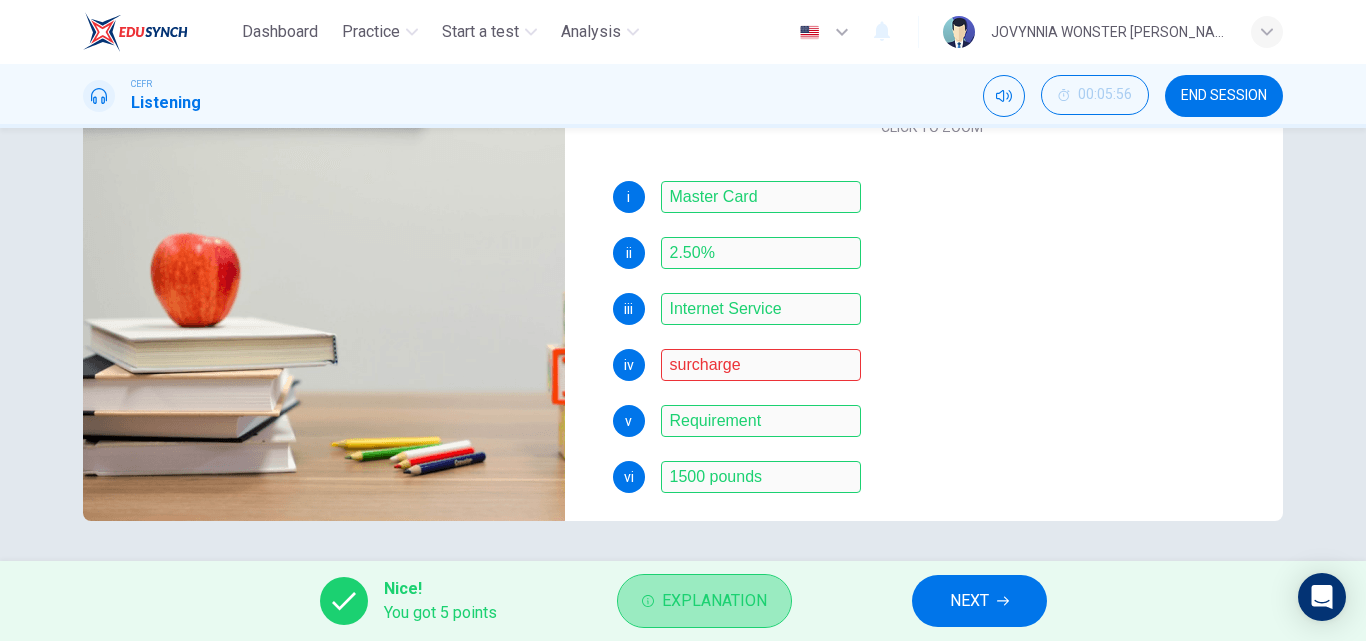 click on "Explanation" at bounding box center (714, 601) 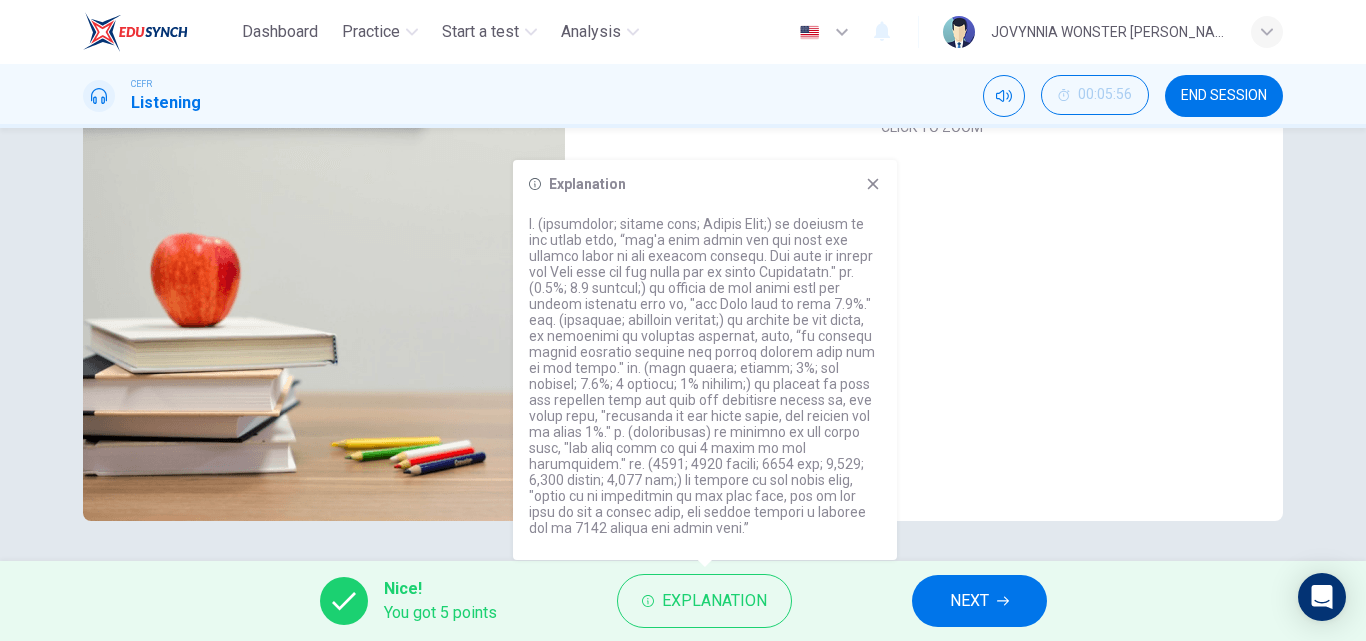 click 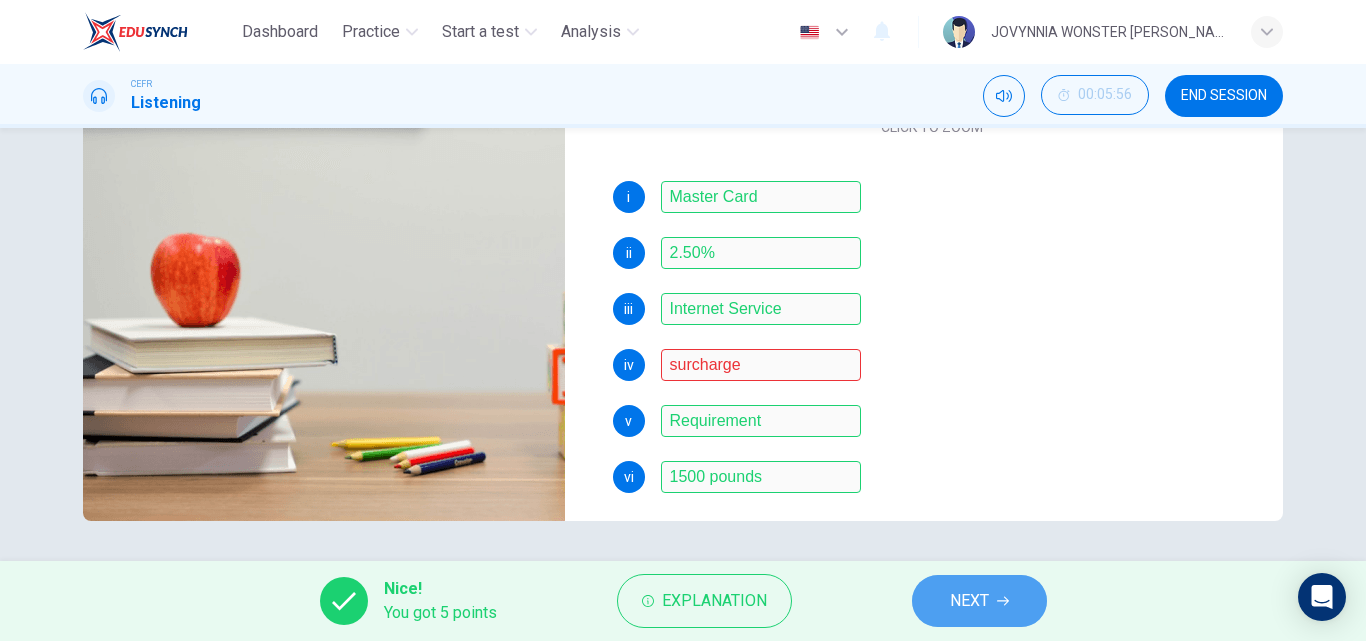click 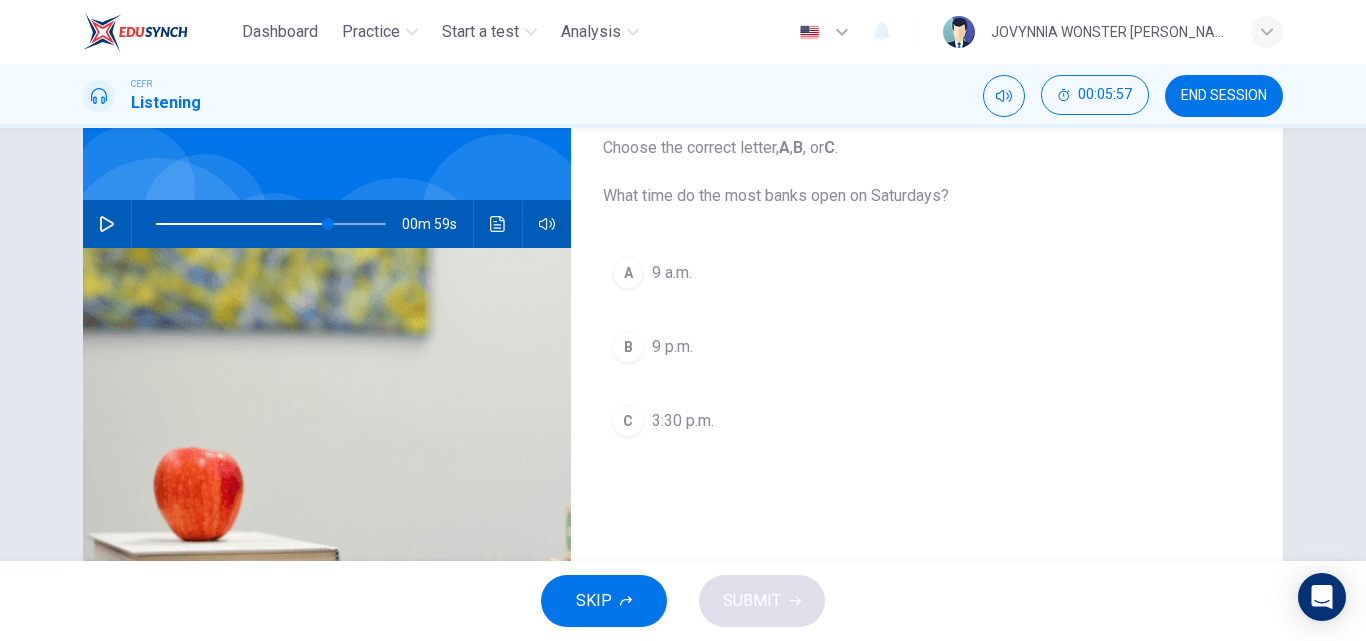 scroll, scrollTop: 127, scrollLeft: 0, axis: vertical 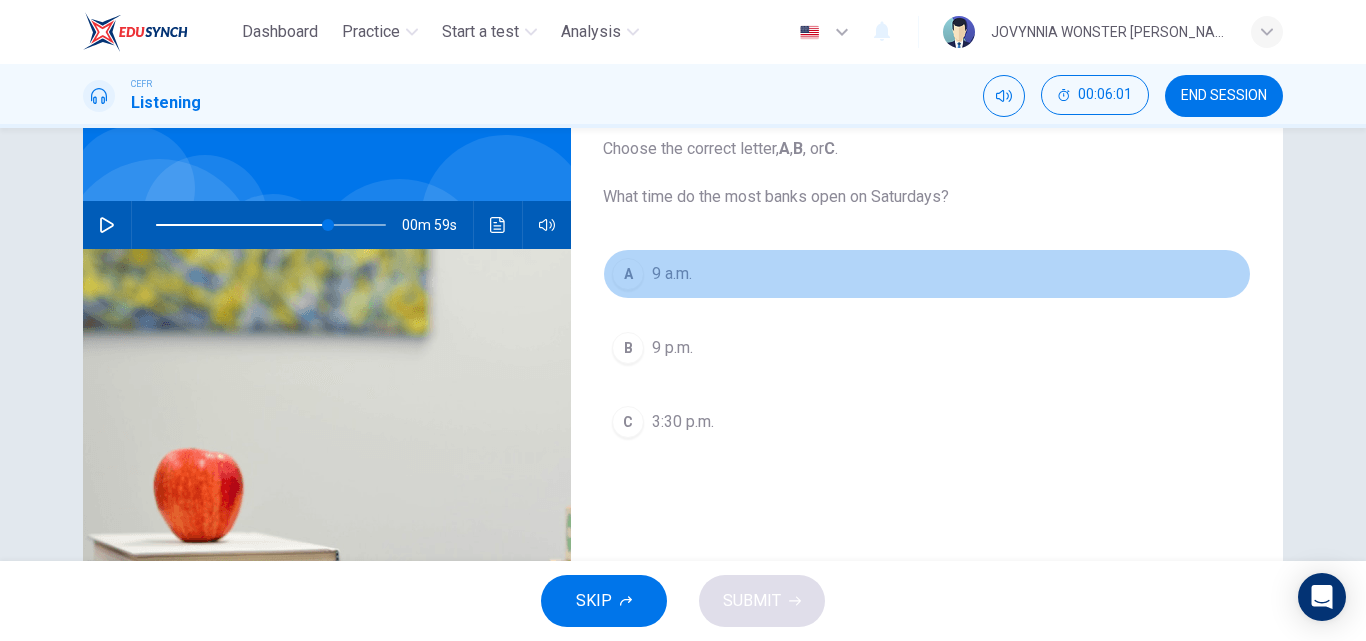 click on "9 a.m." at bounding box center (672, 274) 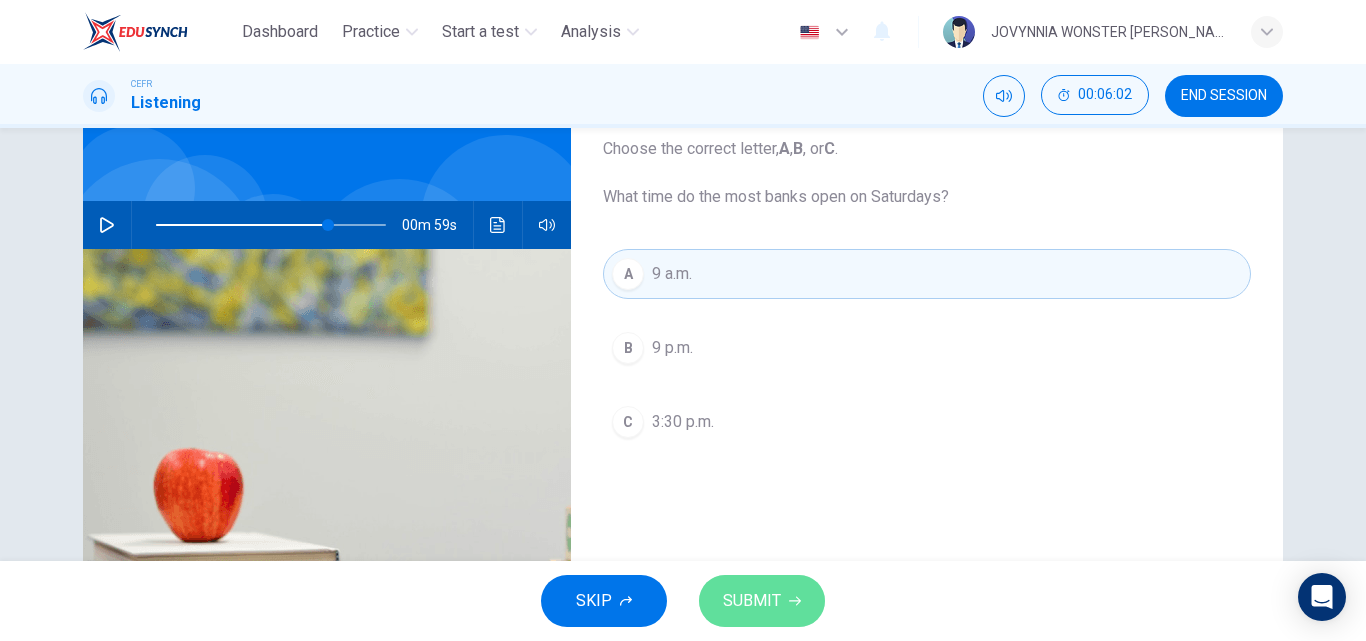 click on "SUBMIT" at bounding box center [752, 601] 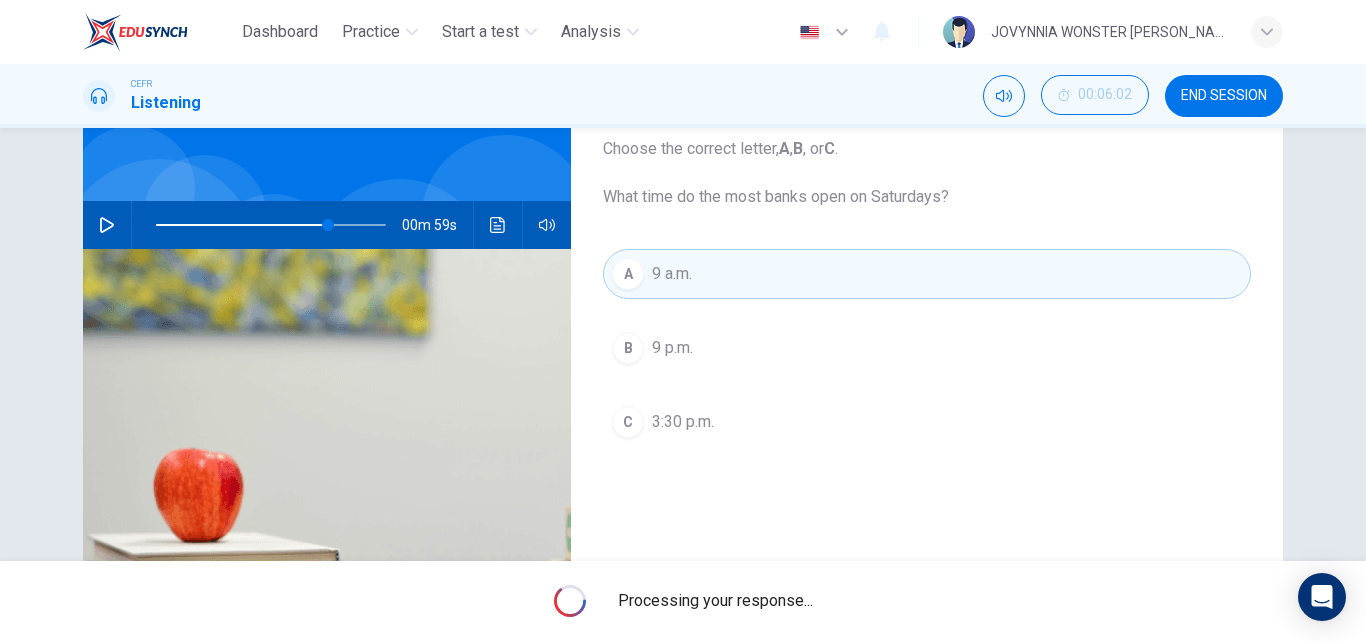 type on "75" 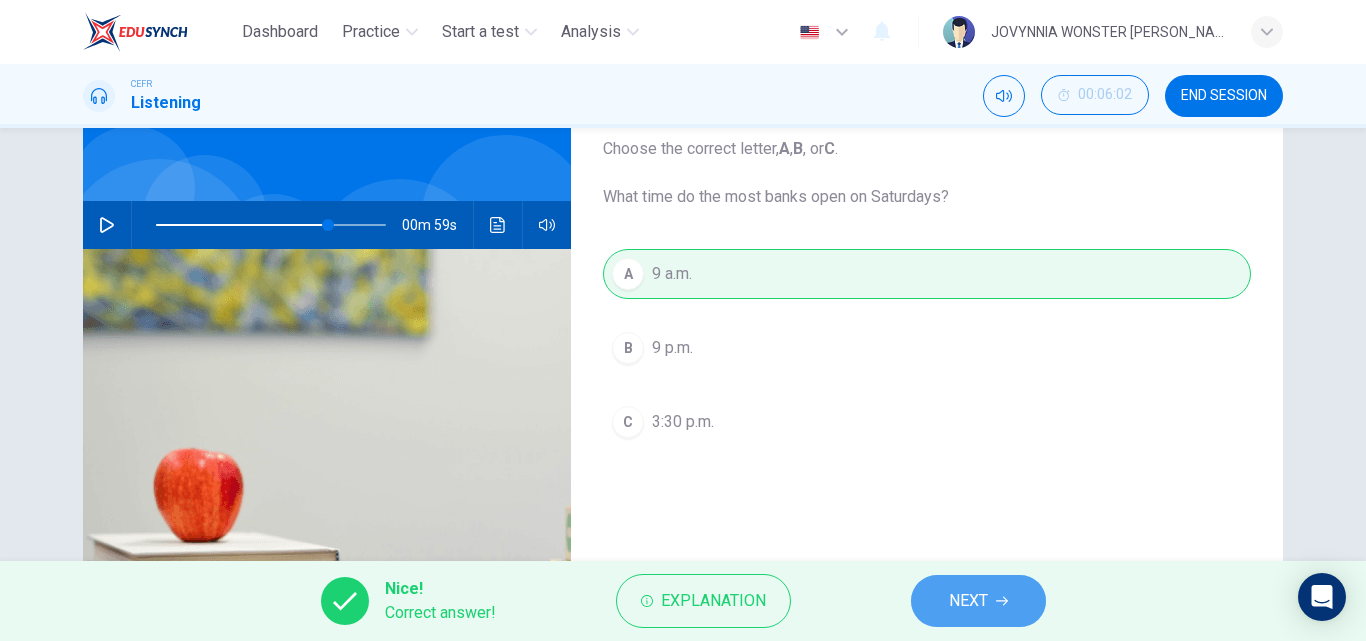 click on "NEXT" at bounding box center (968, 601) 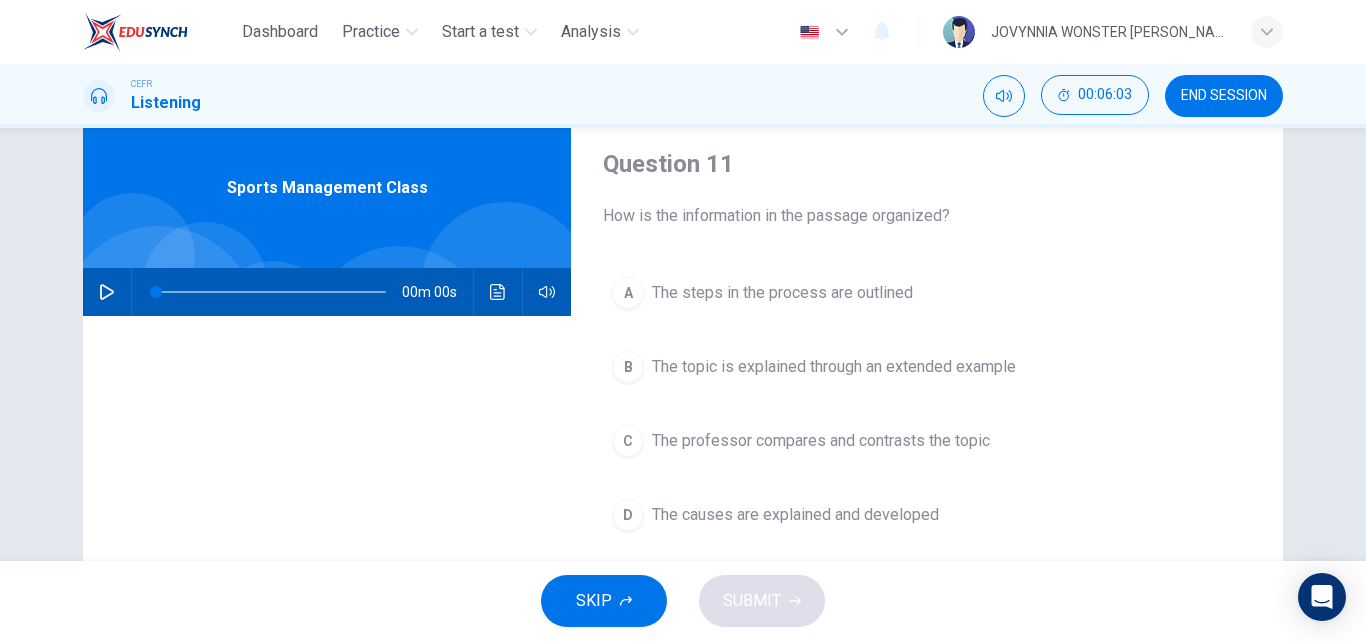 scroll, scrollTop: 61, scrollLeft: 0, axis: vertical 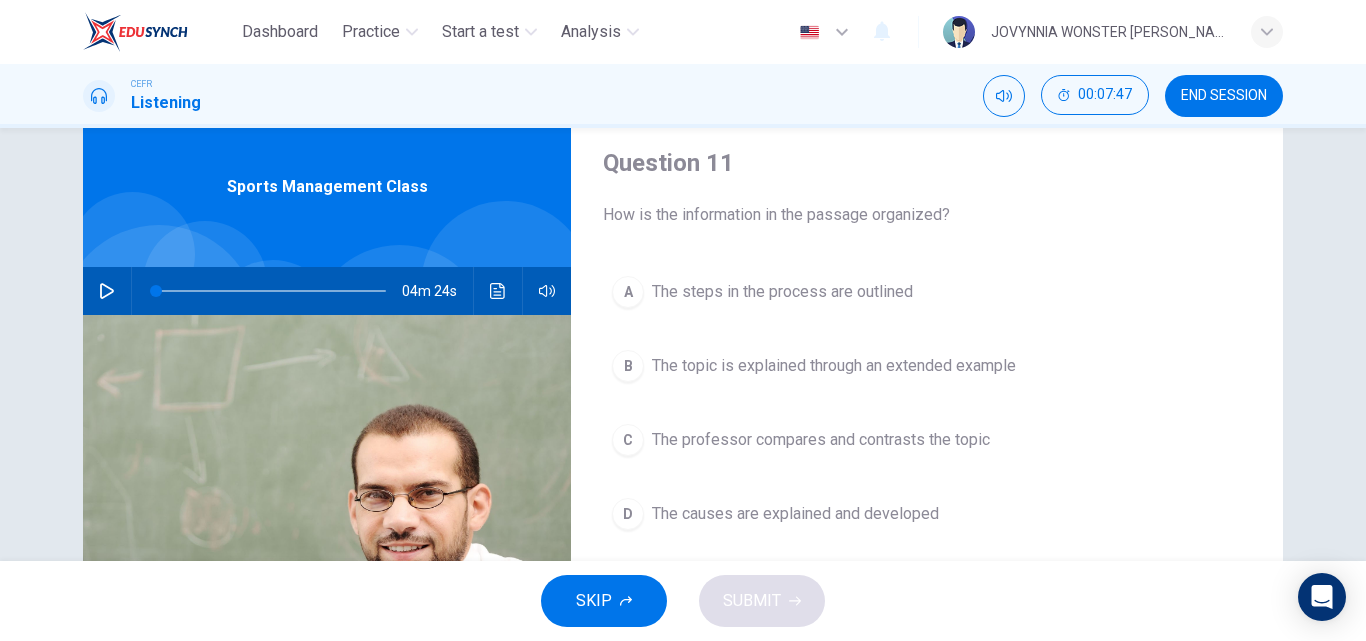 click on "END SESSION" at bounding box center [1224, 96] 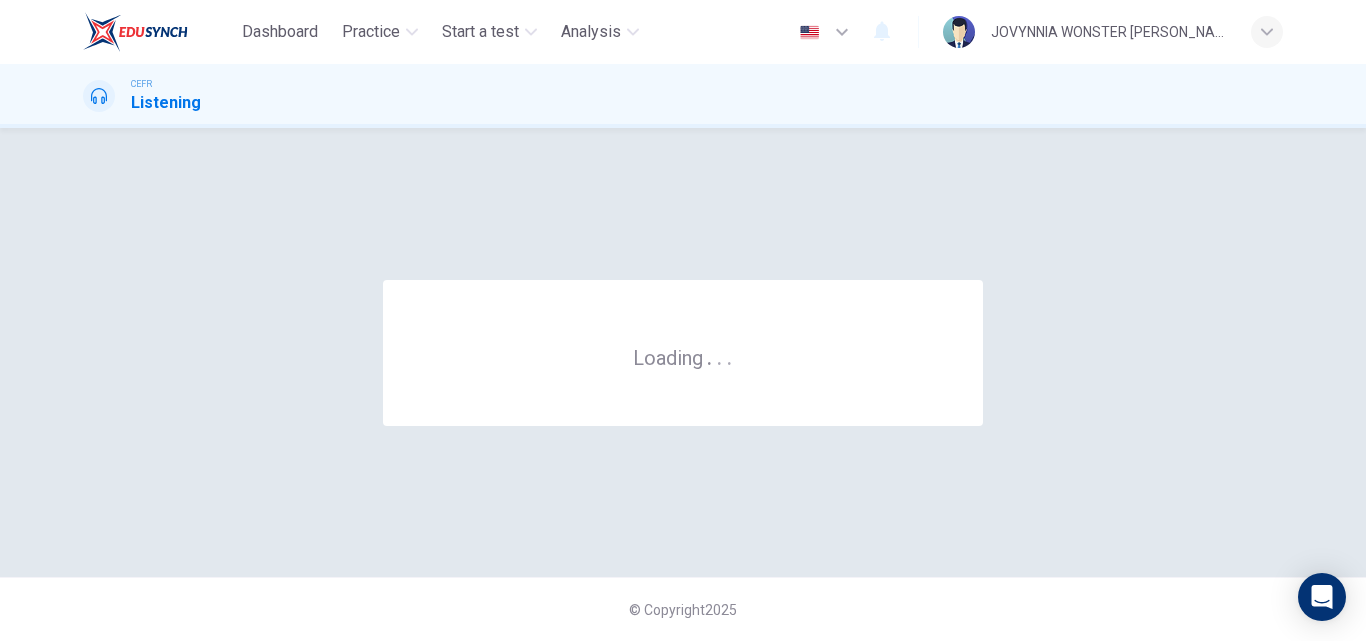 scroll, scrollTop: 0, scrollLeft: 0, axis: both 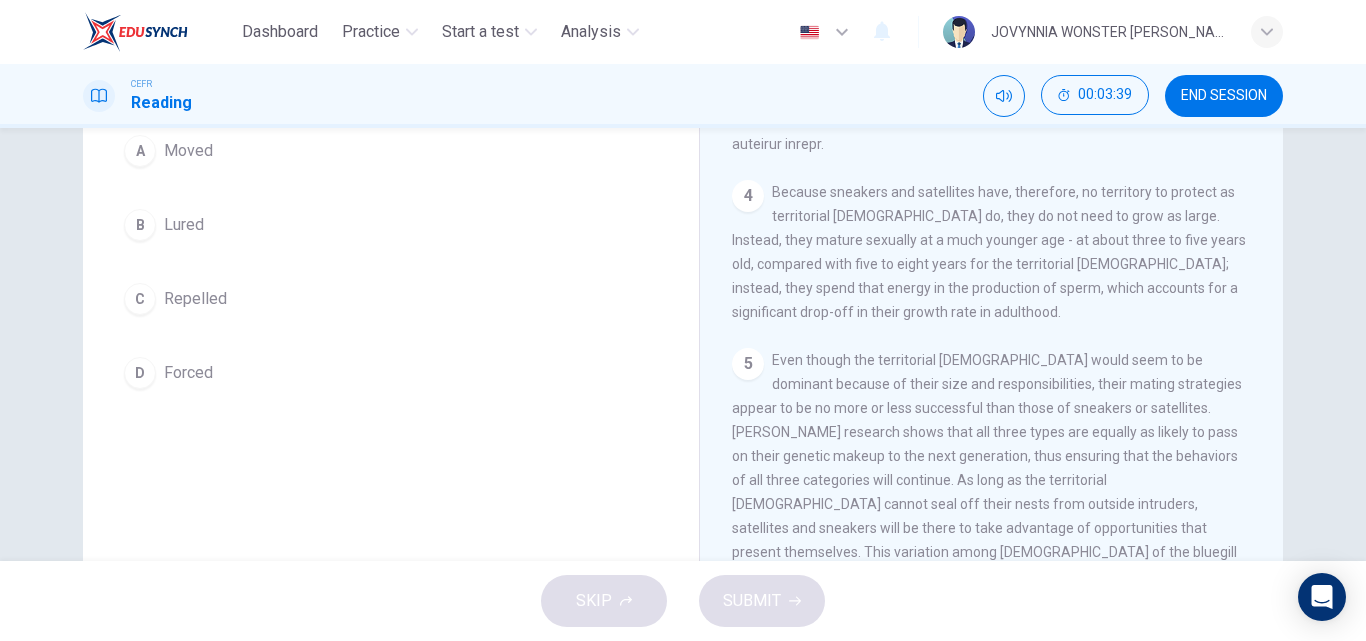 click on "Even though the territorial [DEMOGRAPHIC_DATA] would seem to be dominant because of their size and responsibilities, their mating strategies appear to be no more or less successful than those of sneakers or satellites. [PERSON_NAME] research shows that all three types are equally as likely to pass on their genetic makeup to the next generation, thus ensuring that the behaviors of all three categories will continue. As long as the territorial [DEMOGRAPHIC_DATA] cannot seal off their nests from outside intruders, satellites and sneakers will be there to take advantage of opportunities that present themselves. This variation among [DEMOGRAPHIC_DATA] of the bluegill fish in mating behavior has shown scientists that generalizations about entire species of animals may prove to be fraught with more peril than had been previously assumed." at bounding box center (987, 492) 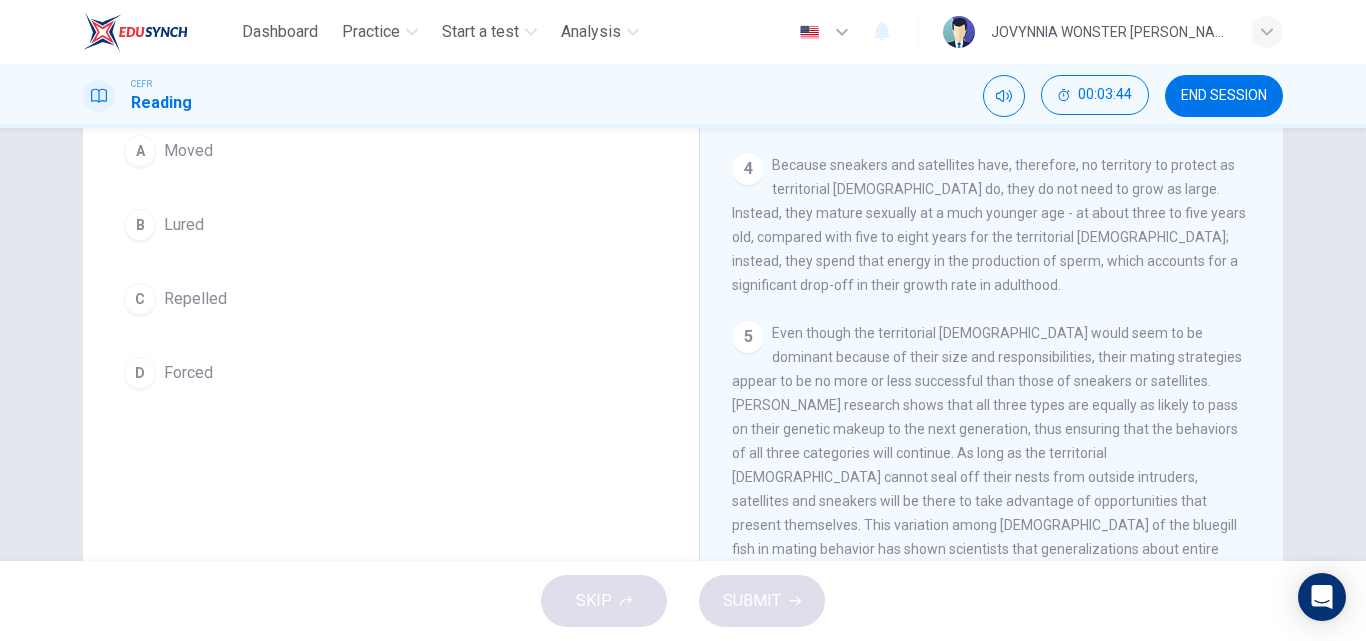 scroll, scrollTop: 1037, scrollLeft: 0, axis: vertical 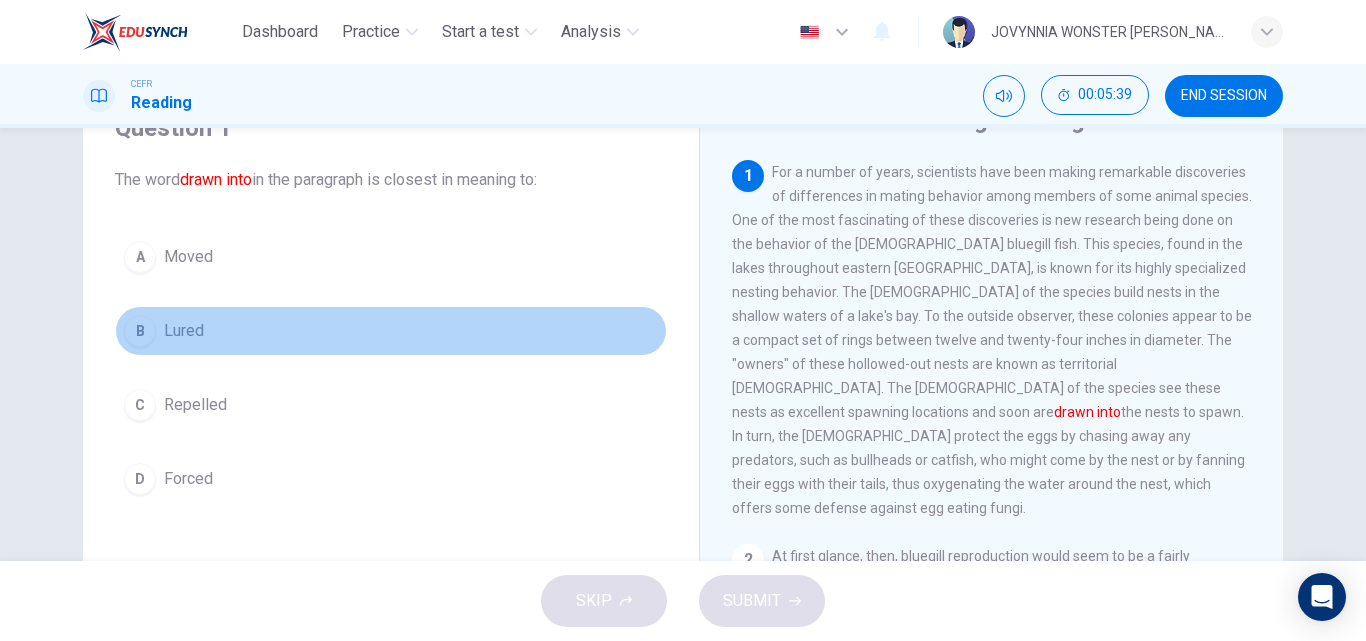 click on "Lured" at bounding box center (184, 331) 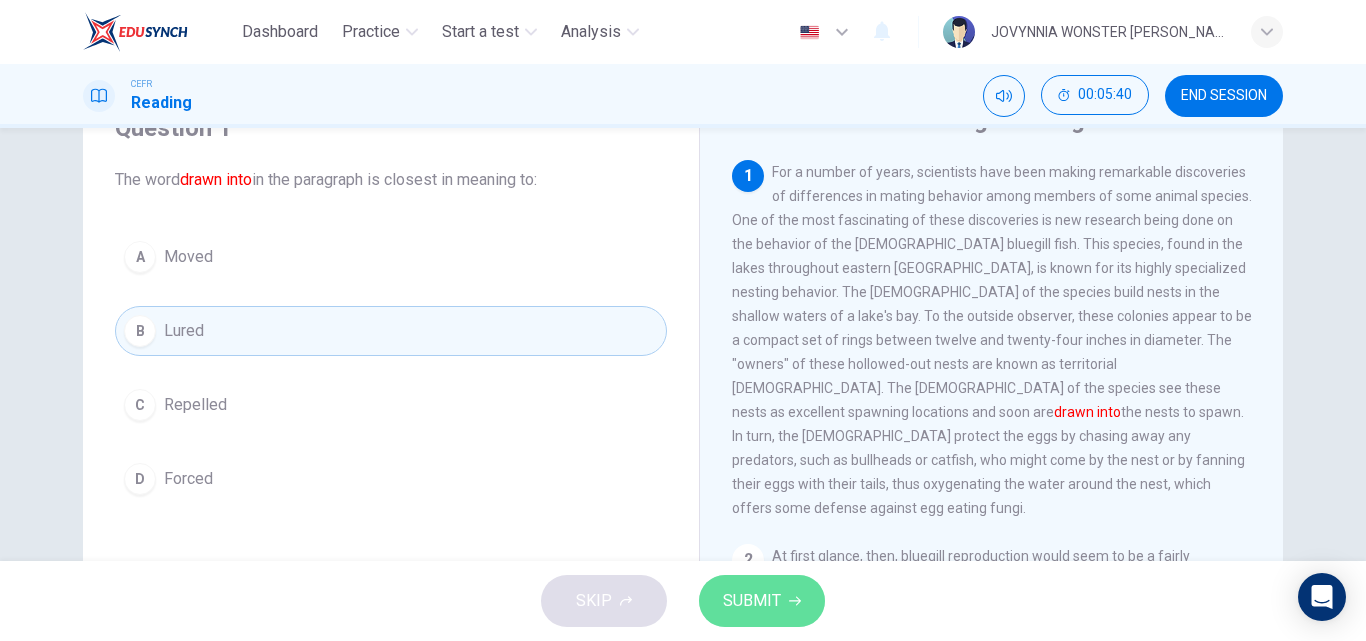 click on "SUBMIT" at bounding box center [752, 601] 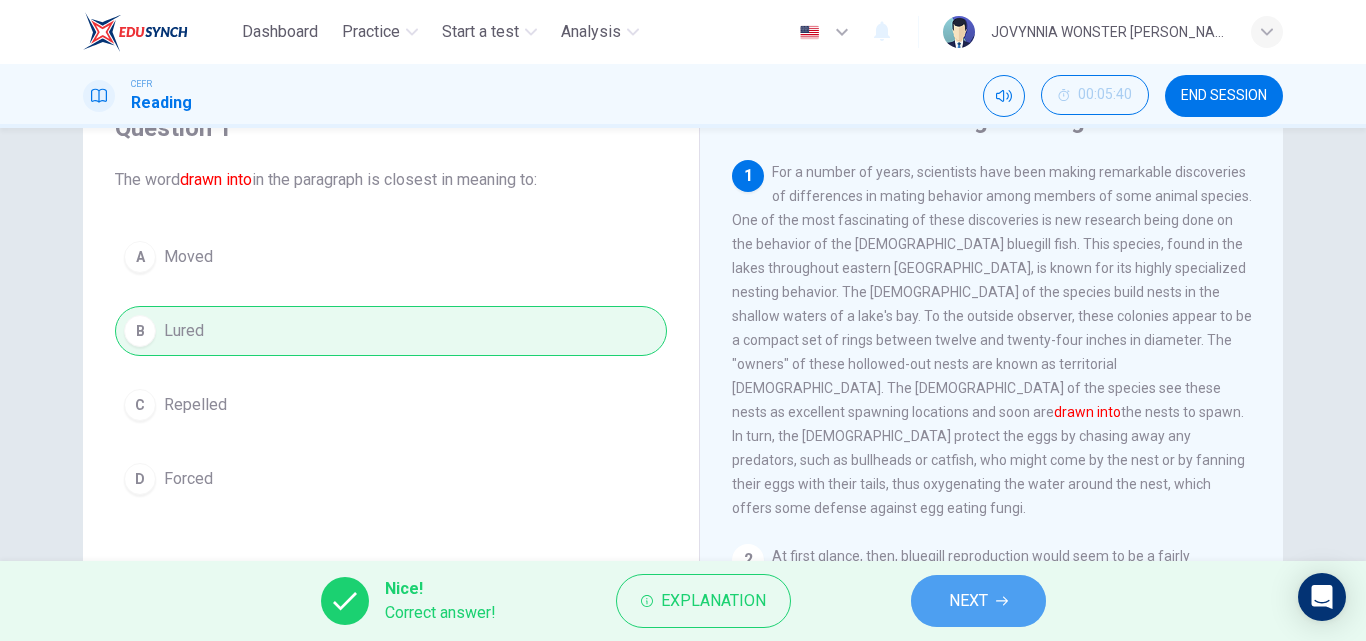 click on "NEXT" at bounding box center (968, 601) 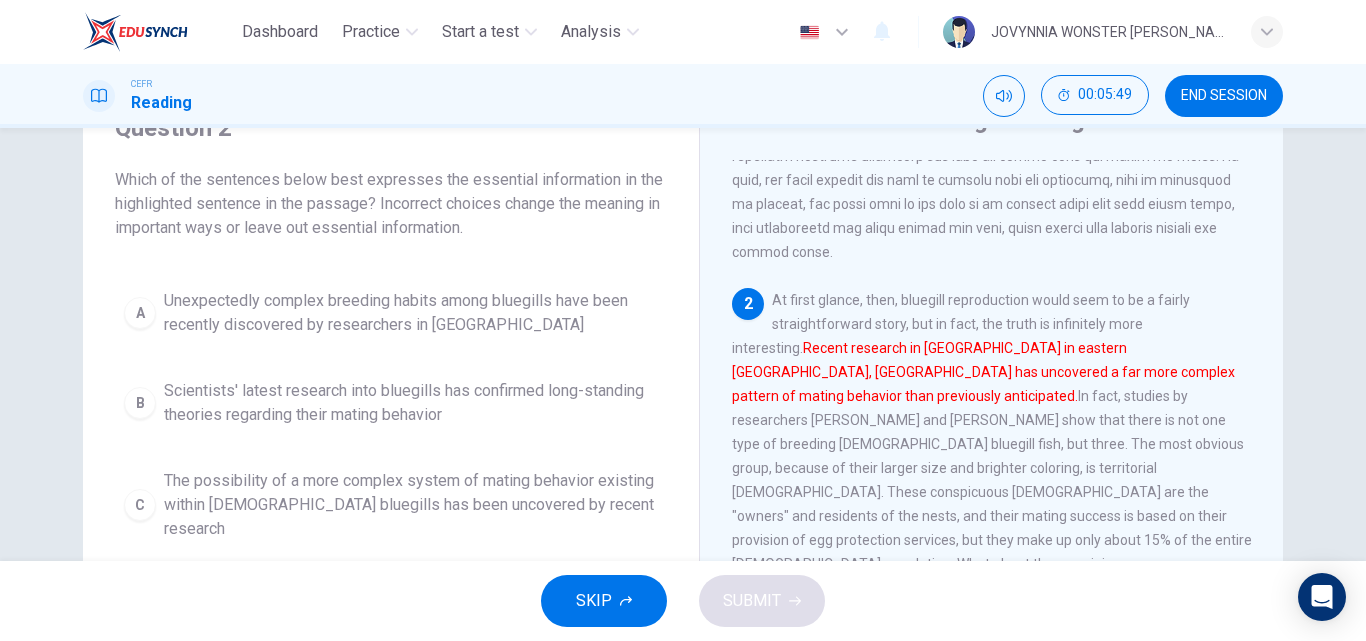 scroll, scrollTop: 285, scrollLeft: 0, axis: vertical 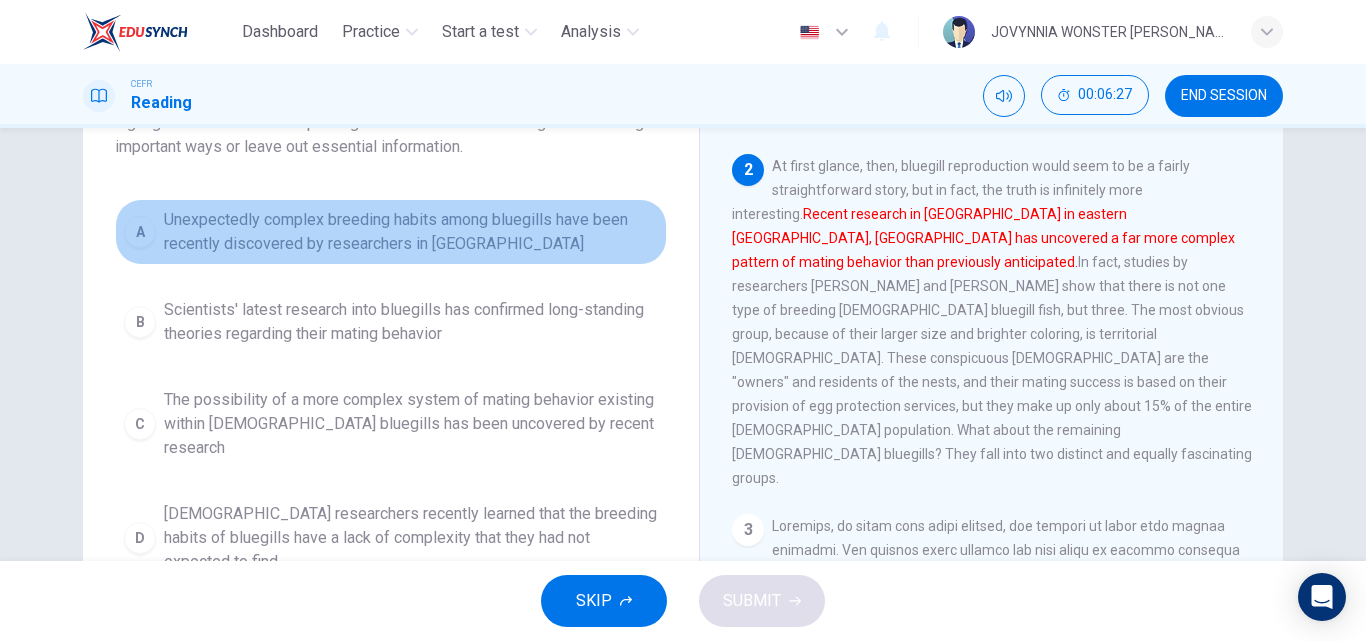 click on "Unexpectedly complex breeding habits among bluegills have been recently discovered by researchers in [GEOGRAPHIC_DATA]" at bounding box center [411, 232] 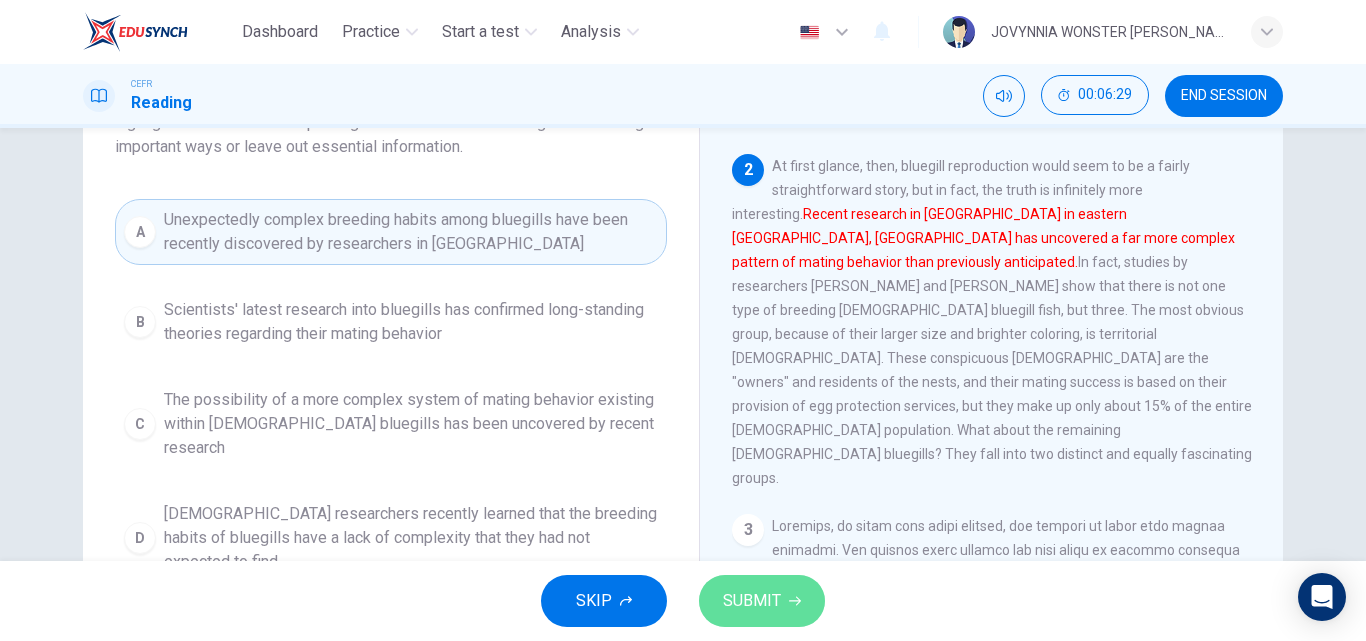 click on "SUBMIT" at bounding box center (762, 601) 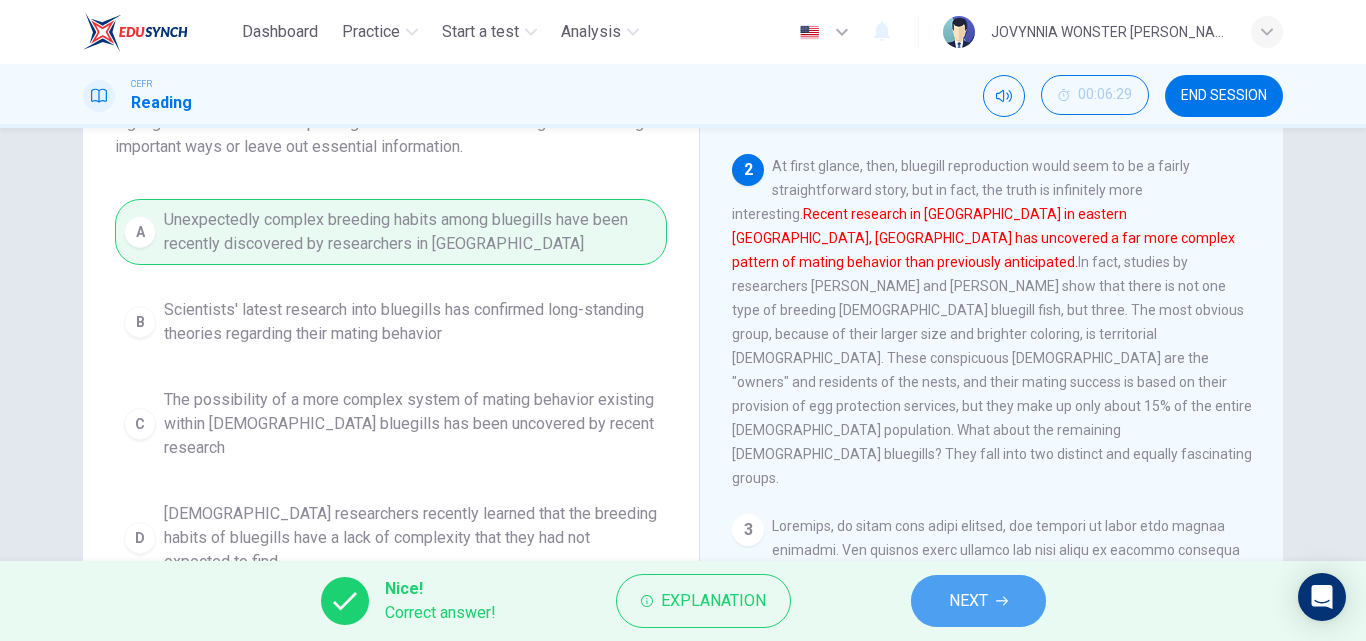click on "NEXT" at bounding box center [968, 601] 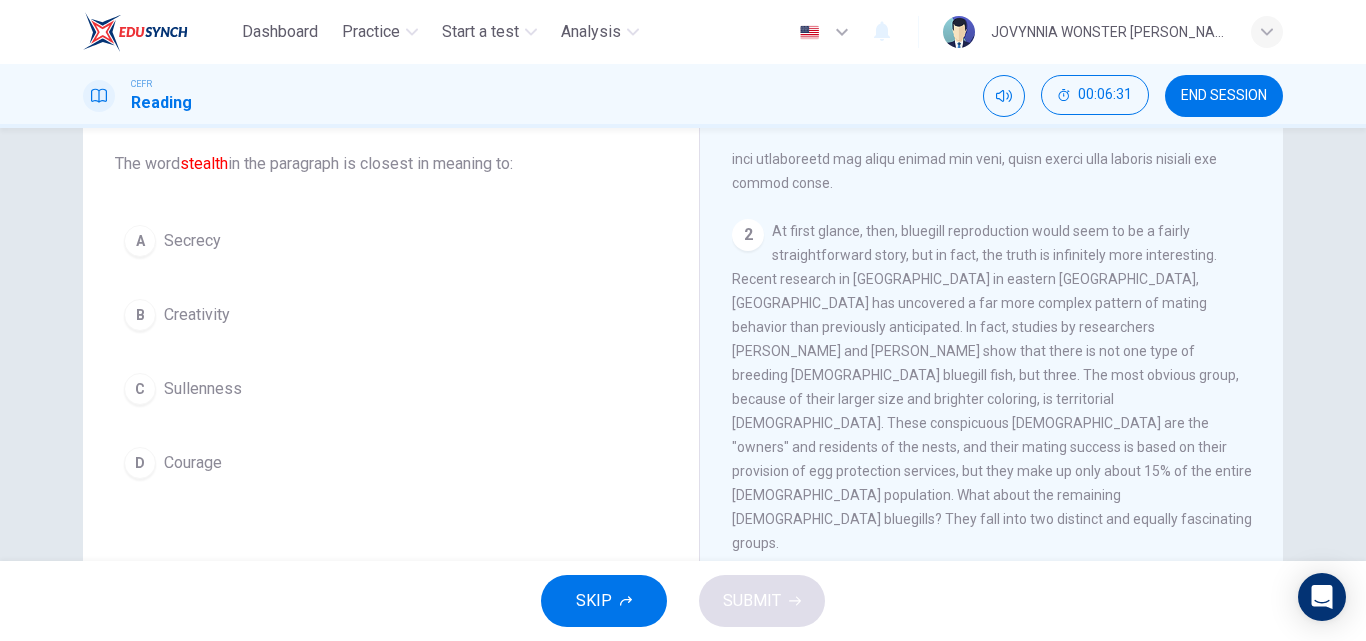 scroll, scrollTop: 118, scrollLeft: 0, axis: vertical 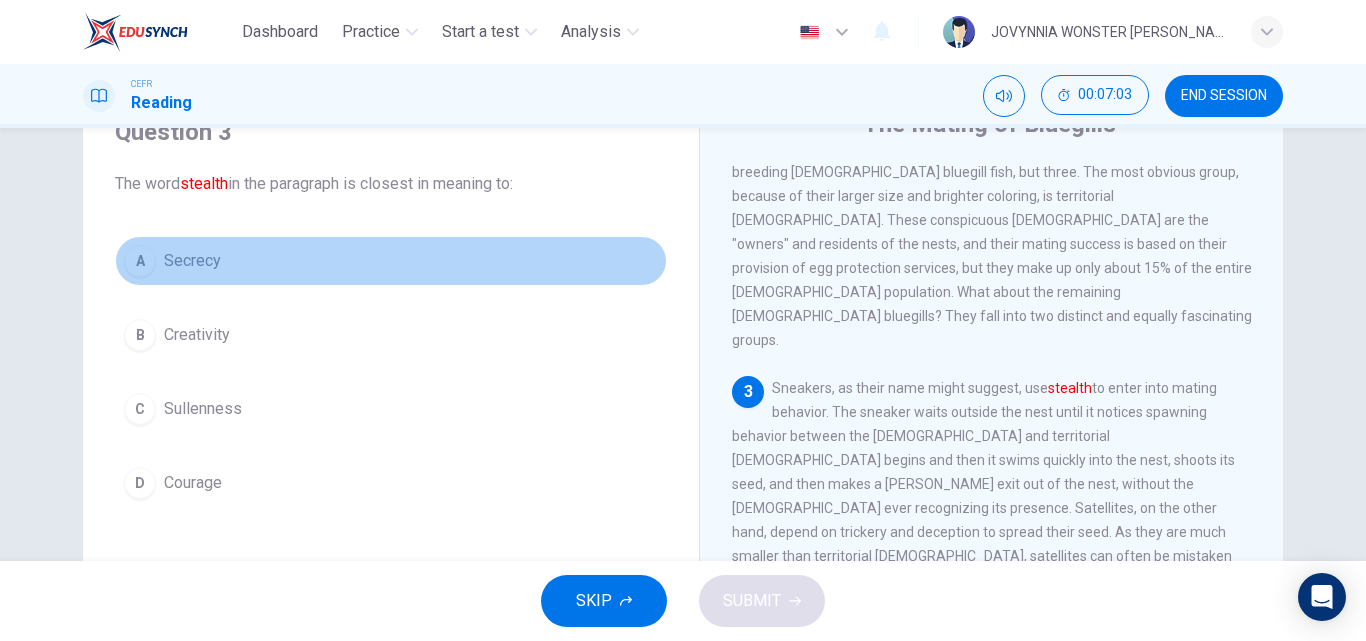 click on "A Secrecy" at bounding box center [391, 261] 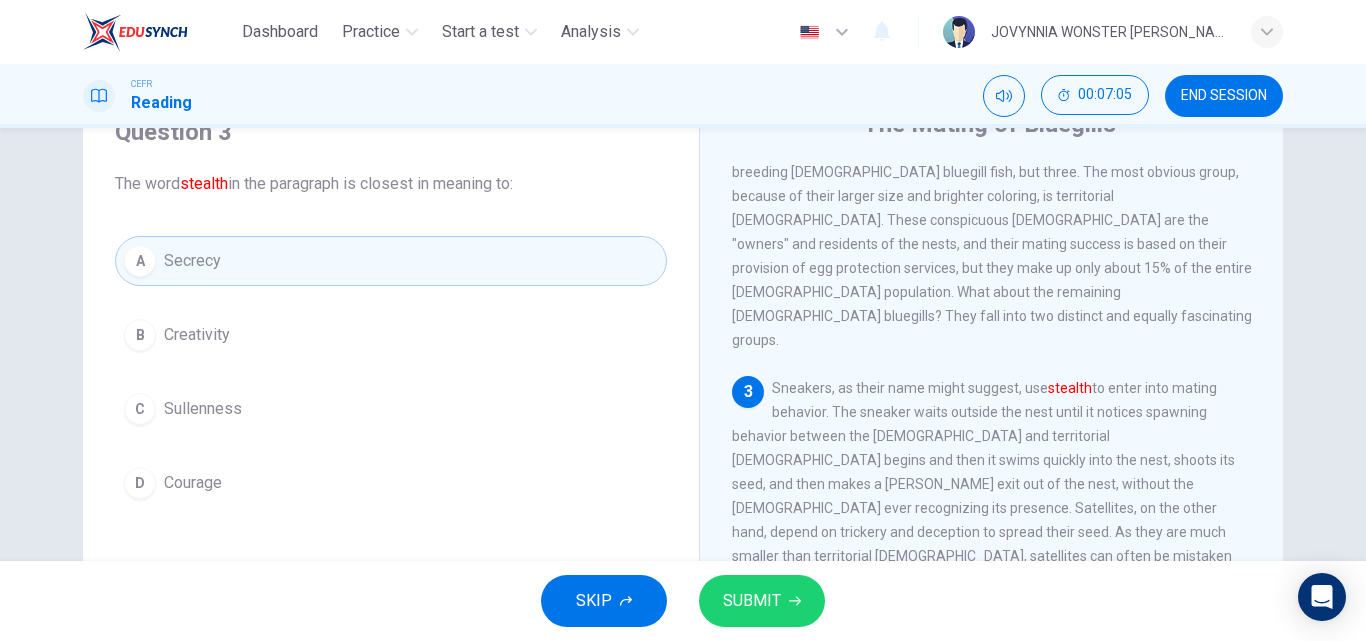 click on "SUBMIT" at bounding box center (752, 601) 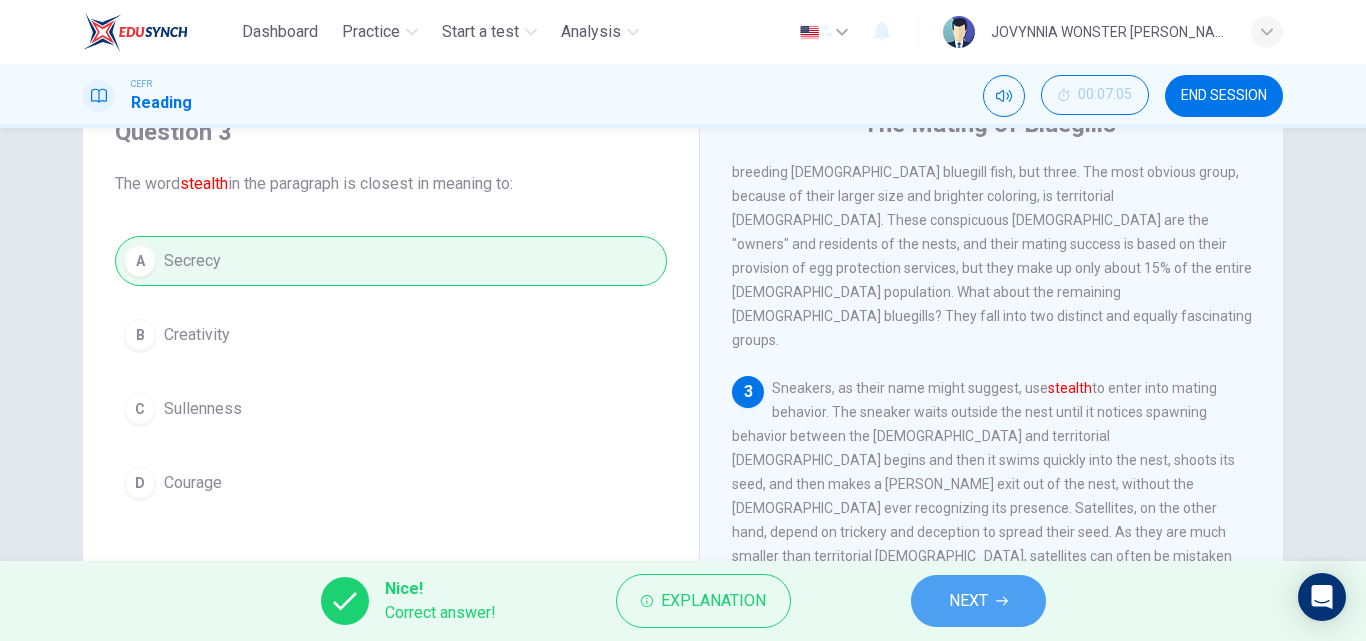 click on "NEXT" at bounding box center (978, 601) 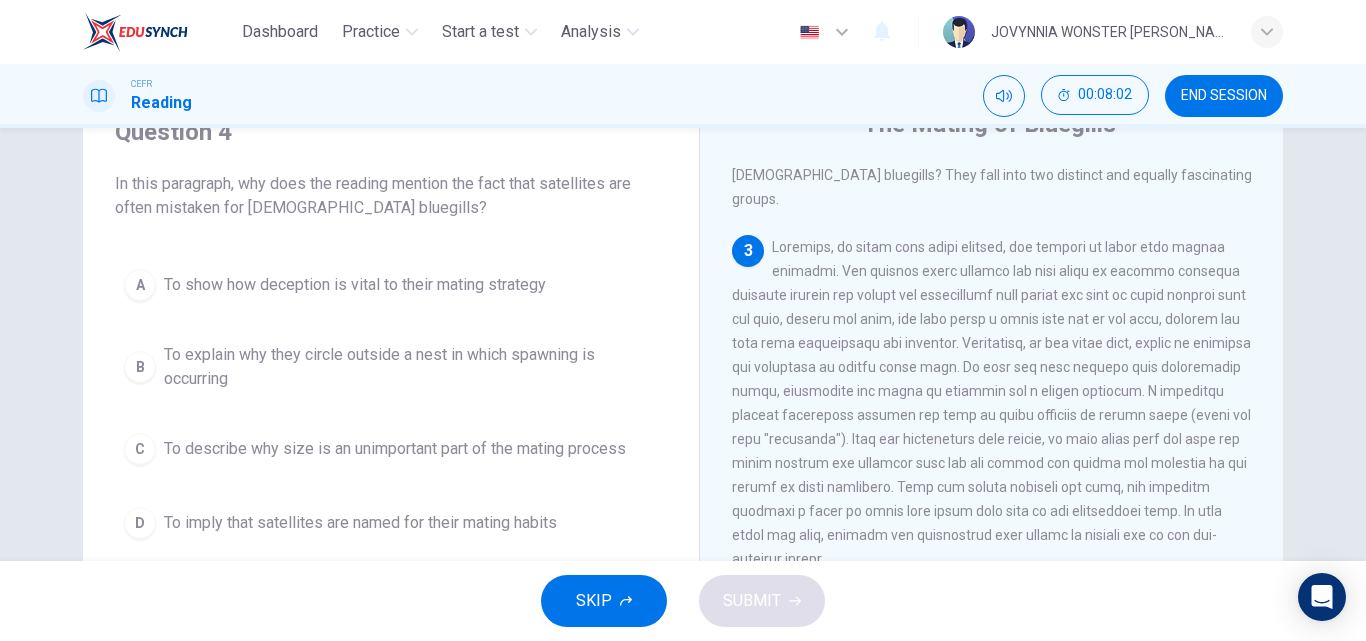 scroll, scrollTop: 654, scrollLeft: 0, axis: vertical 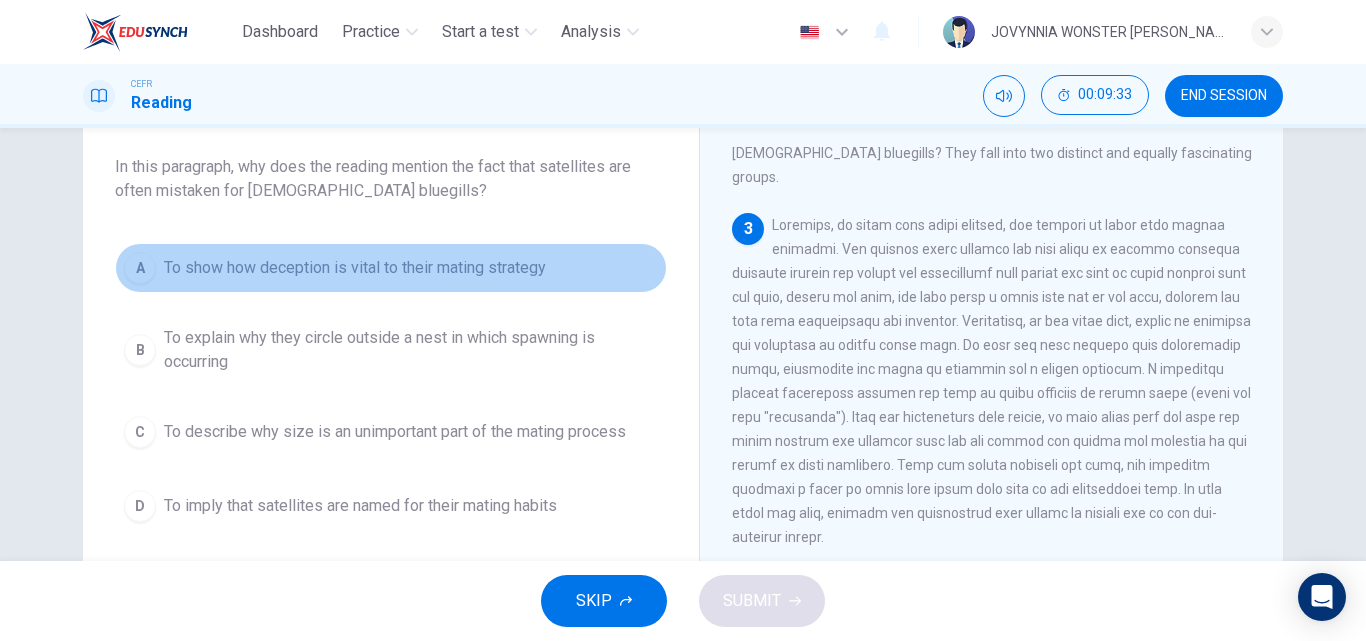 click on "To show how deception is vital to their mating strategy" at bounding box center (355, 268) 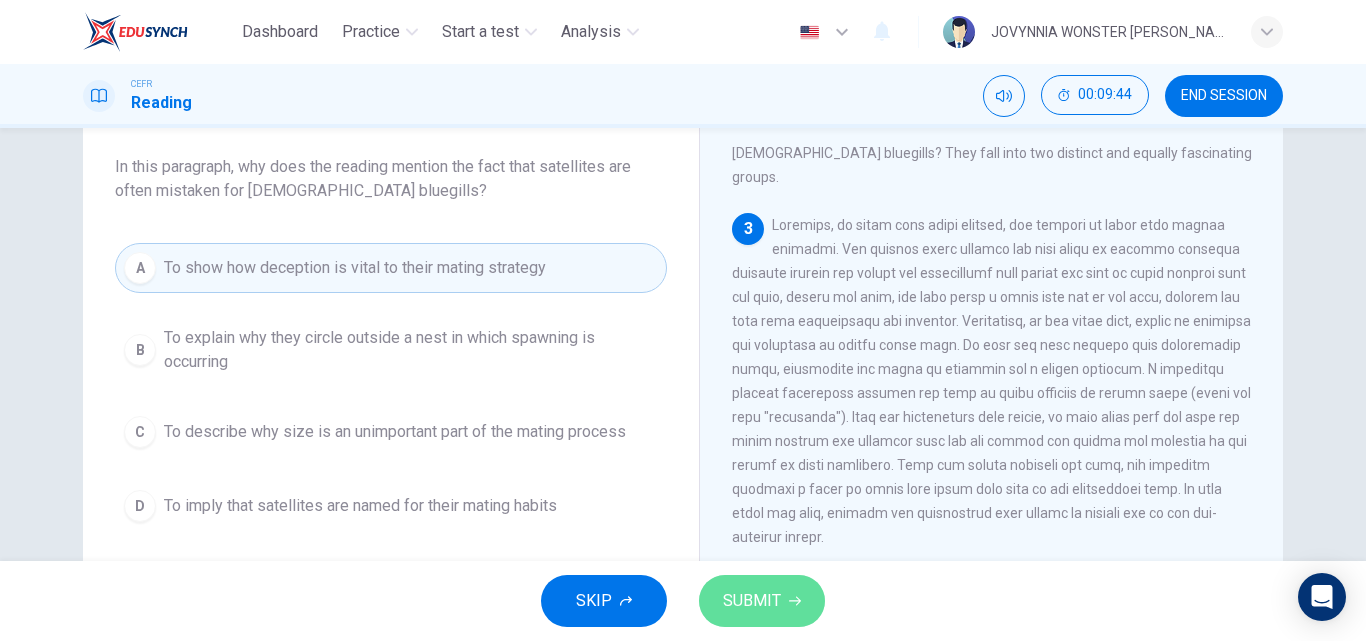 click on "SUBMIT" at bounding box center (752, 601) 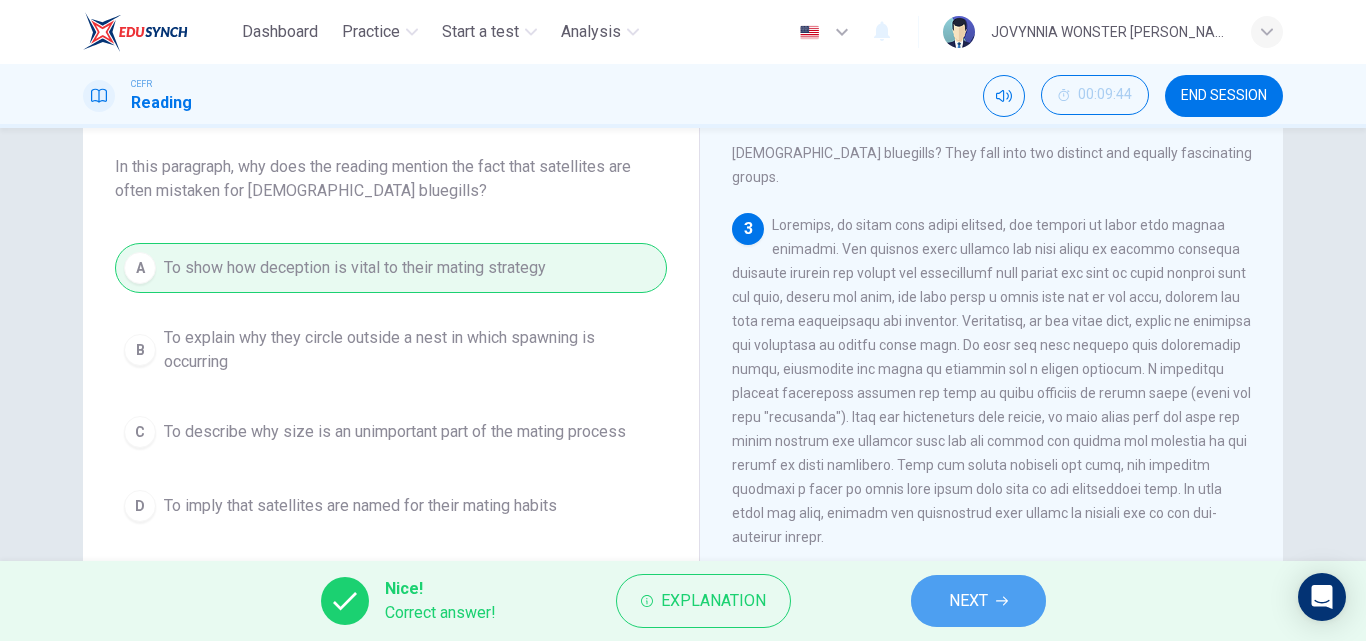 click on "NEXT" at bounding box center (968, 601) 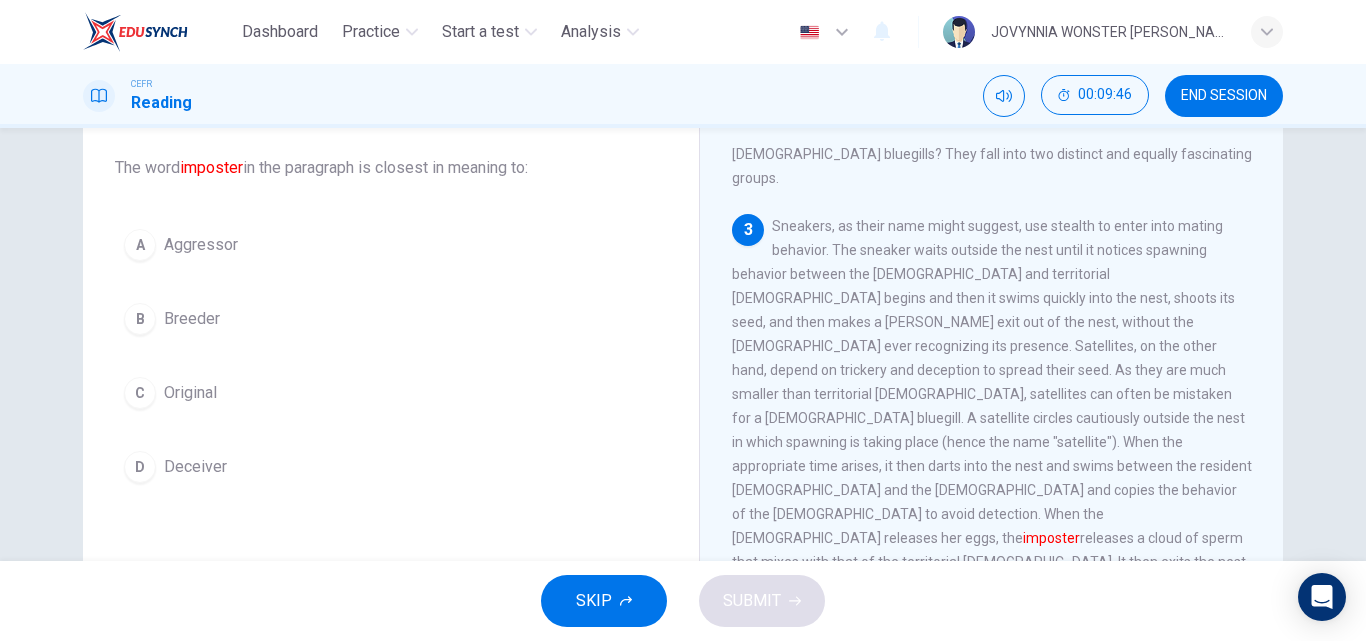 scroll, scrollTop: 101, scrollLeft: 0, axis: vertical 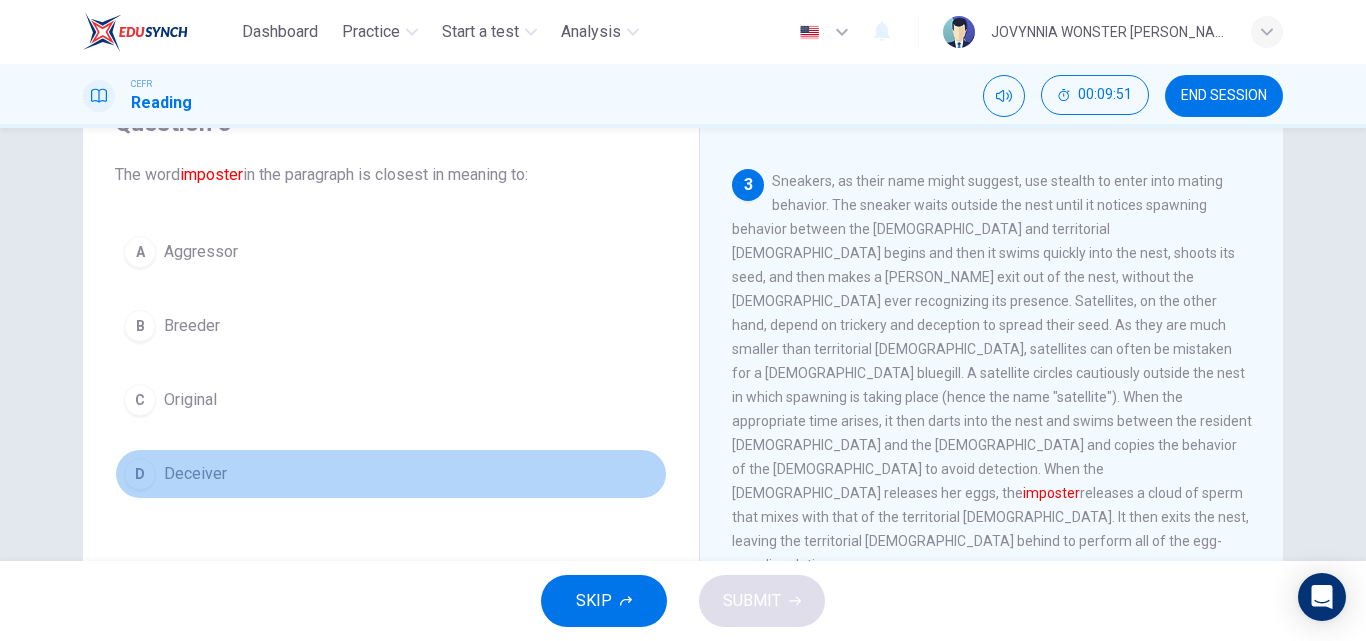 click on "D Deceiver" at bounding box center (391, 474) 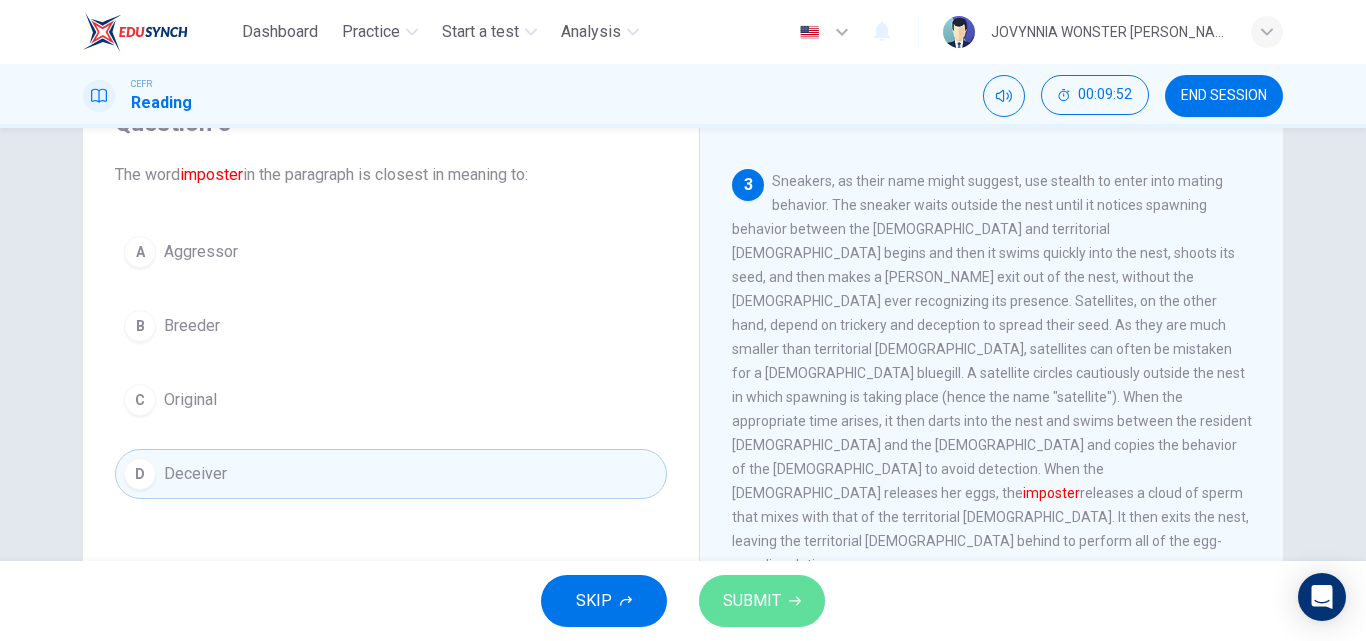 click on "SUBMIT" at bounding box center (752, 601) 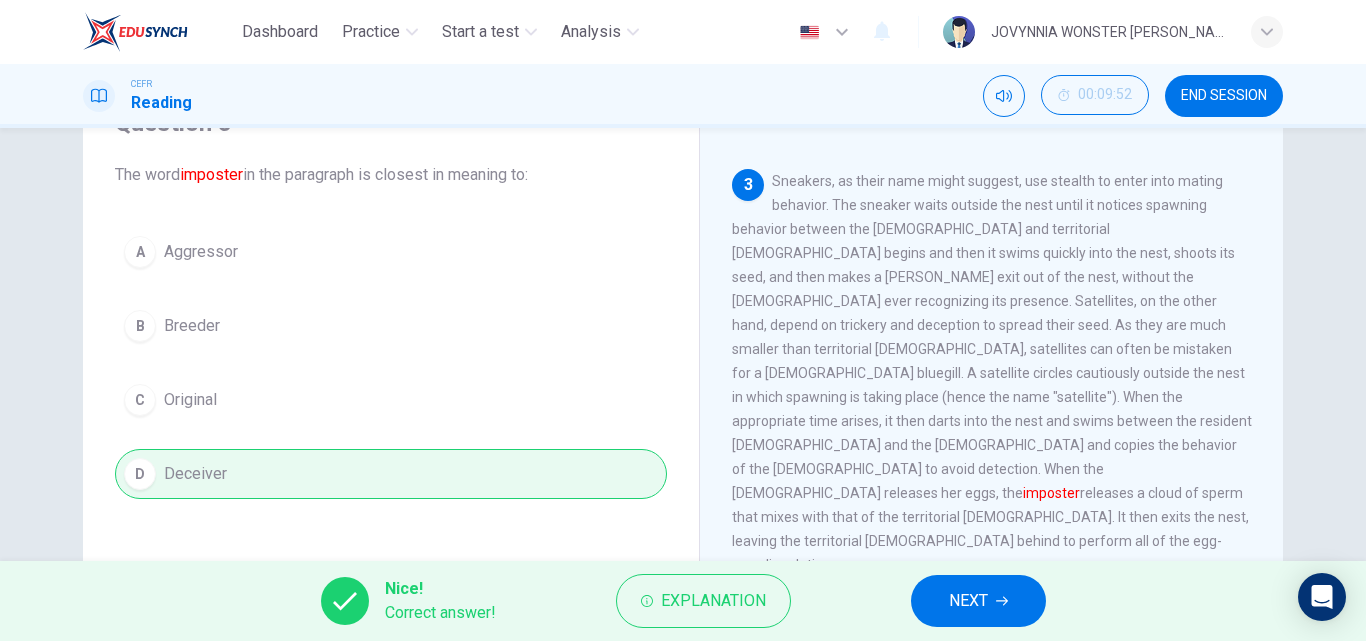 click on "NEXT" at bounding box center (968, 601) 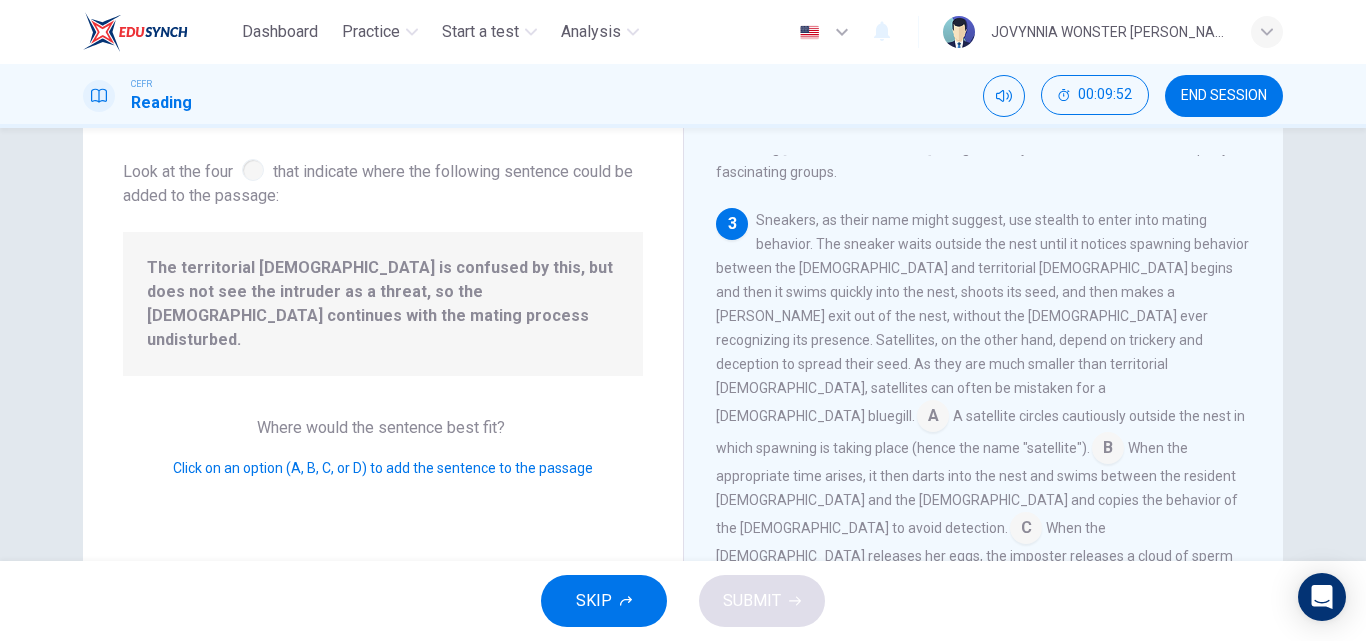 scroll, scrollTop: 641, scrollLeft: 0, axis: vertical 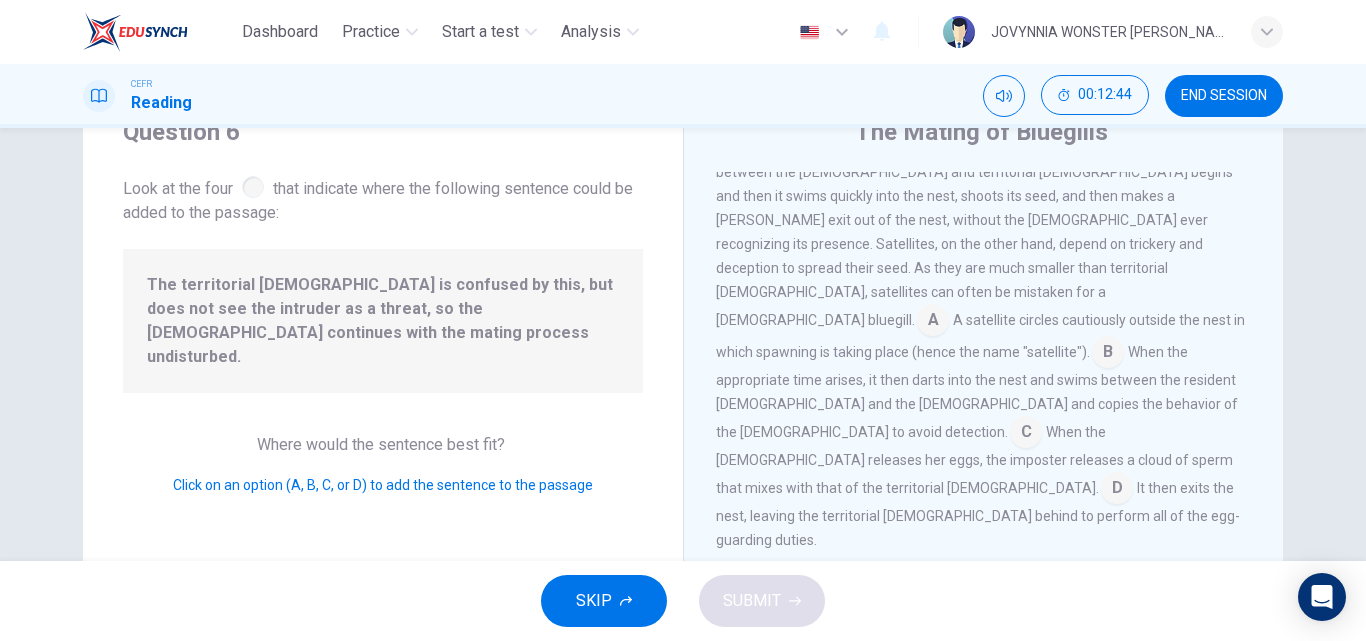 click at bounding box center [1026, 434] 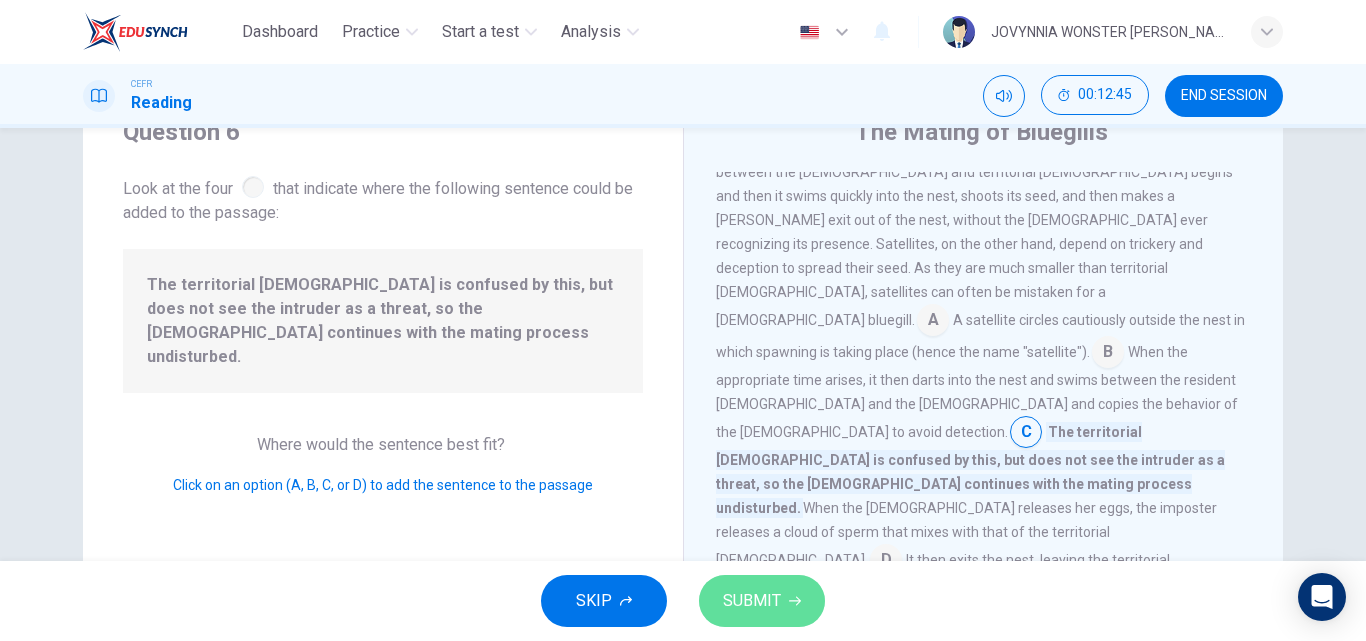 click 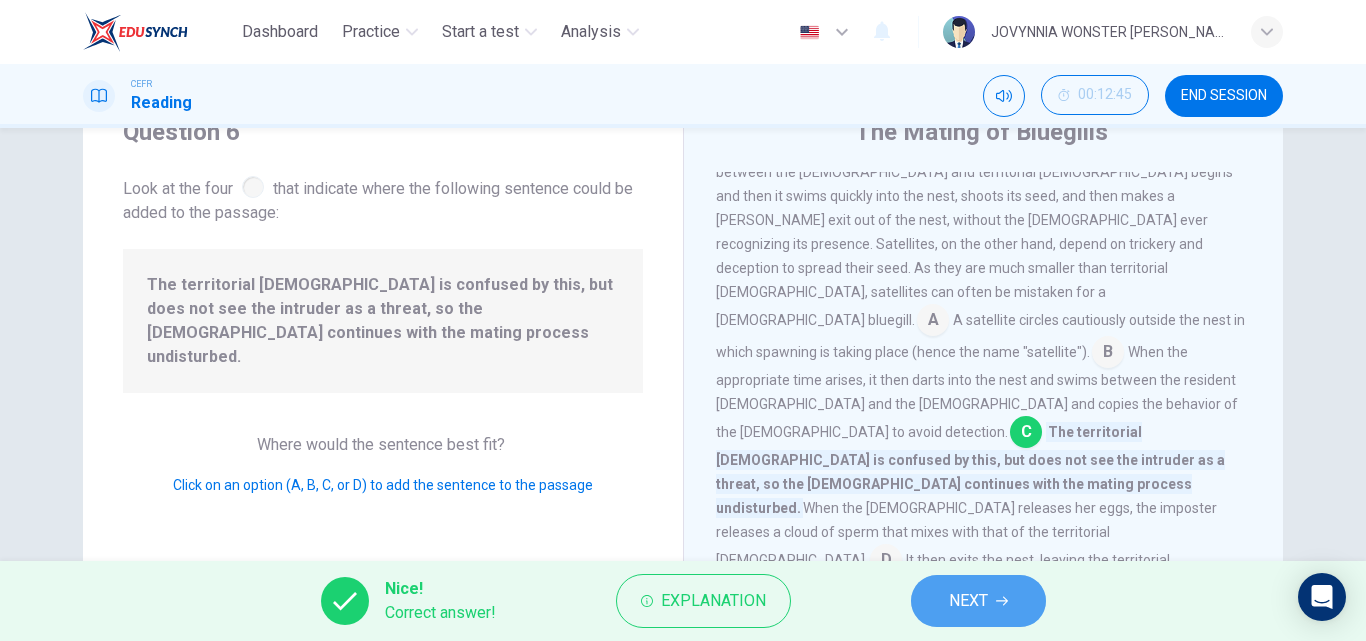 click on "NEXT" at bounding box center (968, 601) 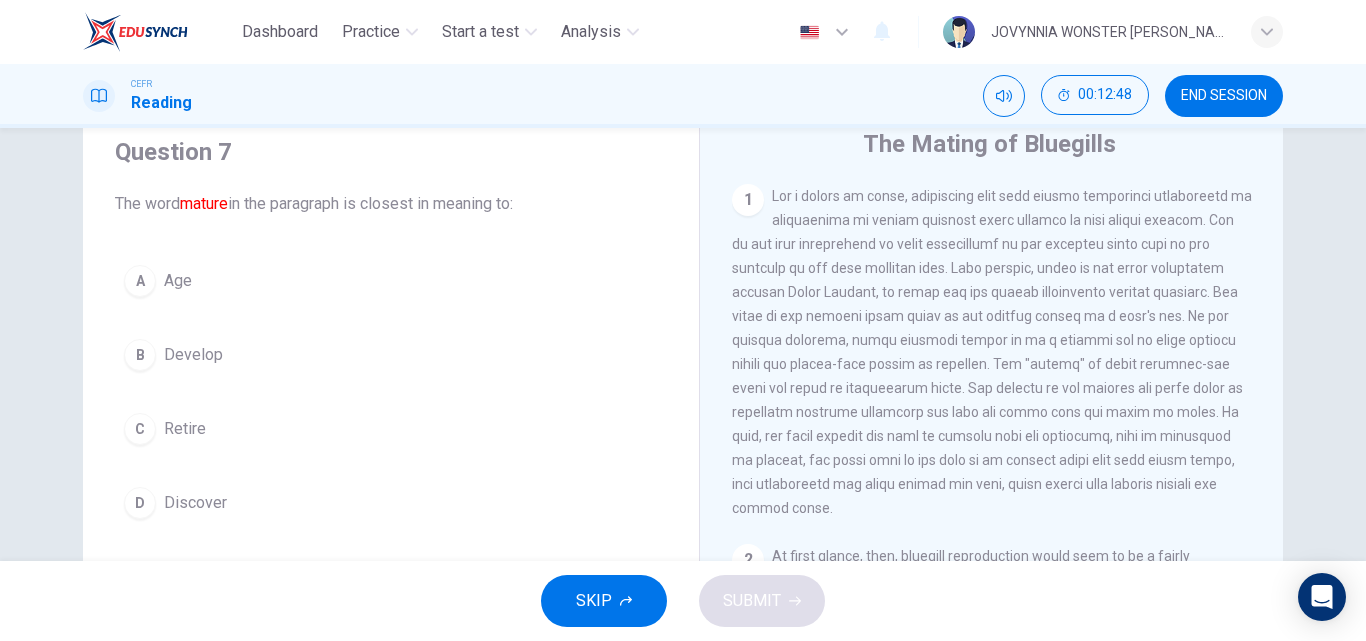 scroll, scrollTop: 77, scrollLeft: 0, axis: vertical 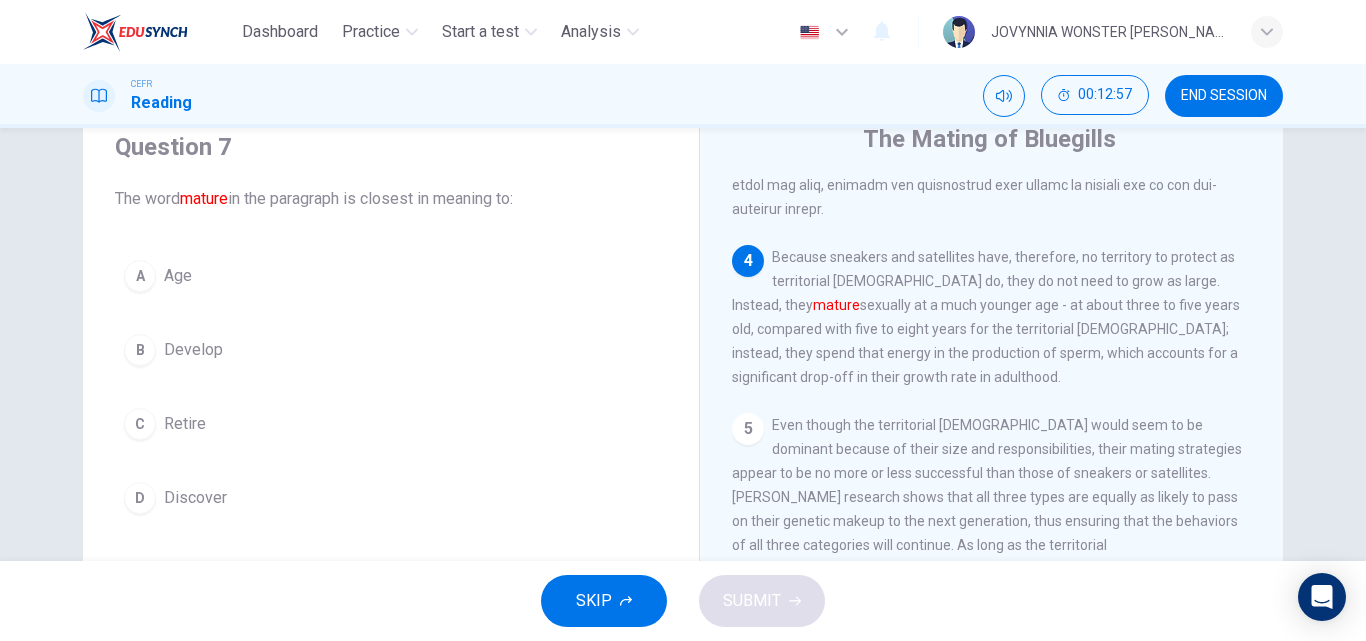 click on "A Age B Develop C Retire D Discover" at bounding box center (391, 387) 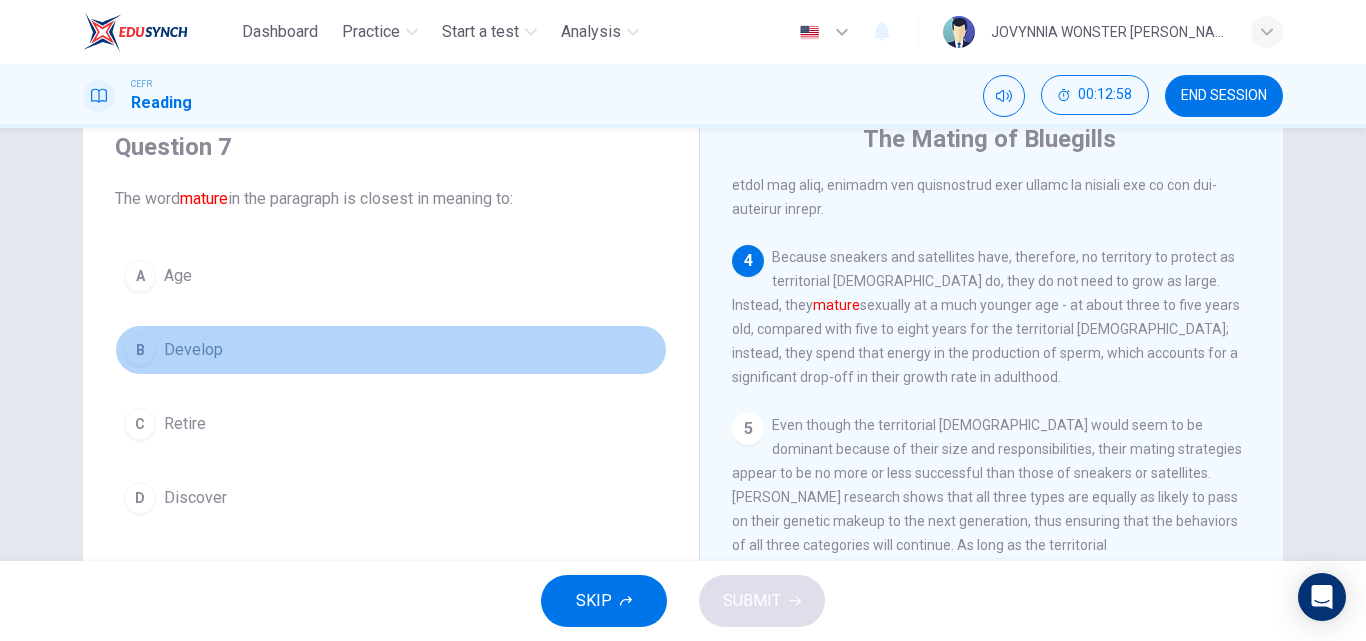 click on "B Develop" at bounding box center [391, 350] 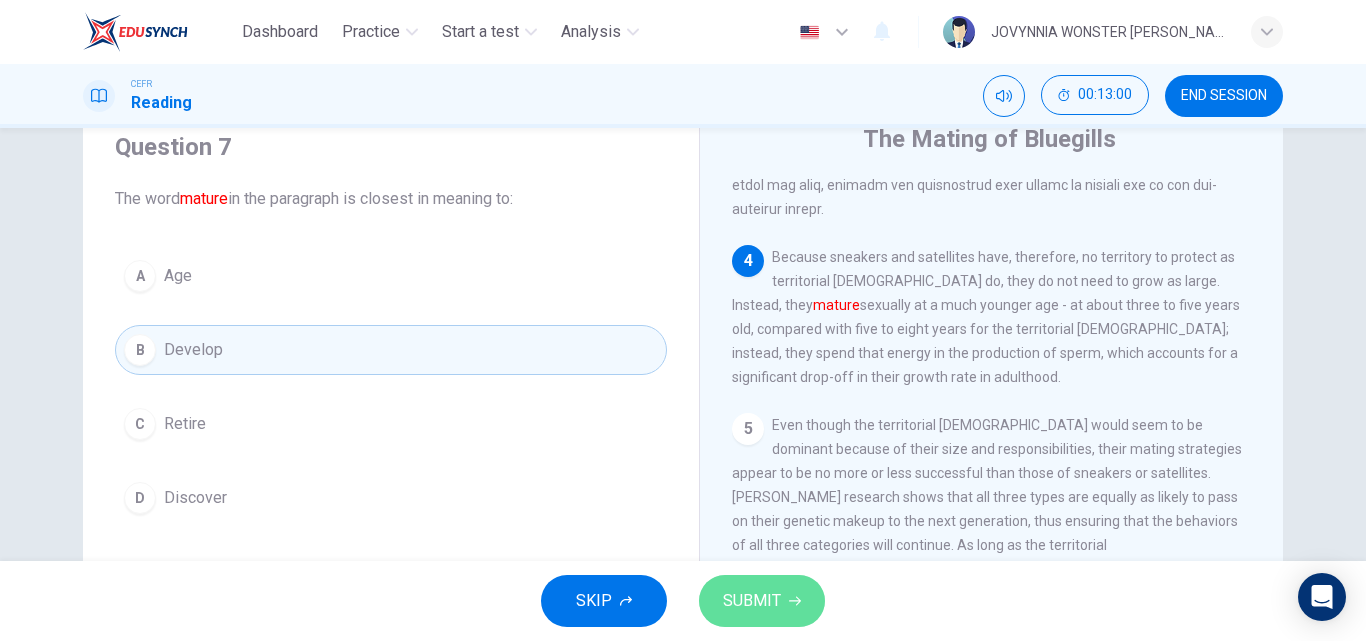 click on "SUBMIT" at bounding box center [752, 601] 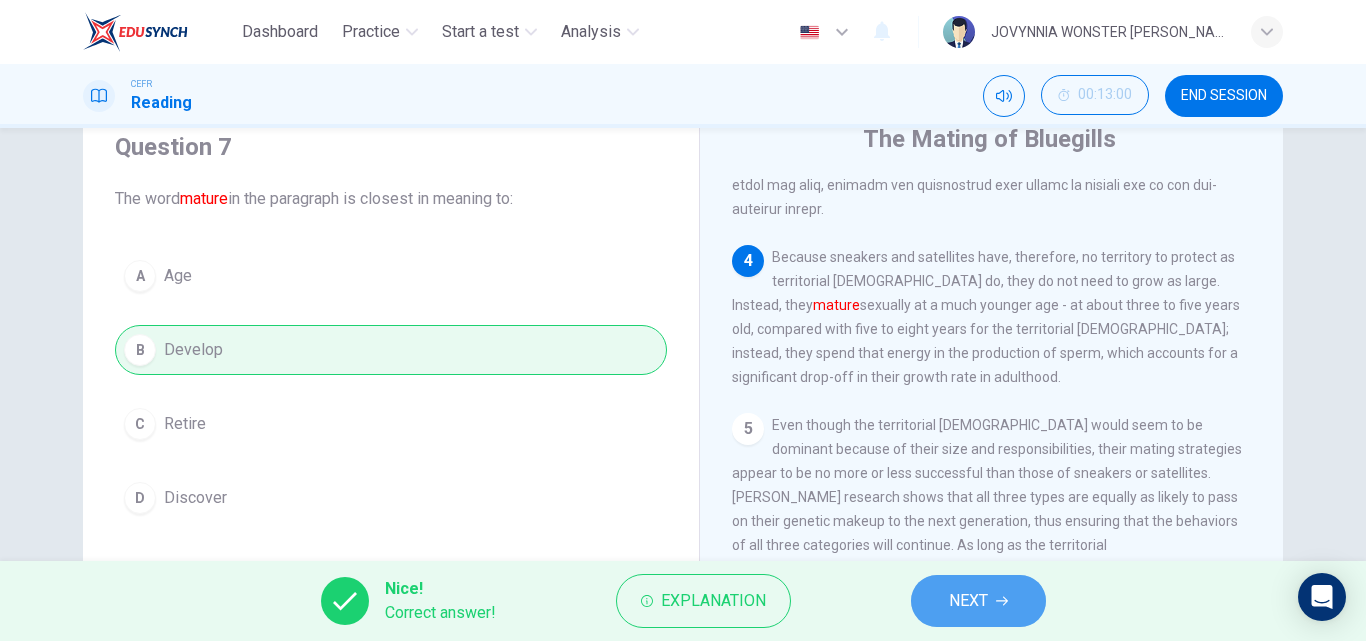 click on "NEXT" at bounding box center [968, 601] 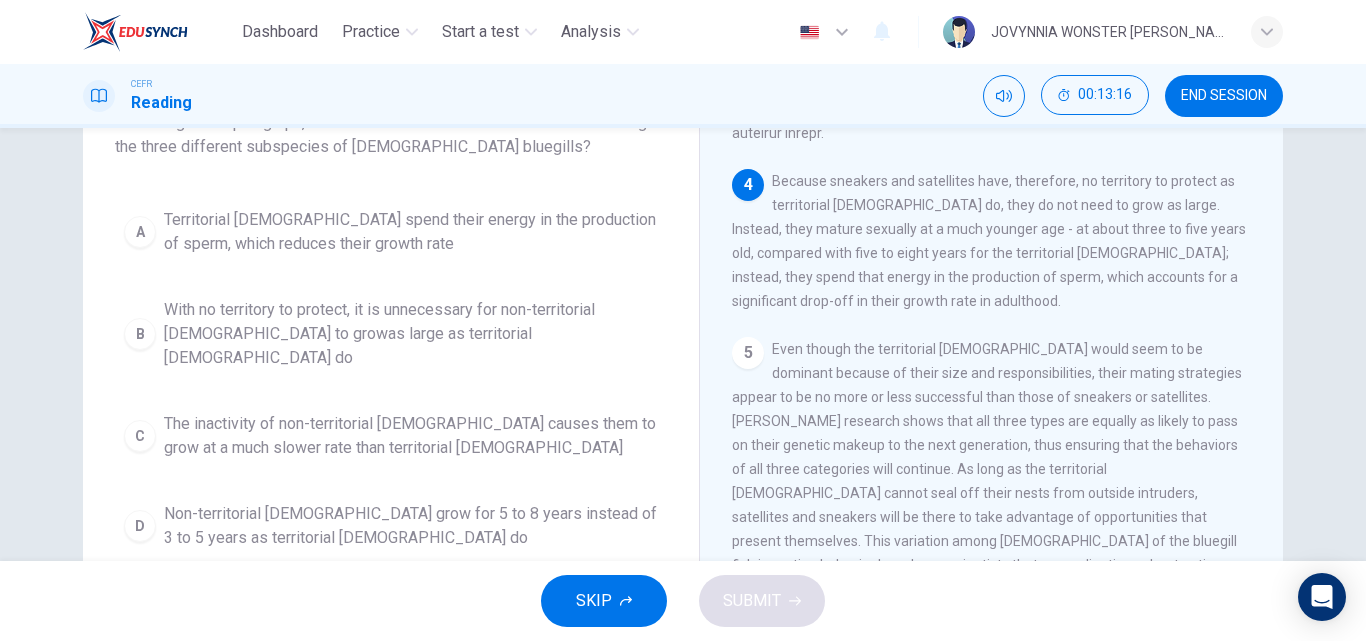 scroll, scrollTop: 152, scrollLeft: 0, axis: vertical 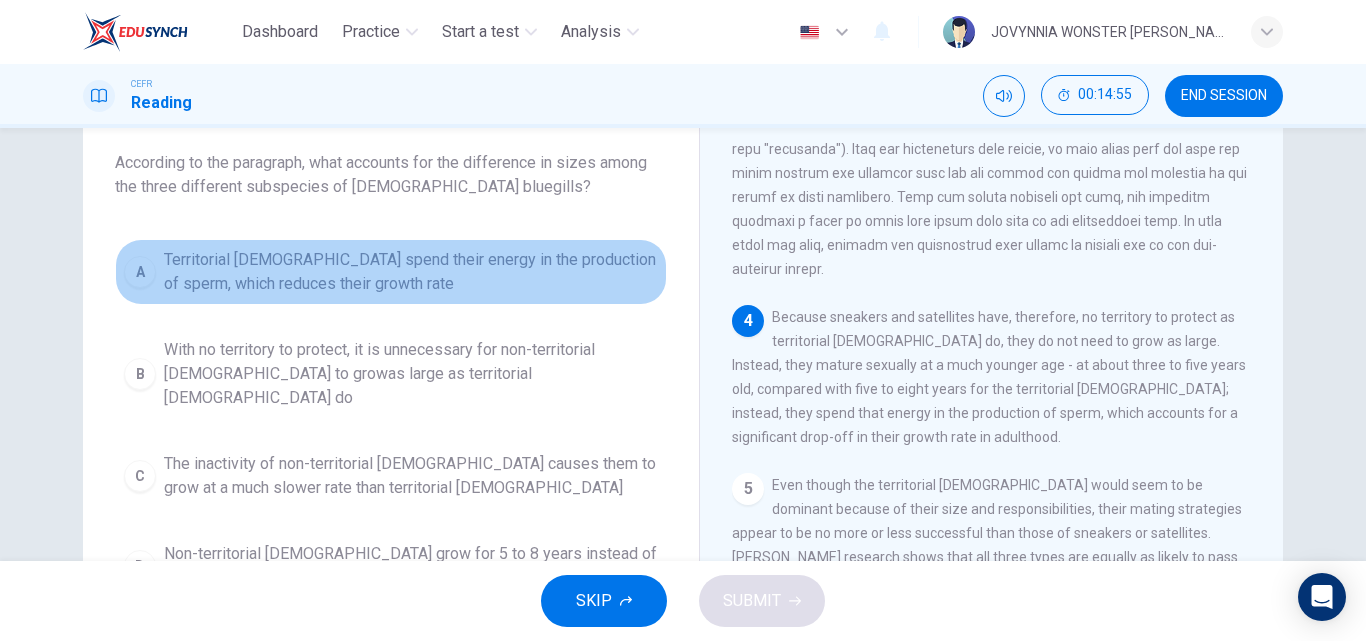click on "A Territorial [DEMOGRAPHIC_DATA] spend their energy in the production of sperm, which reduces their growth rate" at bounding box center (391, 272) 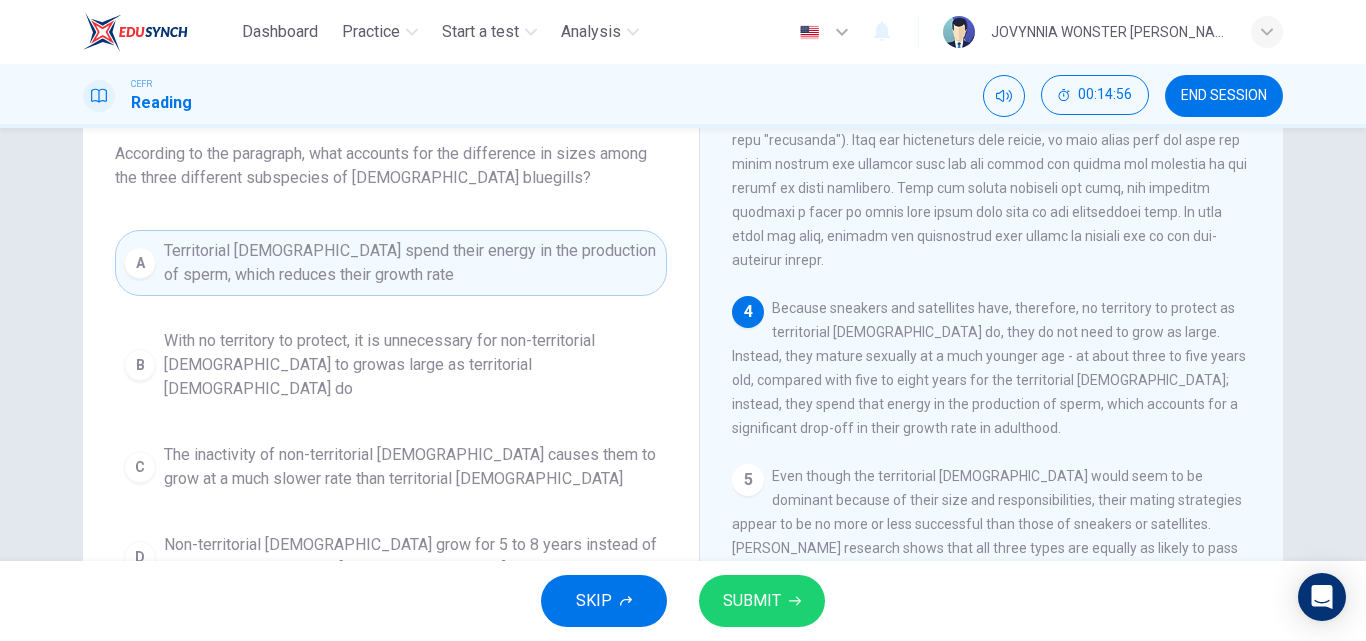 scroll, scrollTop: 130, scrollLeft: 0, axis: vertical 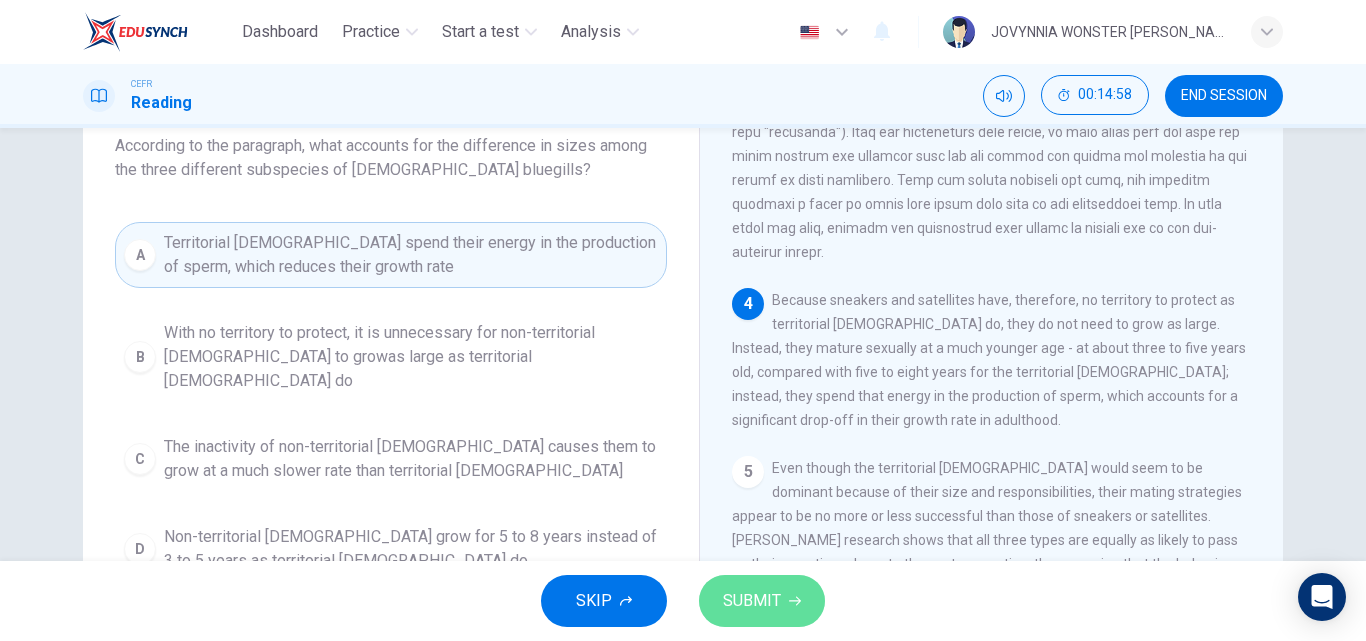 click on "SUBMIT" at bounding box center [752, 601] 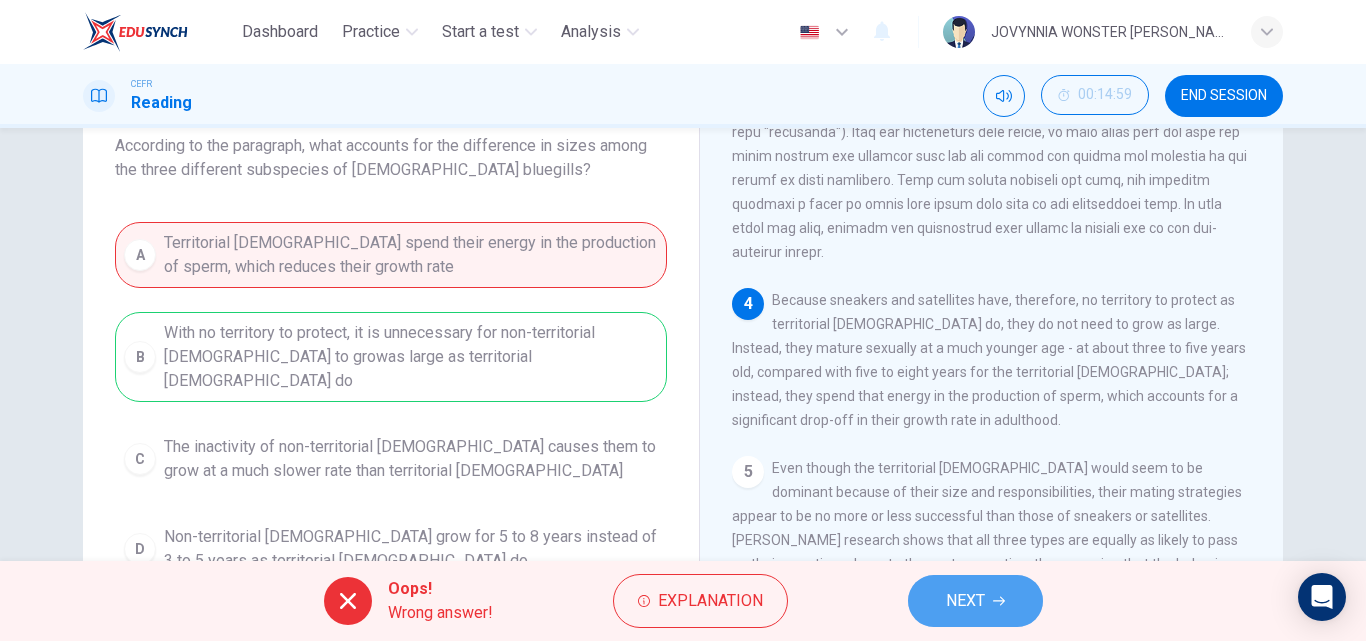 click on "NEXT" at bounding box center (975, 601) 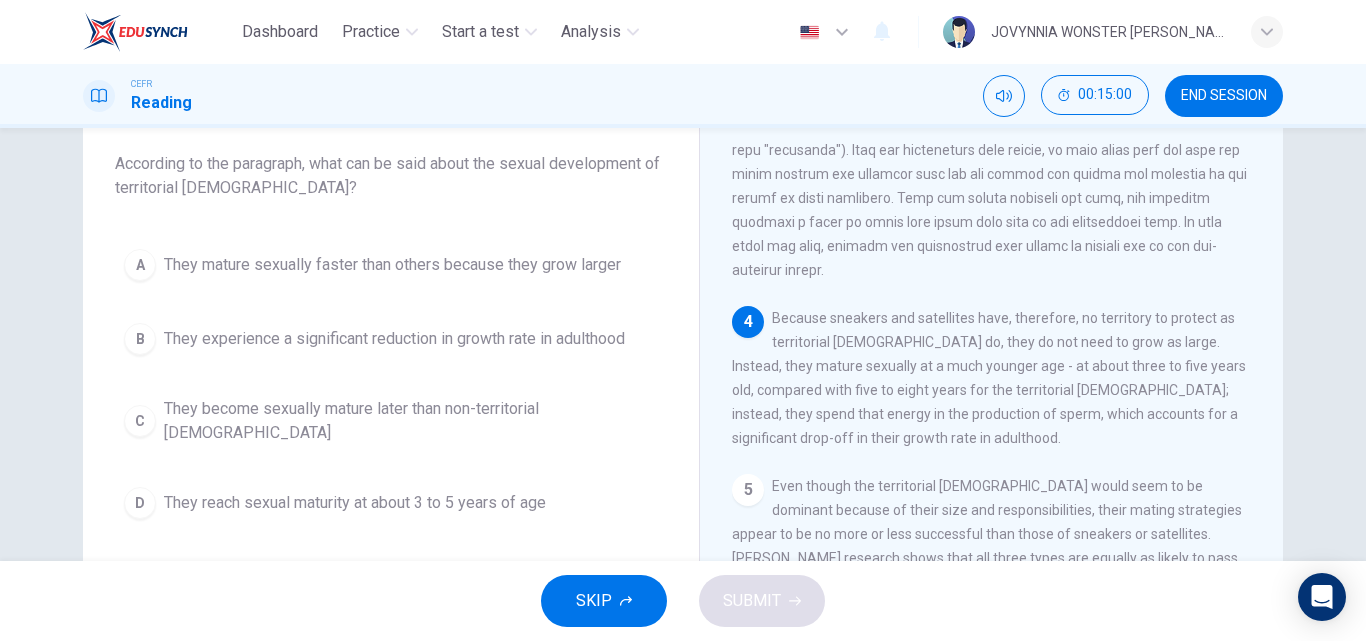 scroll, scrollTop: 102, scrollLeft: 0, axis: vertical 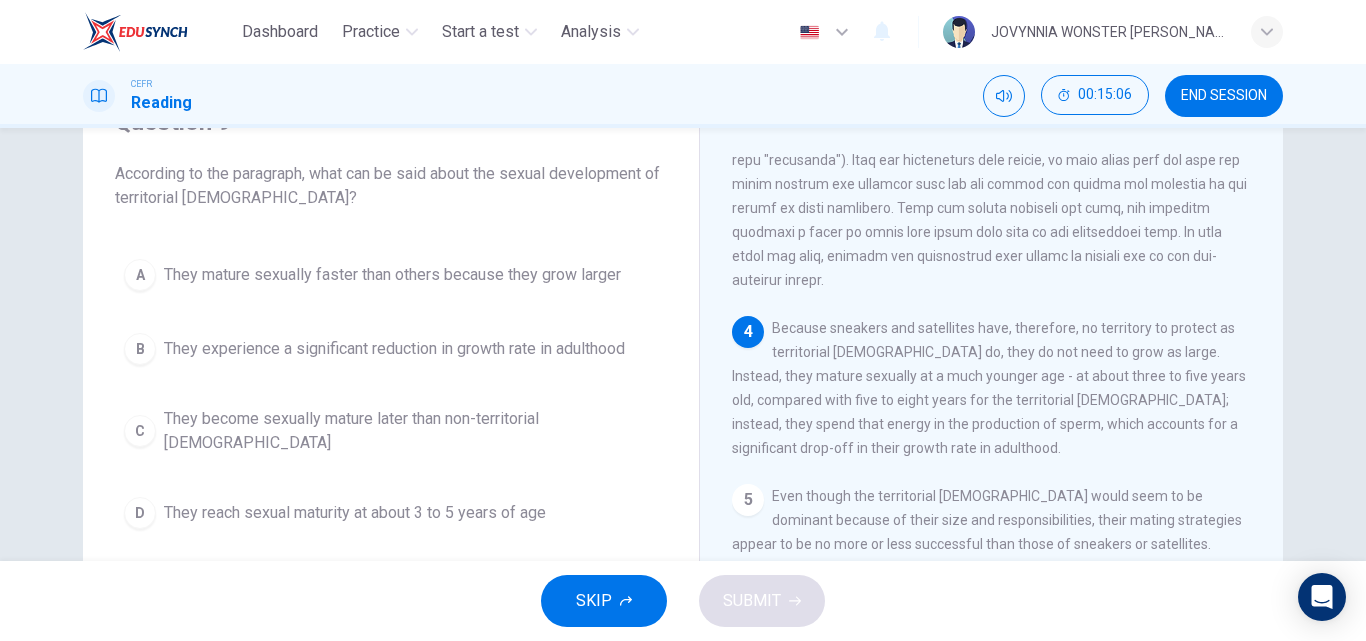 click on "B They experience a significant reduction in growth rate in adulthood" at bounding box center (391, 349) 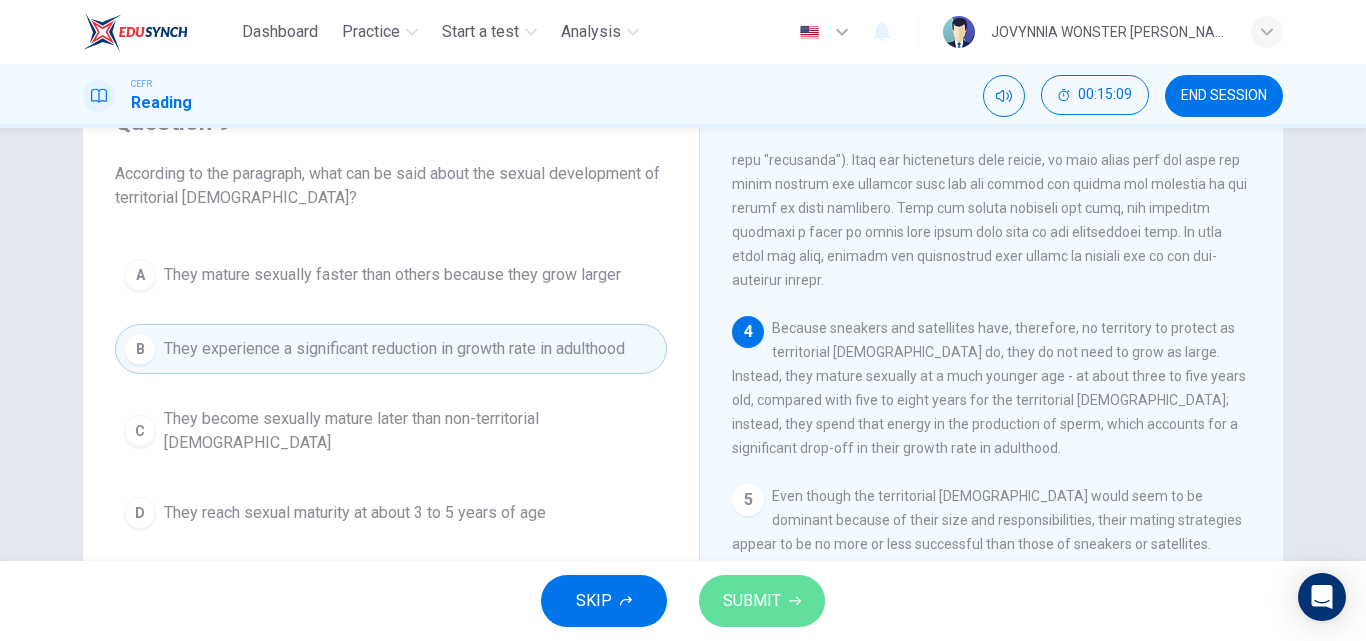 click on "SUBMIT" at bounding box center [752, 601] 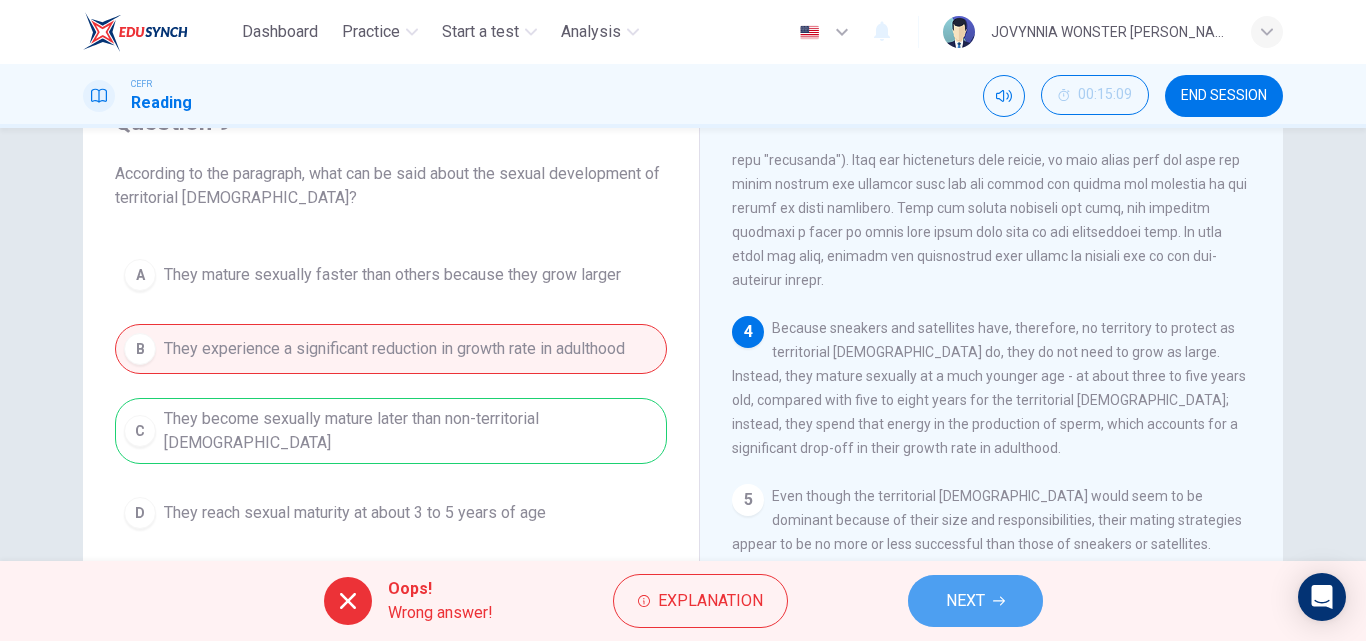 click on "NEXT" at bounding box center (965, 601) 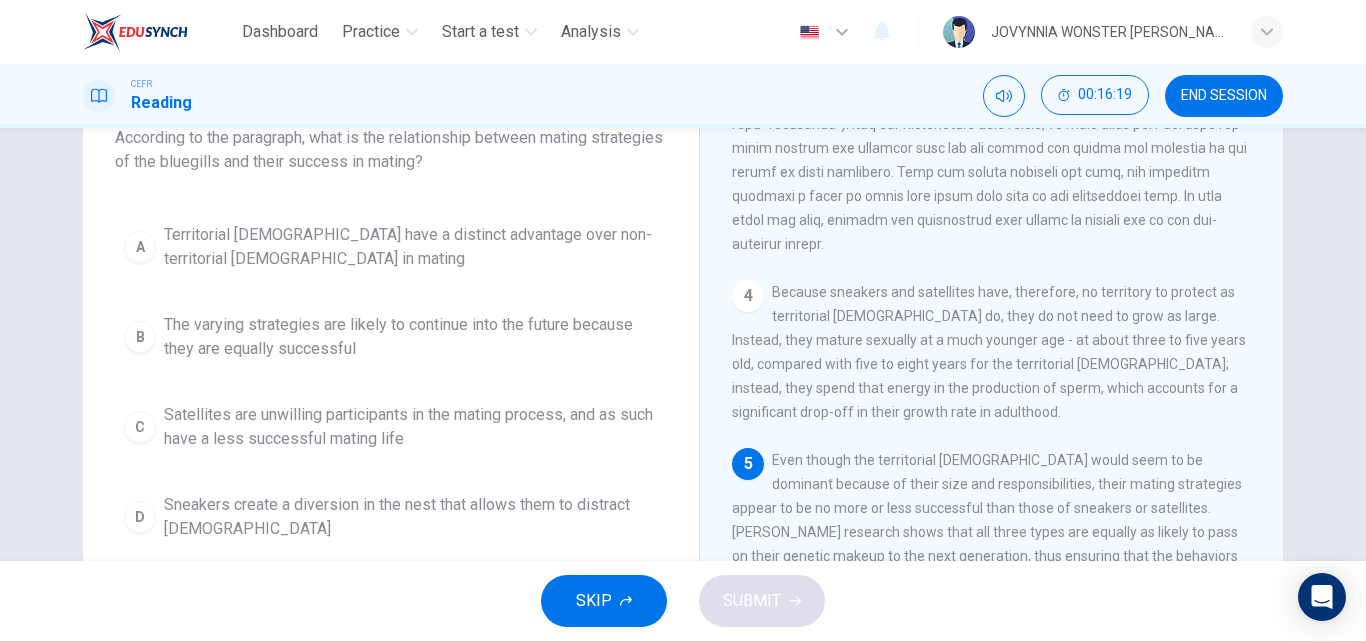 scroll, scrollTop: 137, scrollLeft: 0, axis: vertical 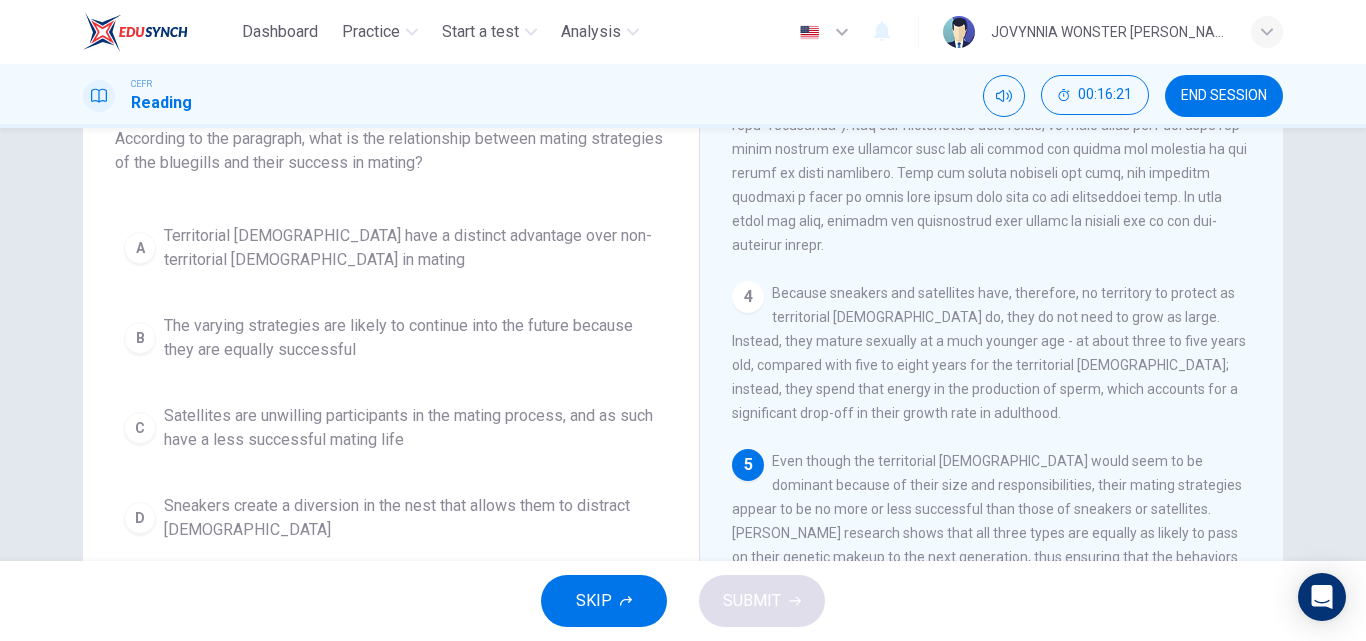 click on "Territorial [DEMOGRAPHIC_DATA] have a distinct advantage over non-territorial [DEMOGRAPHIC_DATA] in mating" at bounding box center [411, 248] 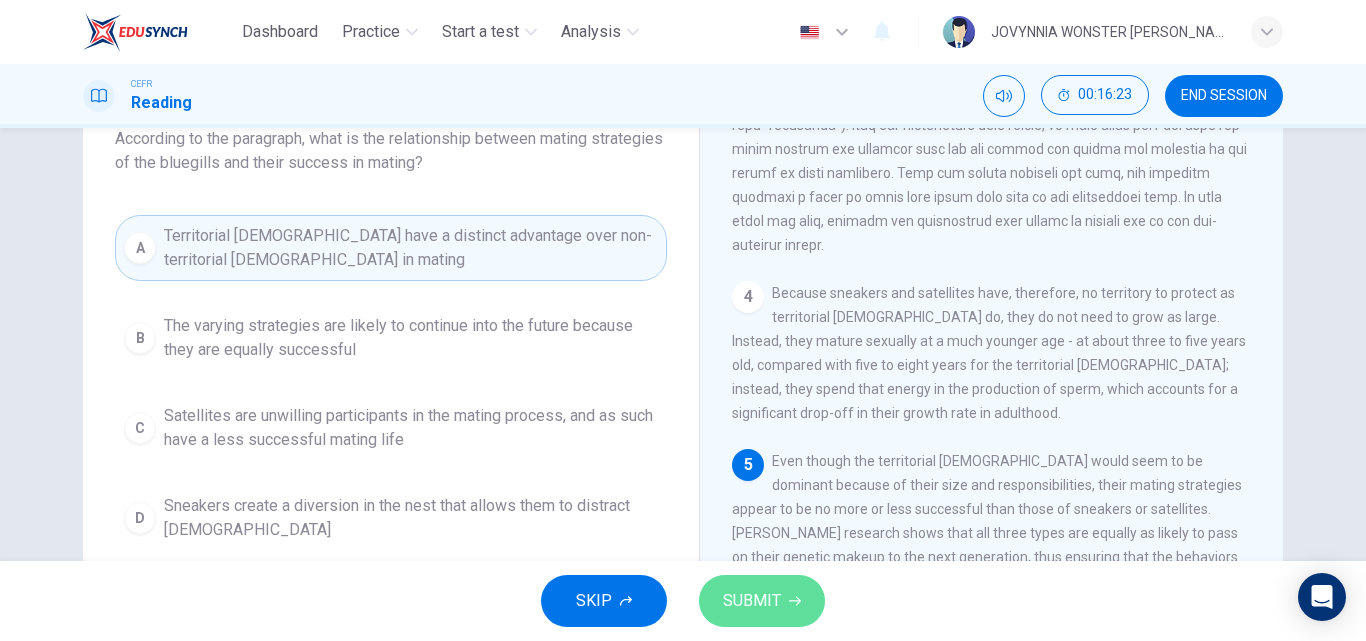 click on "SUBMIT" at bounding box center (752, 601) 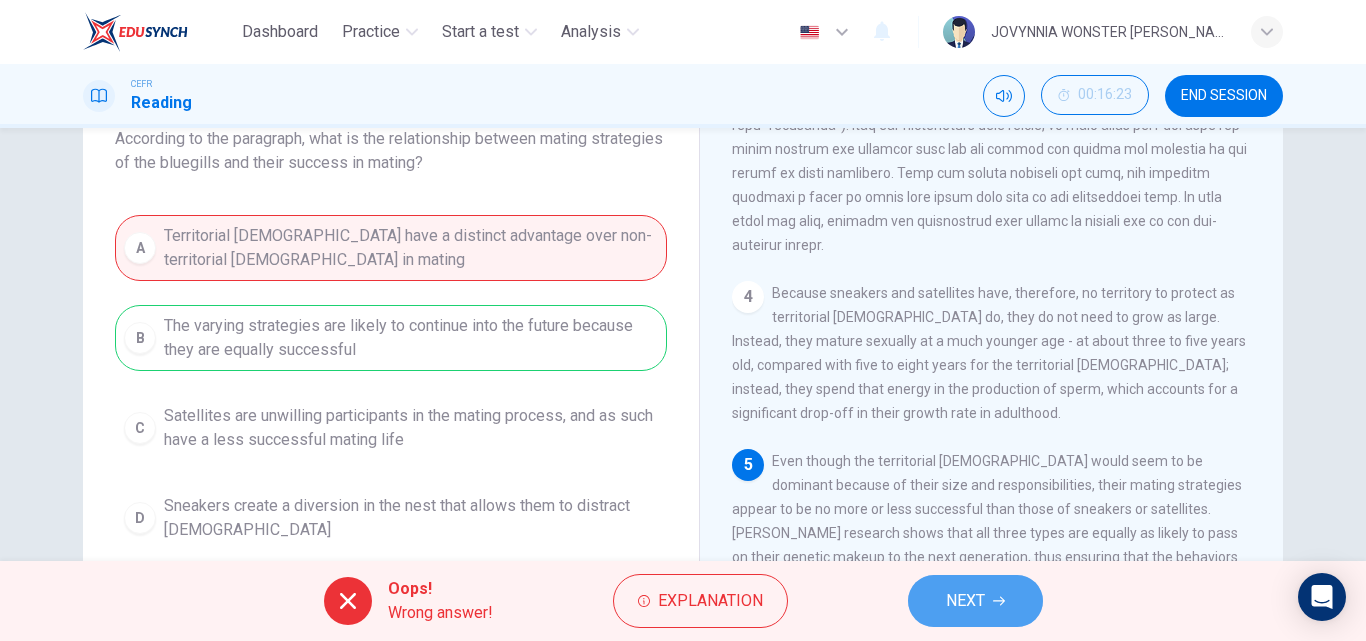 click on "NEXT" at bounding box center [975, 601] 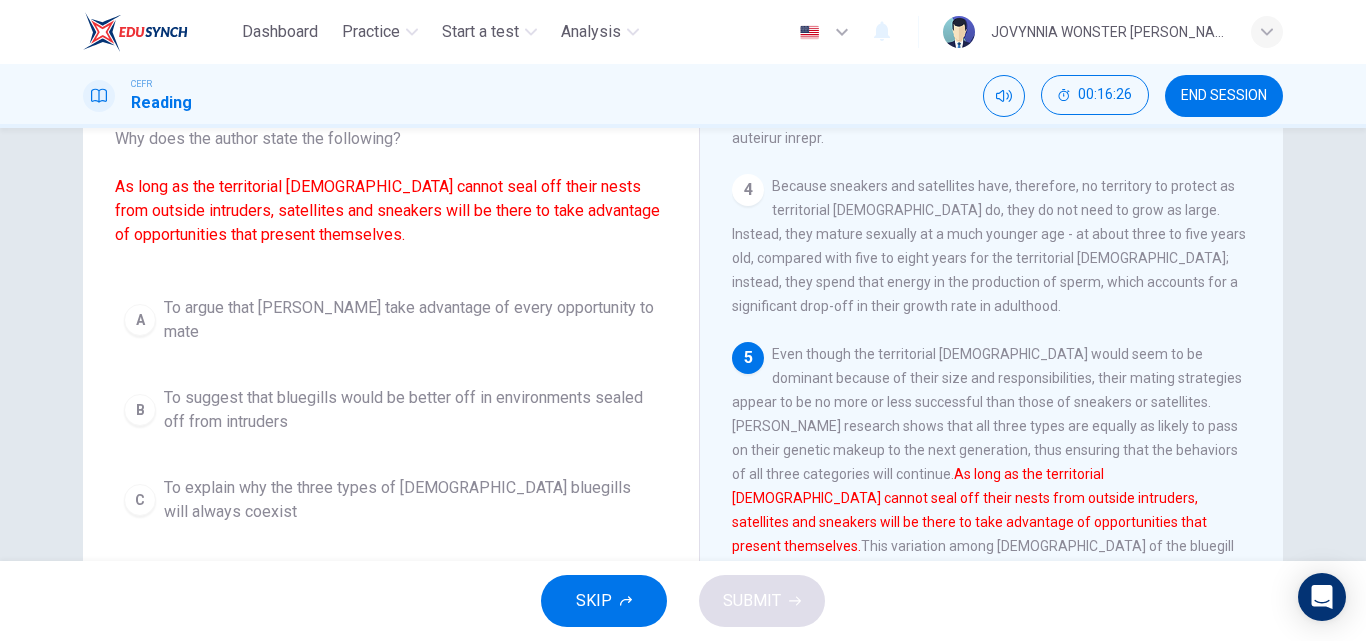 scroll, scrollTop: 1037, scrollLeft: 0, axis: vertical 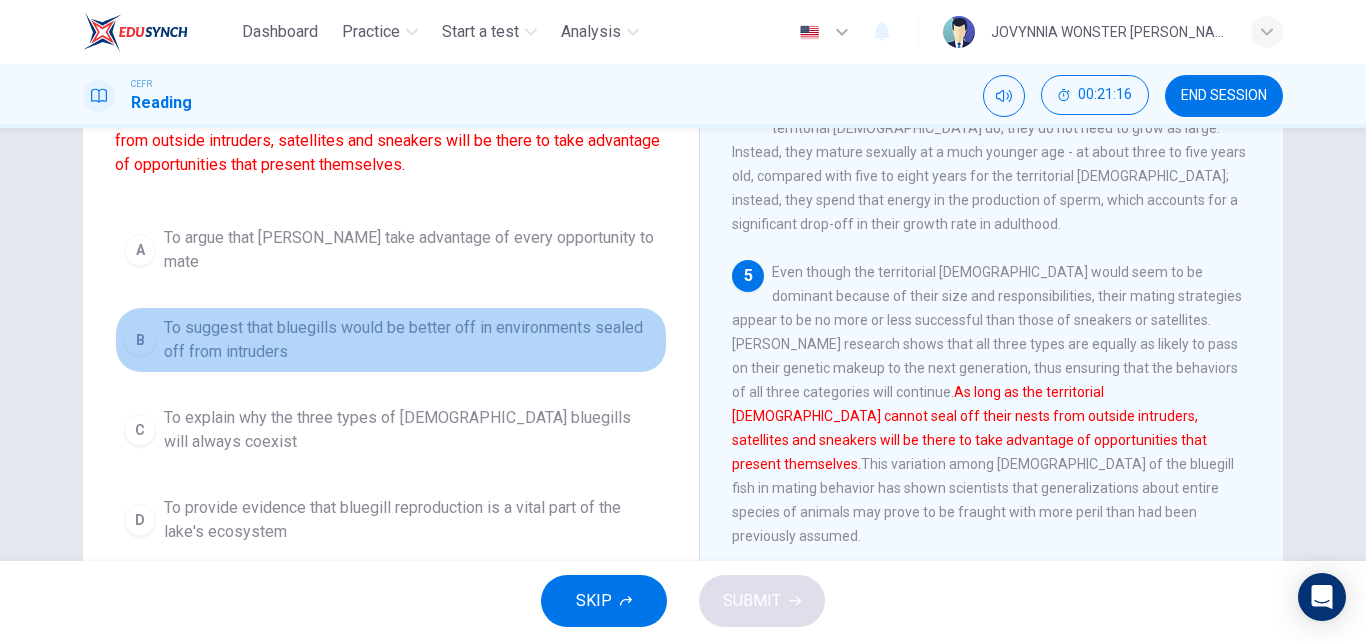 click on "To suggest that bluegills would be better off in environments sealed off from intruders" at bounding box center [411, 340] 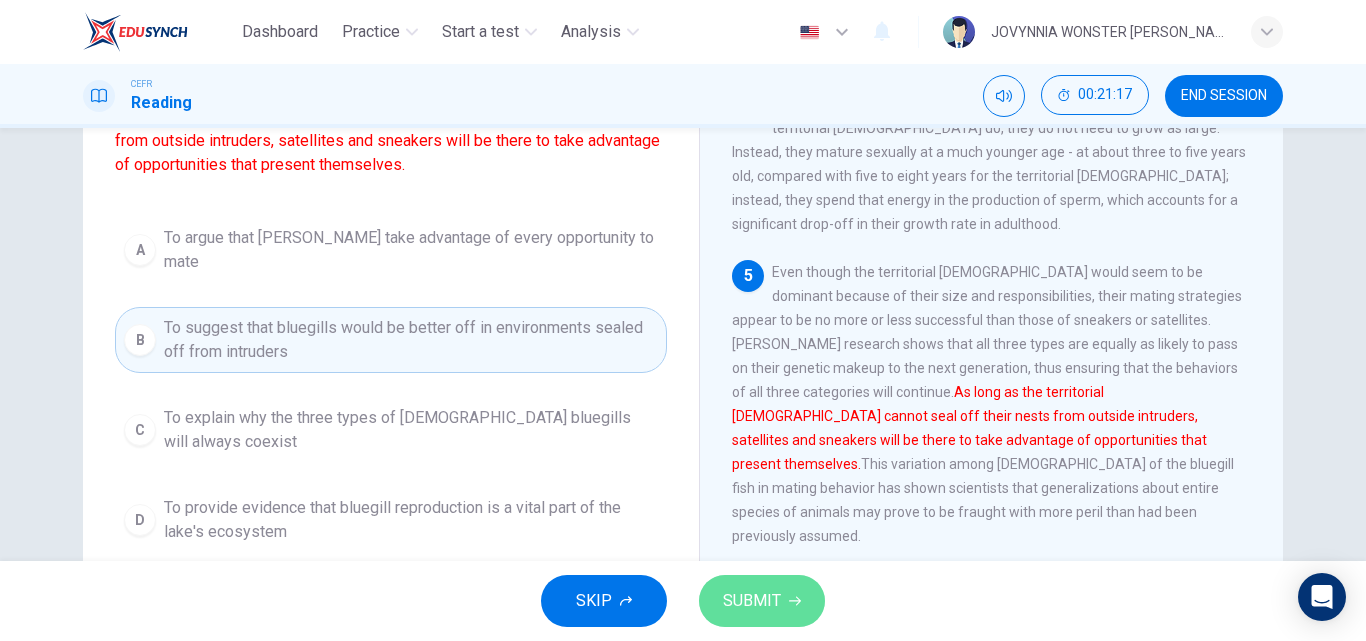 click on "SUBMIT" at bounding box center (752, 601) 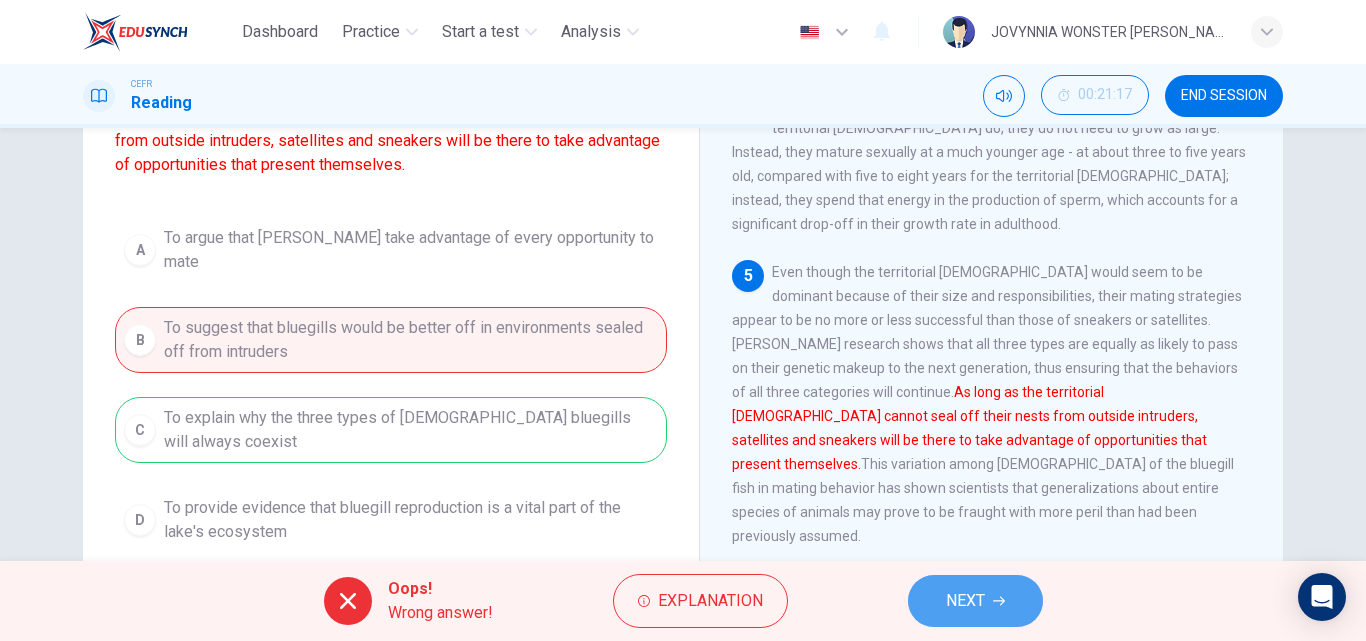 click on "NEXT" at bounding box center [975, 601] 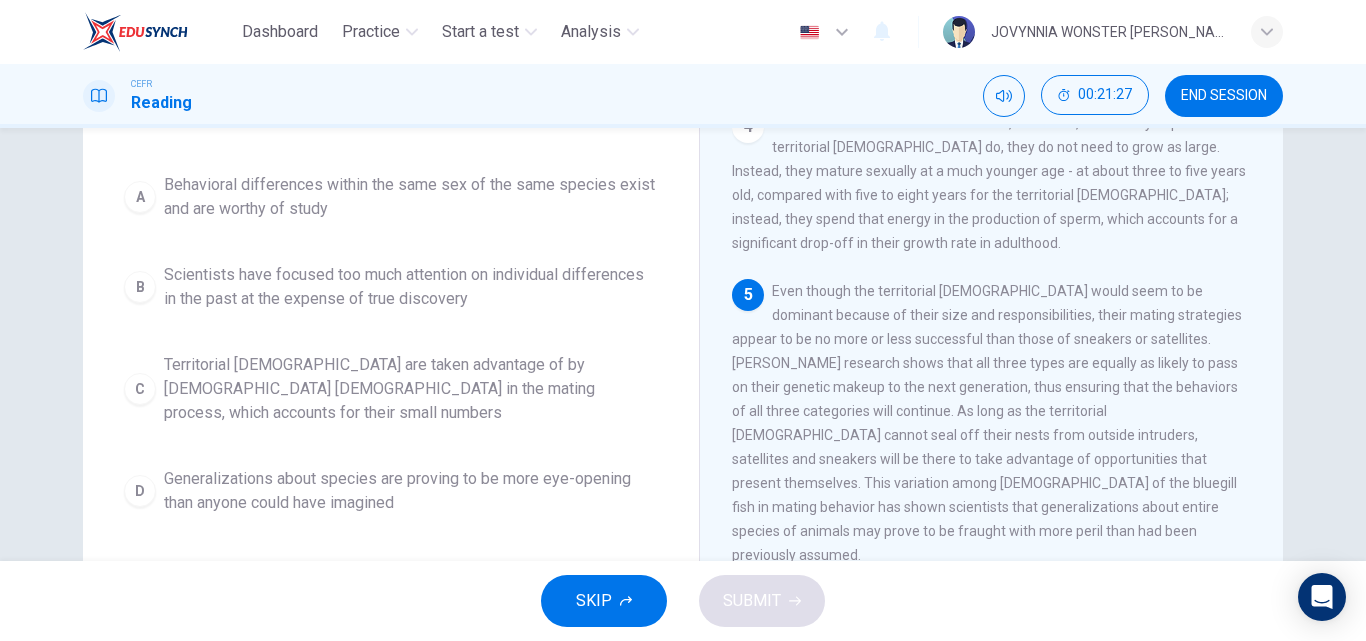 scroll, scrollTop: 193, scrollLeft: 0, axis: vertical 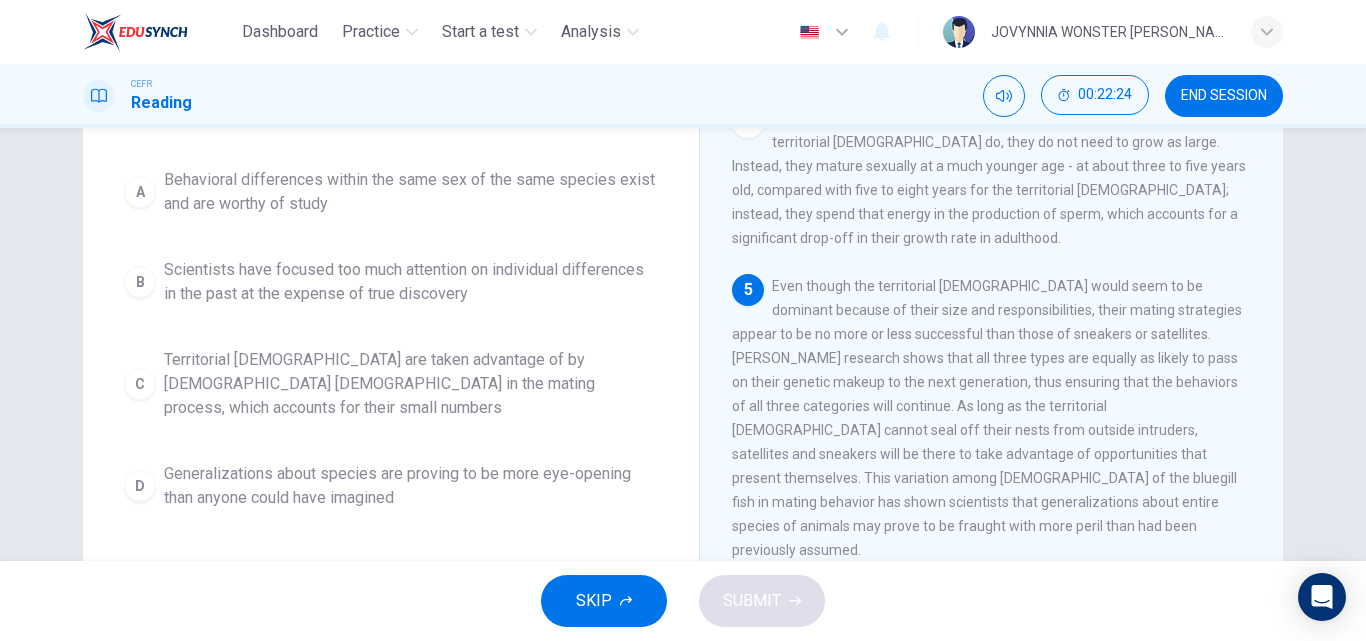 click on "Behavioral differences within the same sex of the same species exist and are worthy of study" at bounding box center (411, 192) 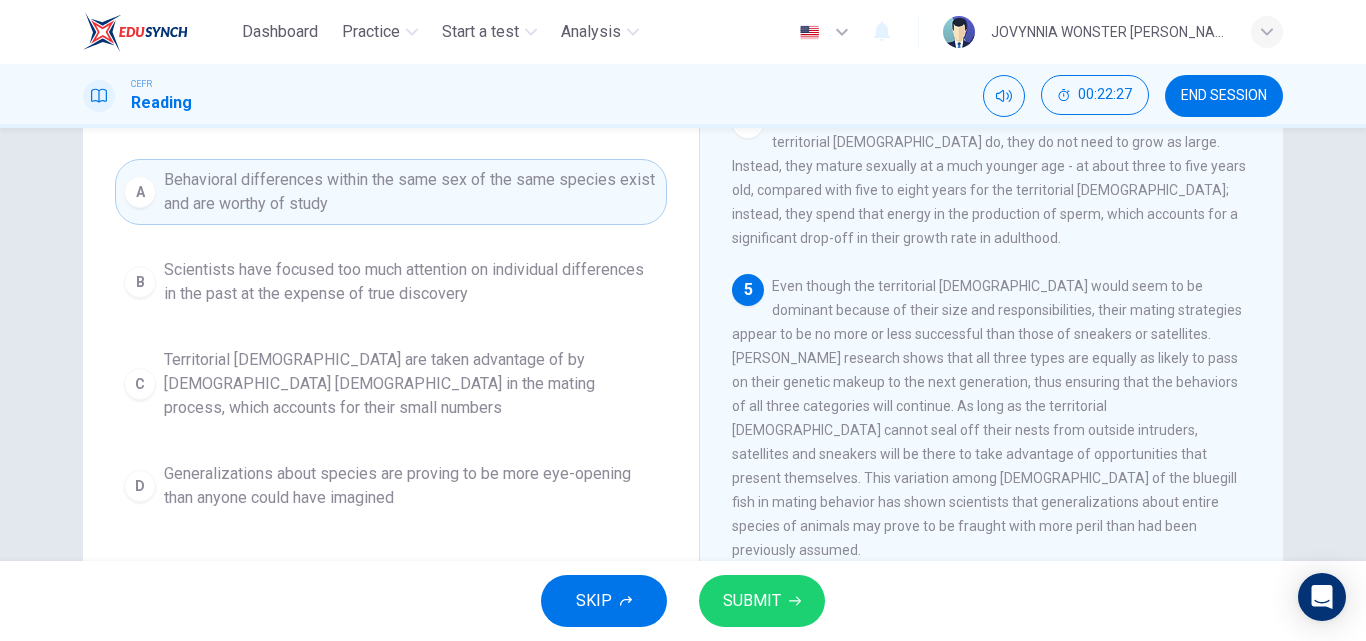 click on "SKIP SUBMIT" at bounding box center [683, 601] 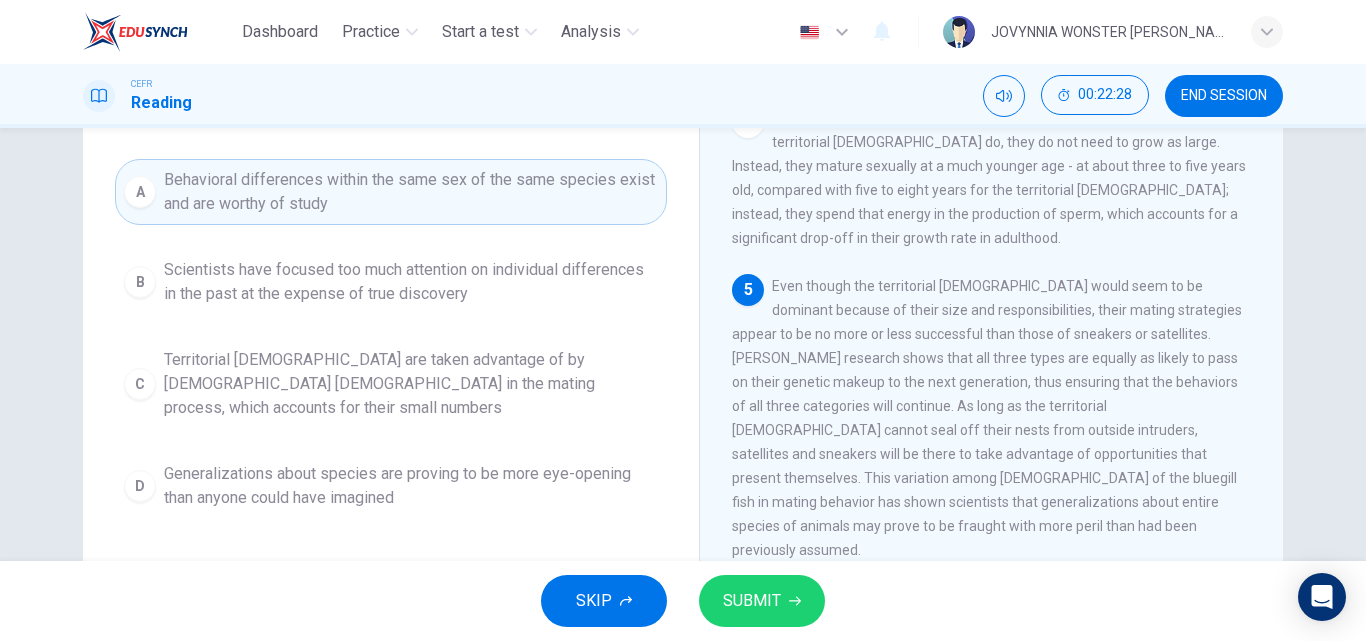 click on "SUBMIT" at bounding box center (762, 601) 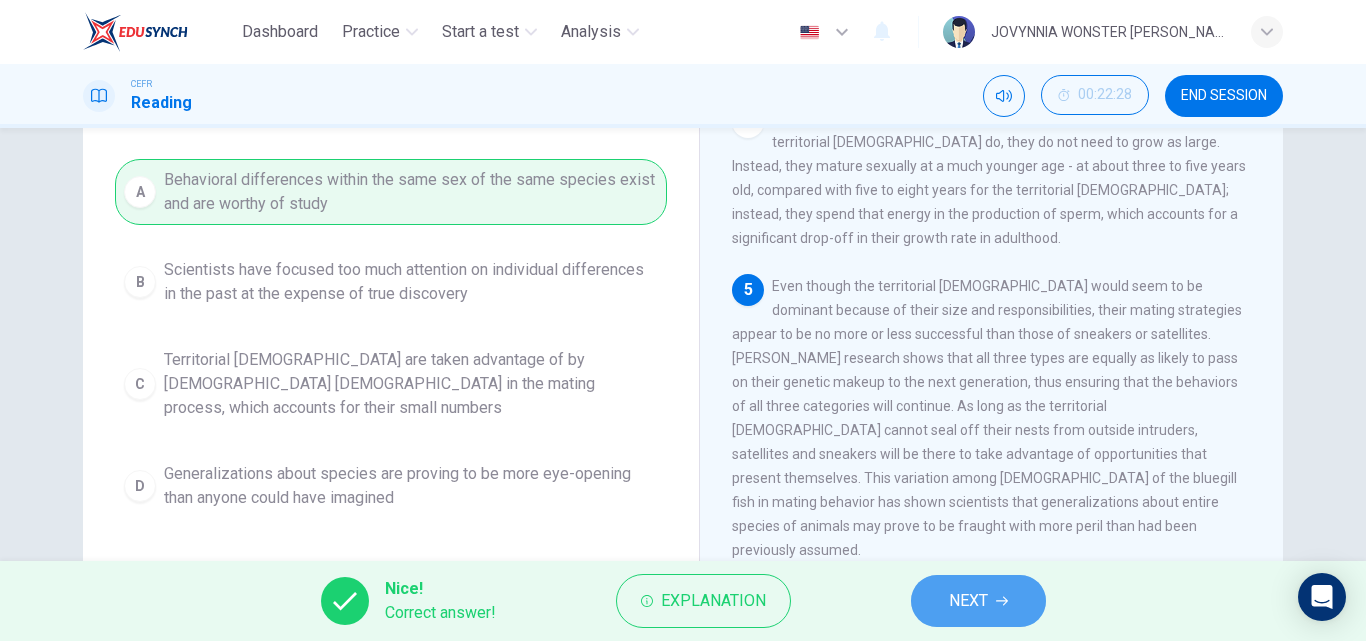 click on "NEXT" at bounding box center (978, 601) 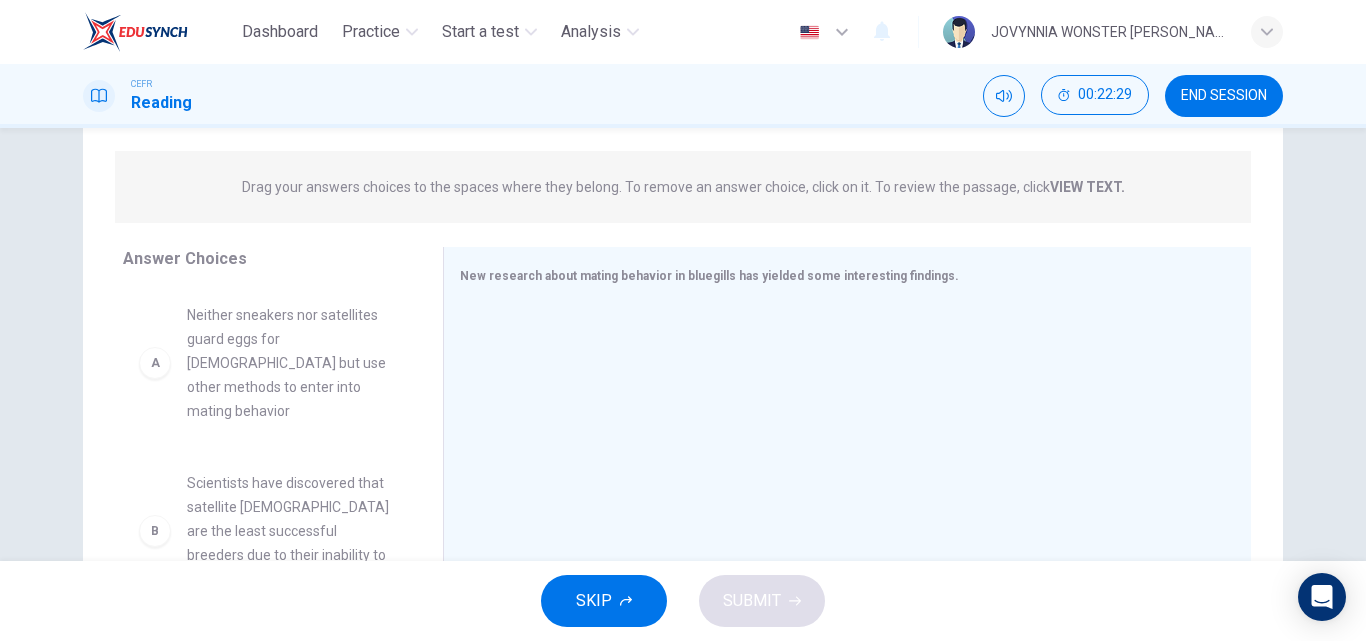 scroll, scrollTop: 227, scrollLeft: 0, axis: vertical 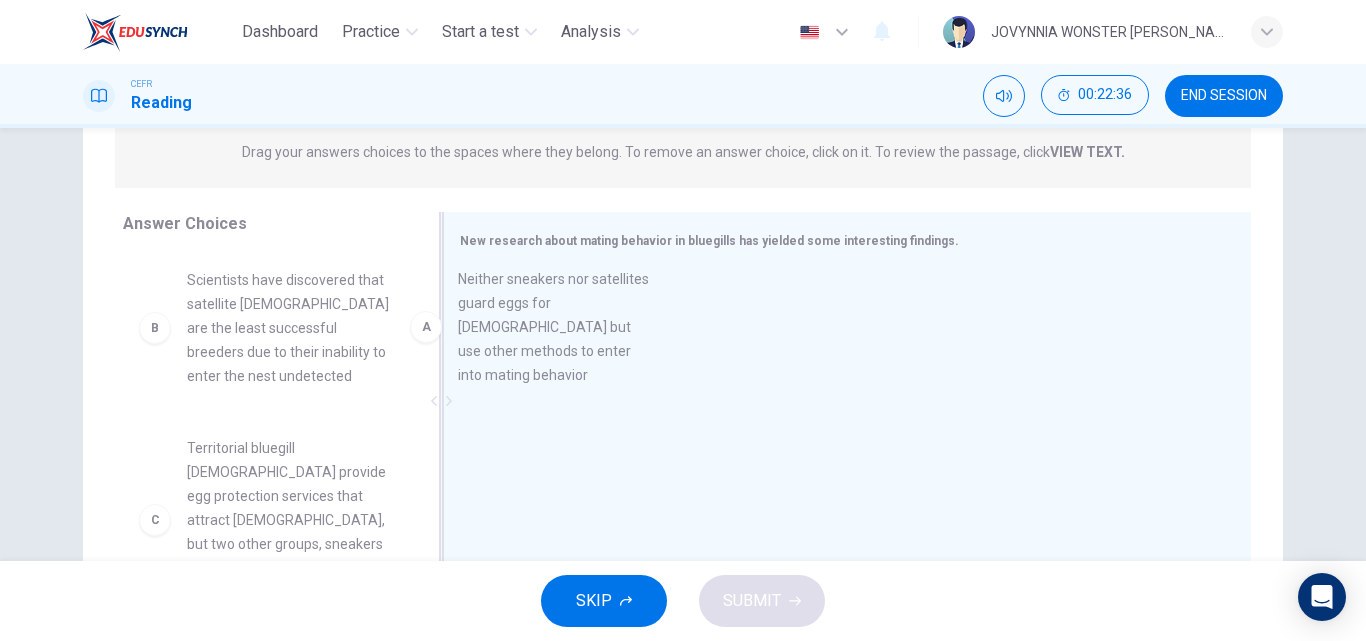 drag, startPoint x: 336, startPoint y: 338, endPoint x: 621, endPoint y: 343, distance: 285.04385 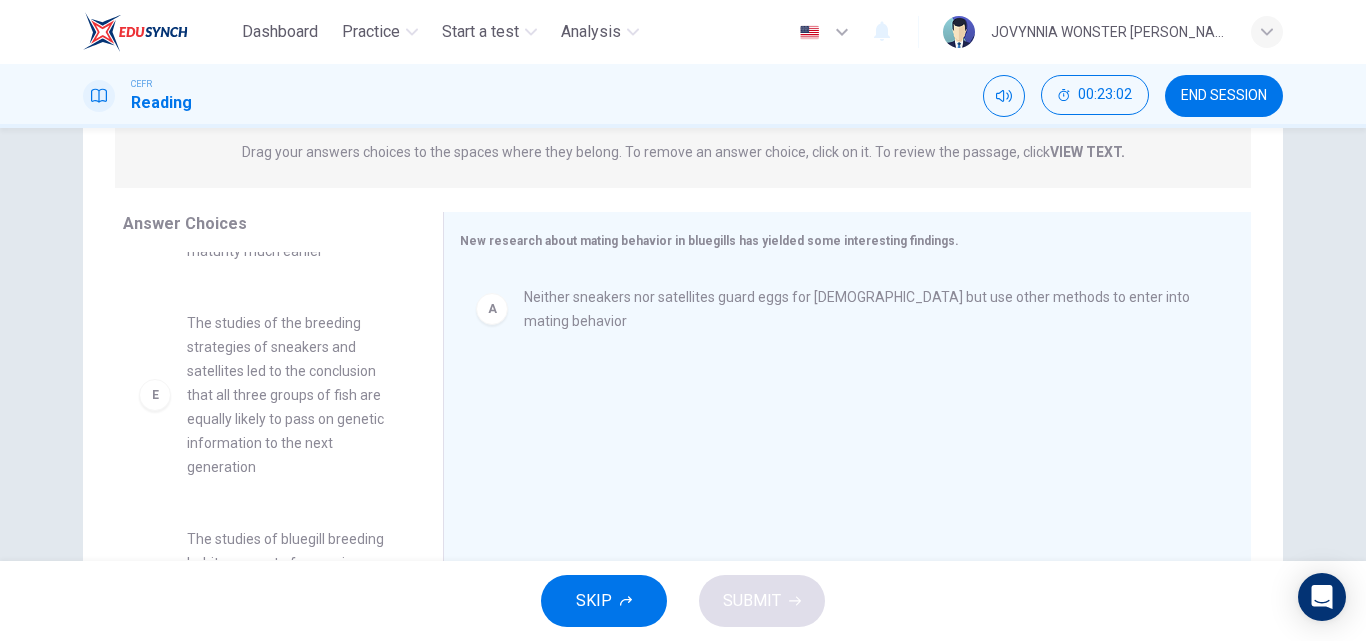 scroll, scrollTop: 534, scrollLeft: 0, axis: vertical 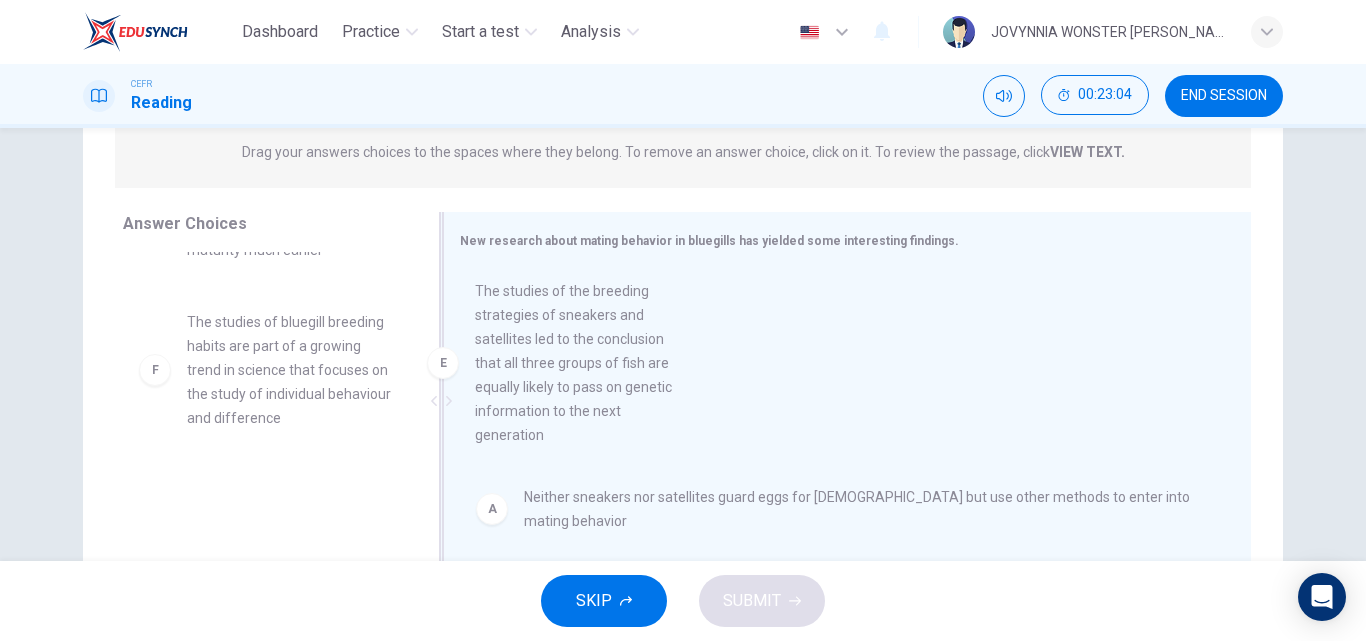 drag, startPoint x: 339, startPoint y: 412, endPoint x: 650, endPoint y: 431, distance: 311.57983 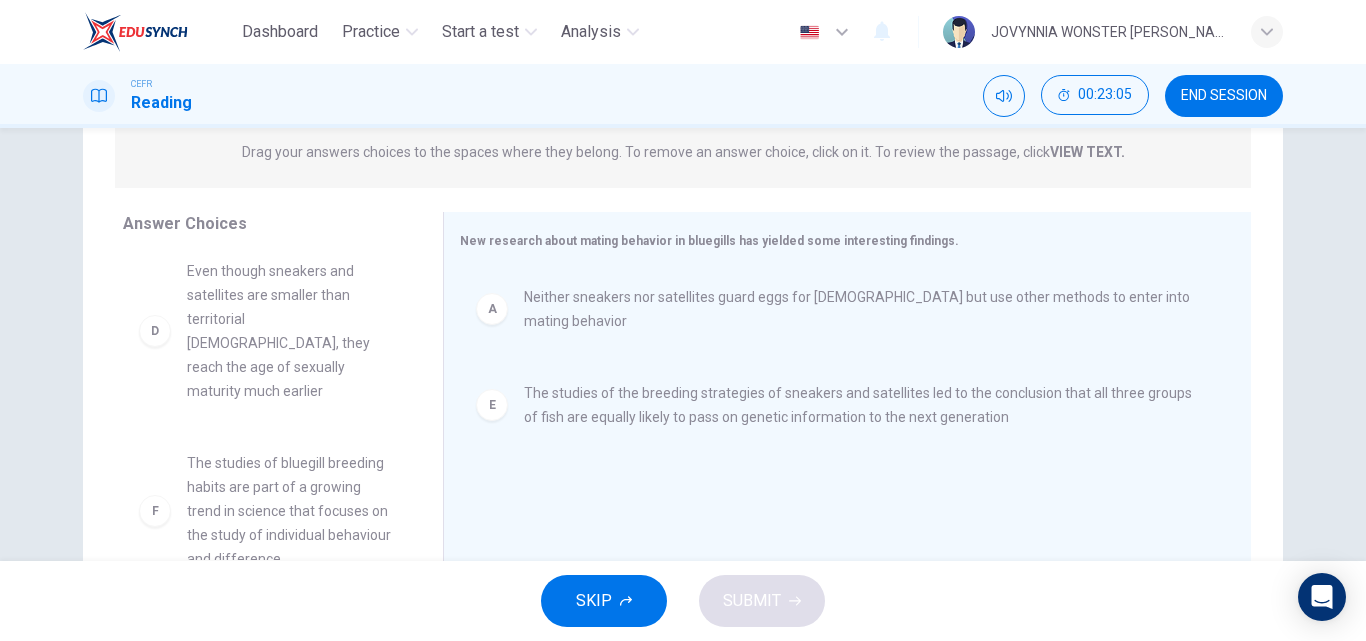 scroll, scrollTop: 372, scrollLeft: 0, axis: vertical 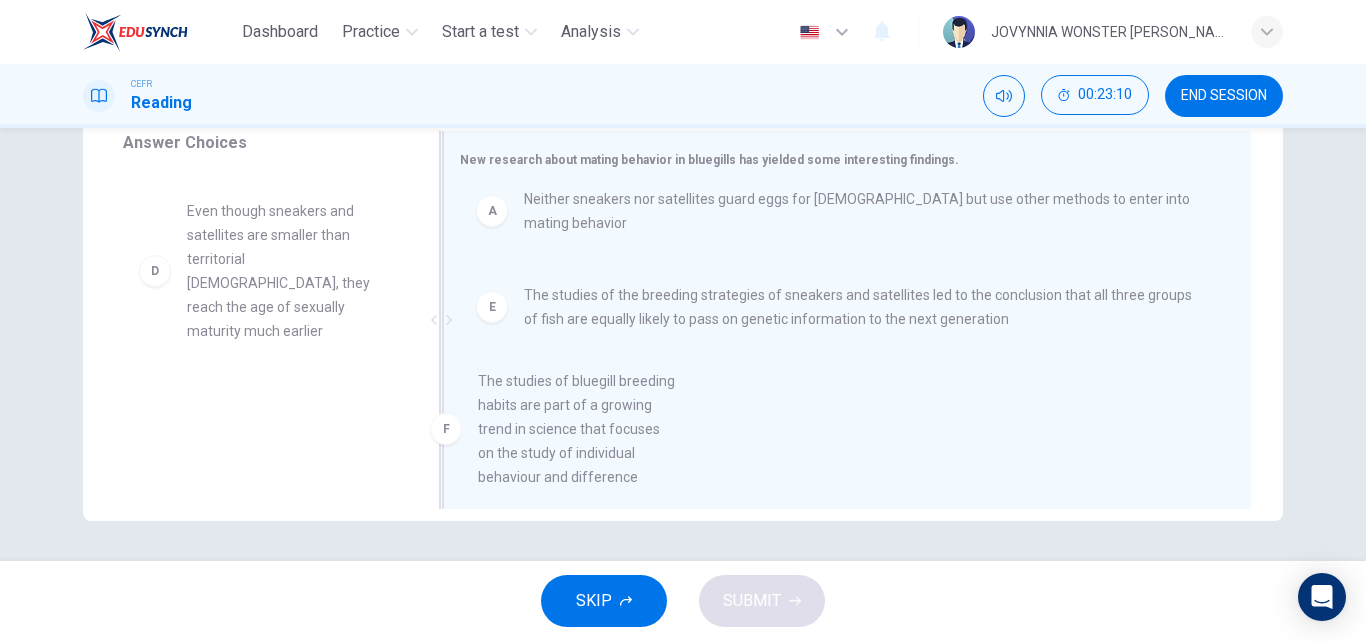 drag, startPoint x: 306, startPoint y: 410, endPoint x: 628, endPoint y: 438, distance: 323.2151 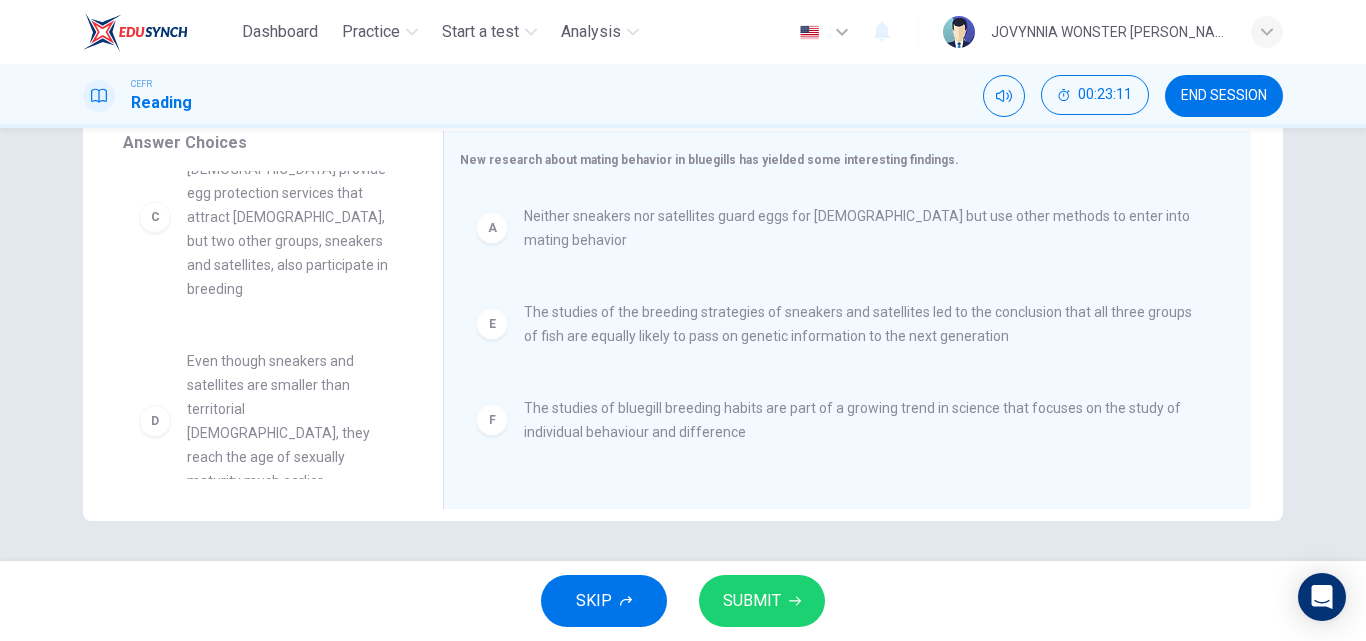 scroll, scrollTop: 204, scrollLeft: 0, axis: vertical 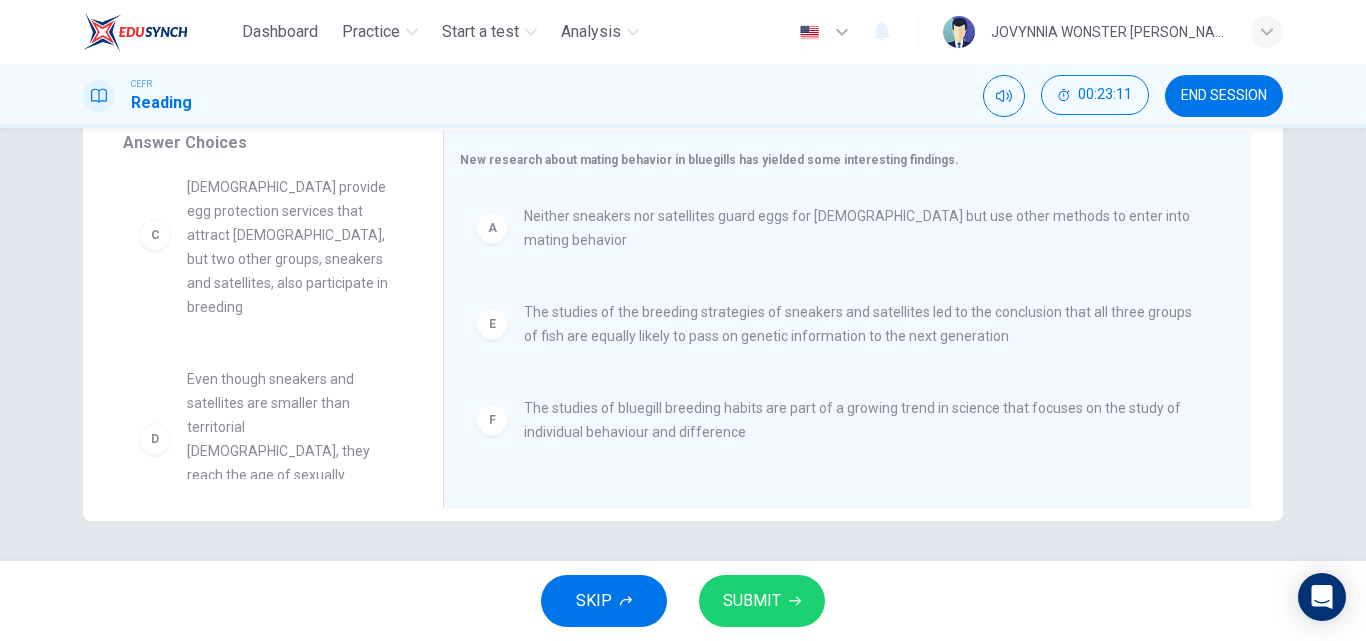click on "SUBMIT" at bounding box center [762, 601] 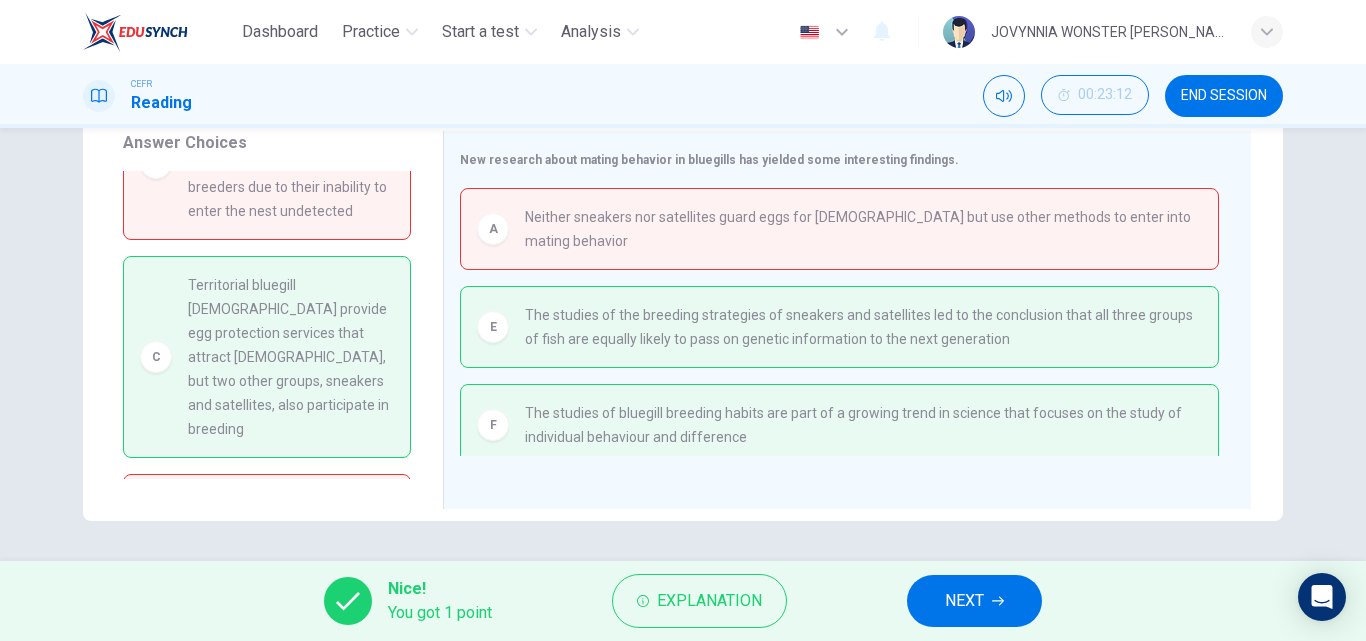 scroll, scrollTop: 84, scrollLeft: 0, axis: vertical 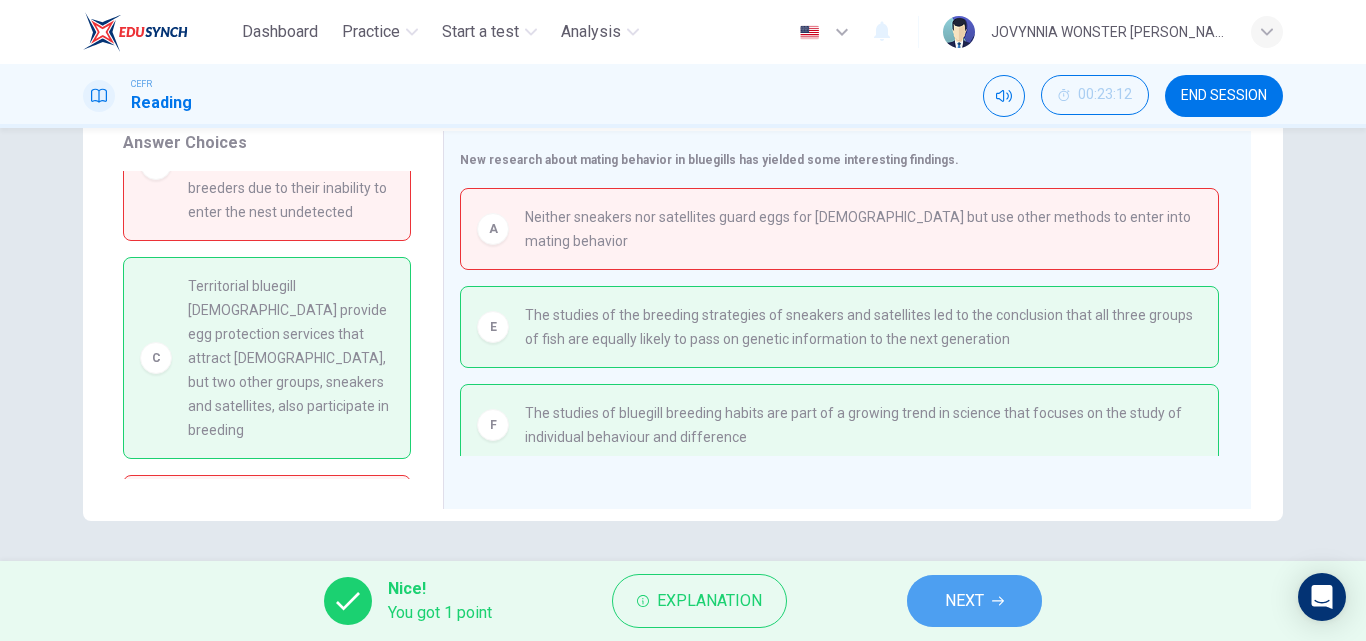 click on "NEXT" at bounding box center (964, 601) 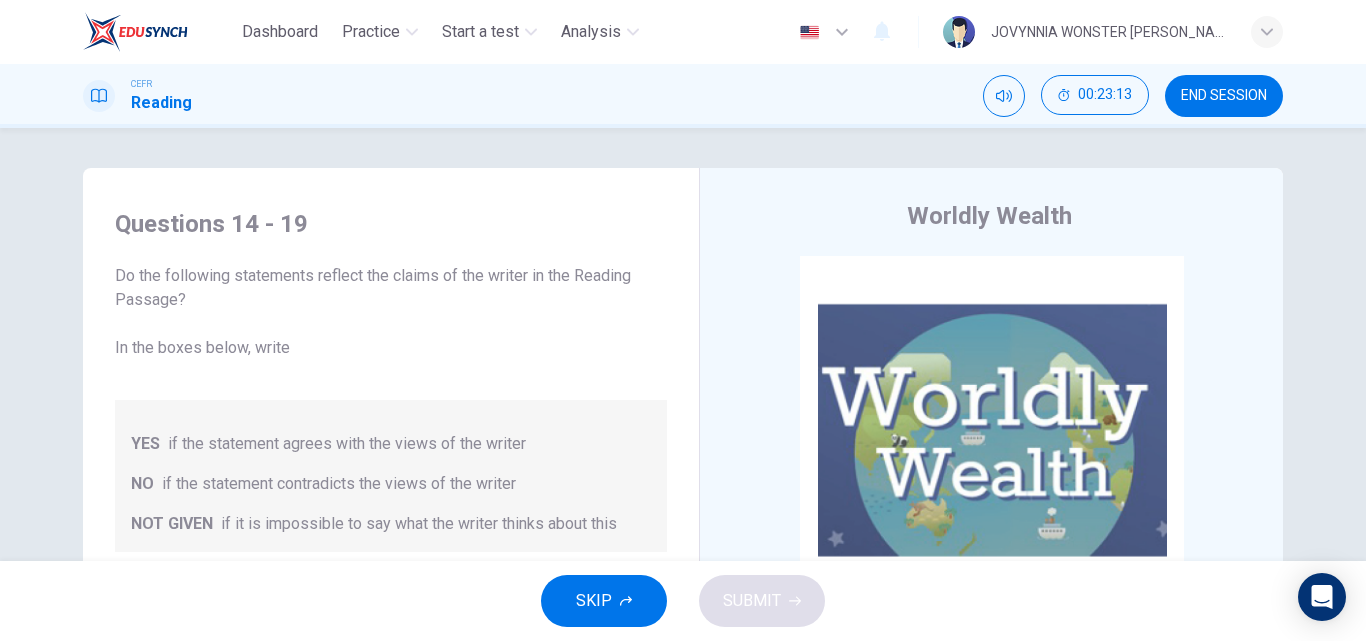 drag, startPoint x: 1155, startPoint y: 97, endPoint x: 1167, endPoint y: 96, distance: 12.0415945 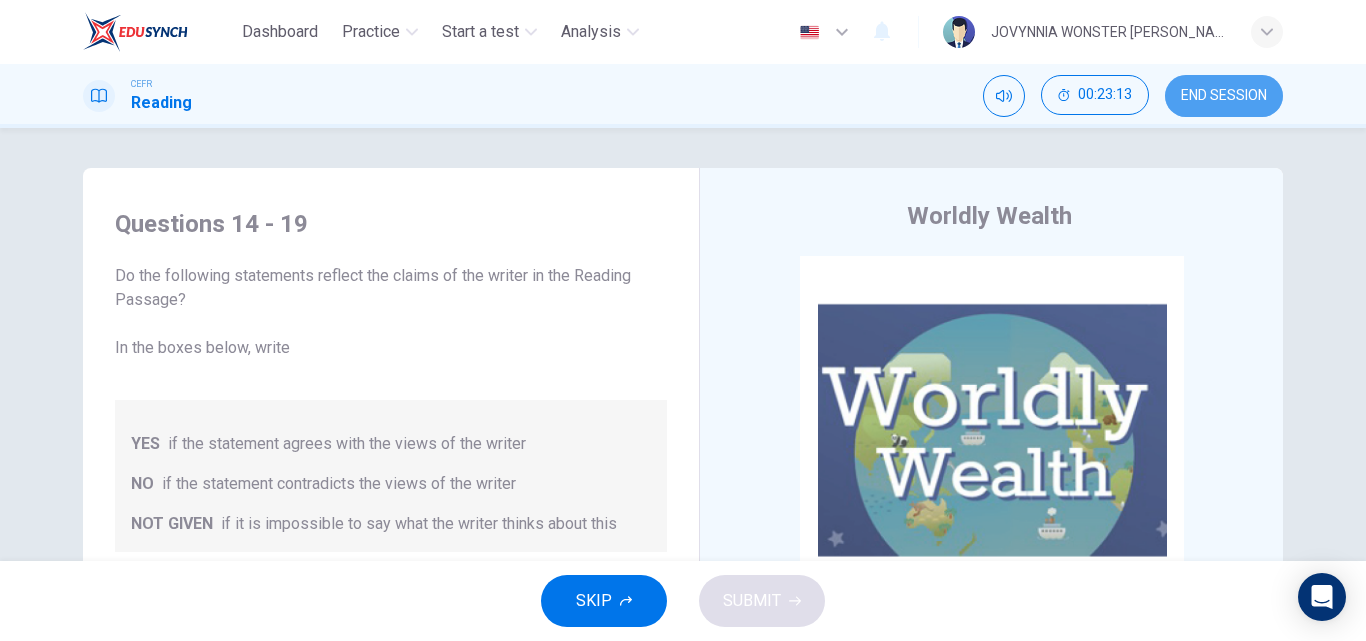 click on "END SESSION" at bounding box center (1224, 96) 